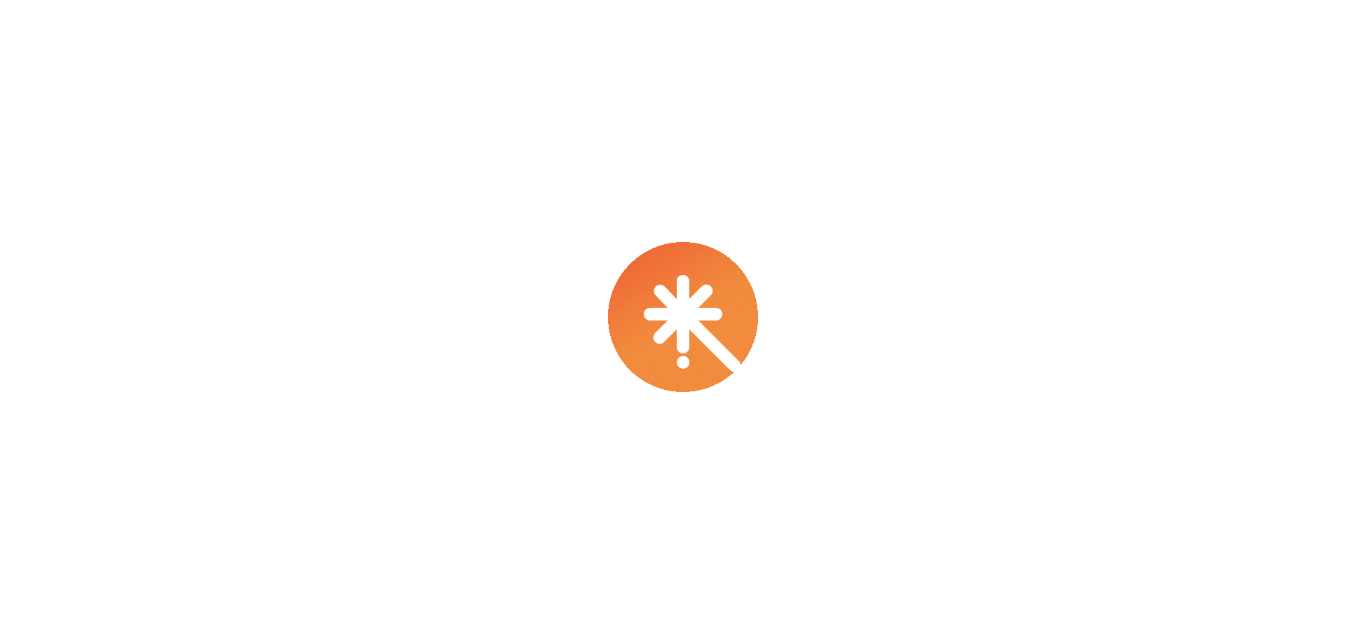 scroll, scrollTop: 0, scrollLeft: 0, axis: both 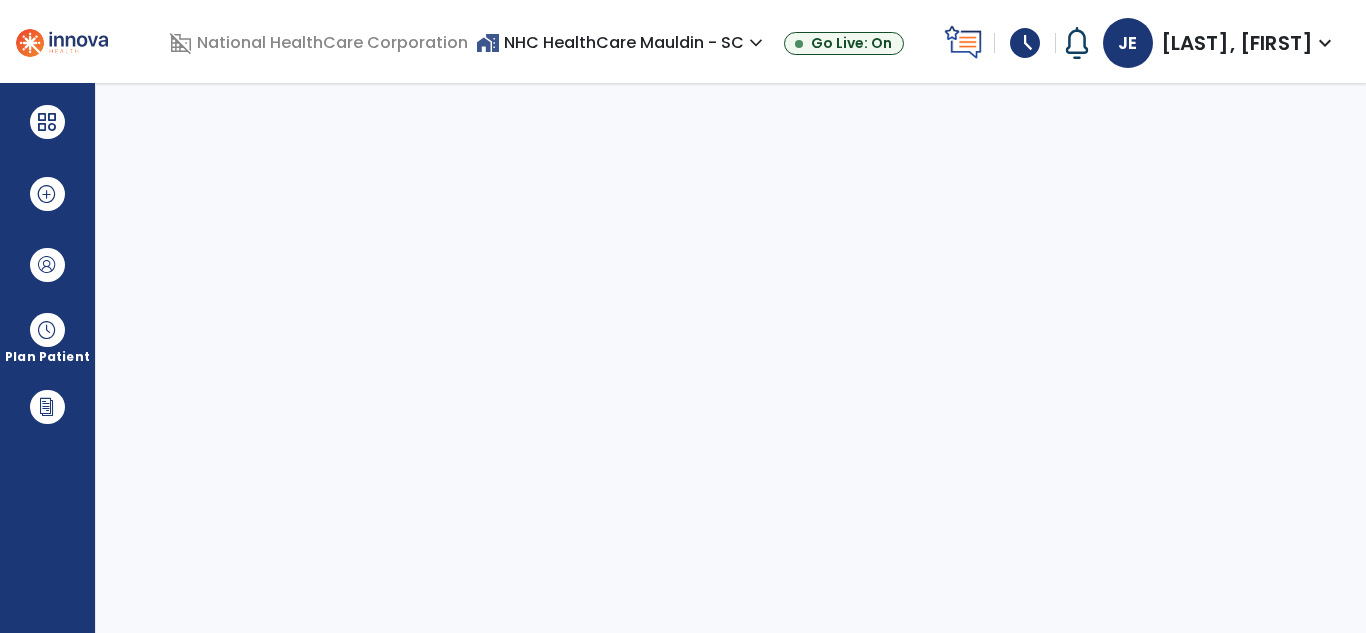select on "****" 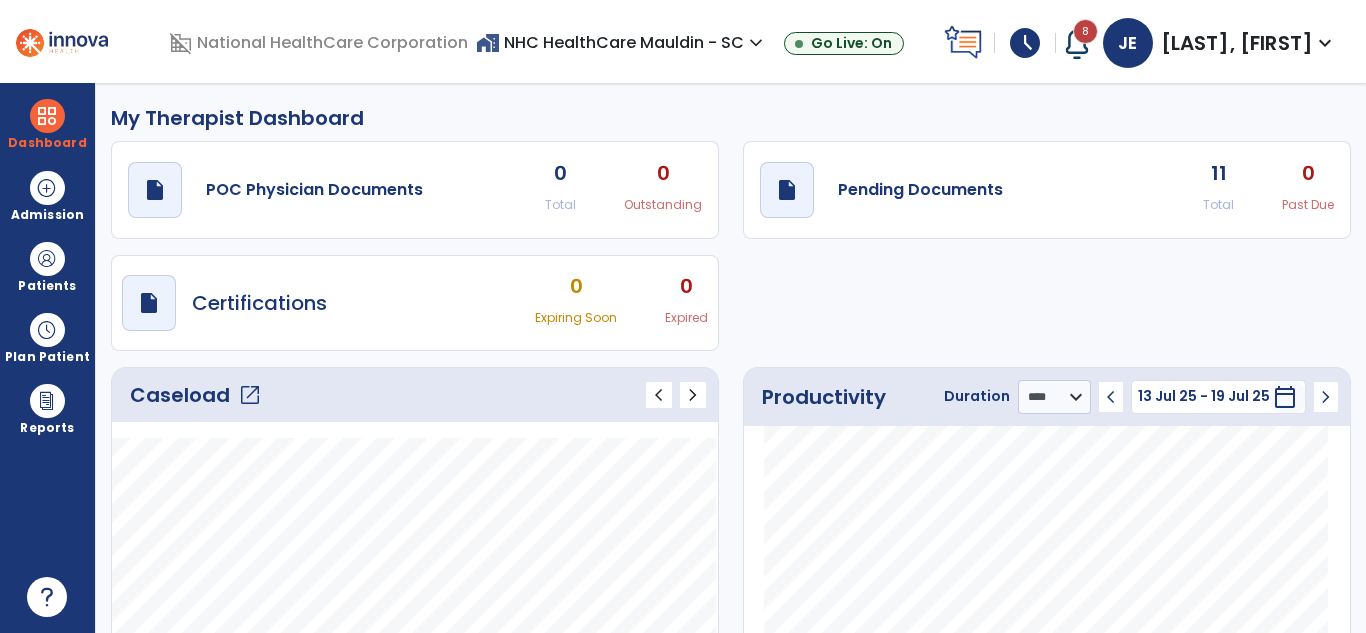 click on "open_in_new" 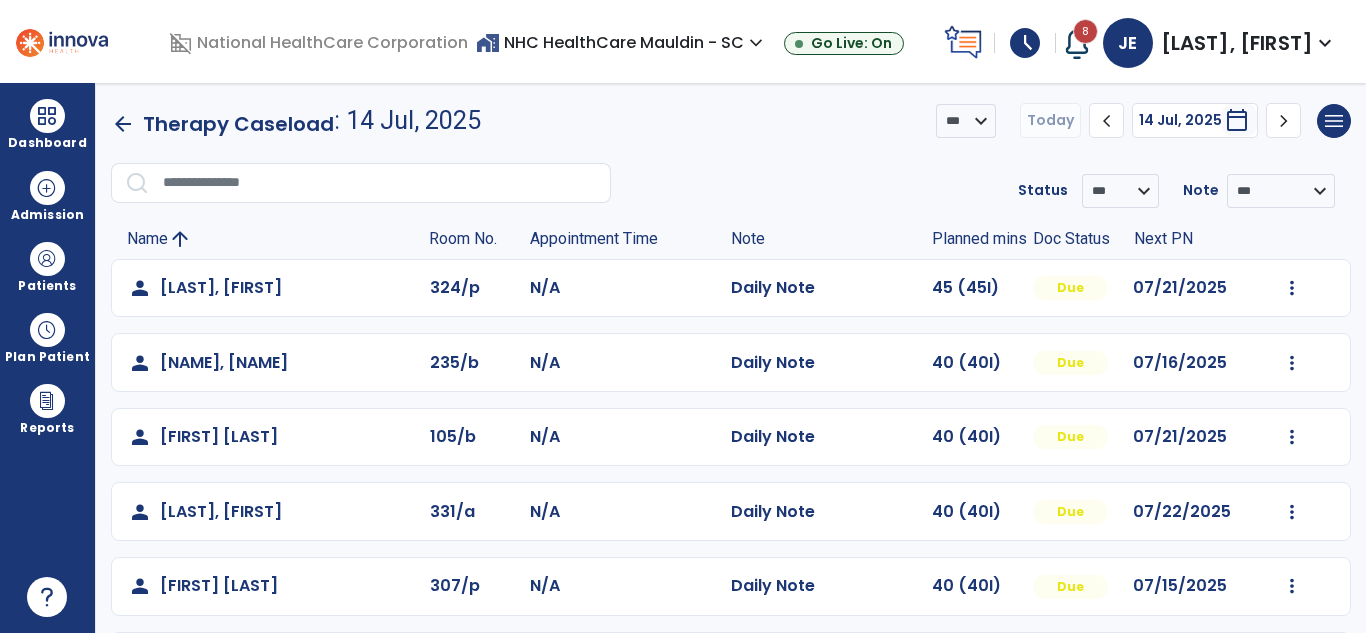 click on "*** **** Today  chevron_left 14 Jul, 2025  *********  calendar_today  chevron_right  menu   Export List   Print List" 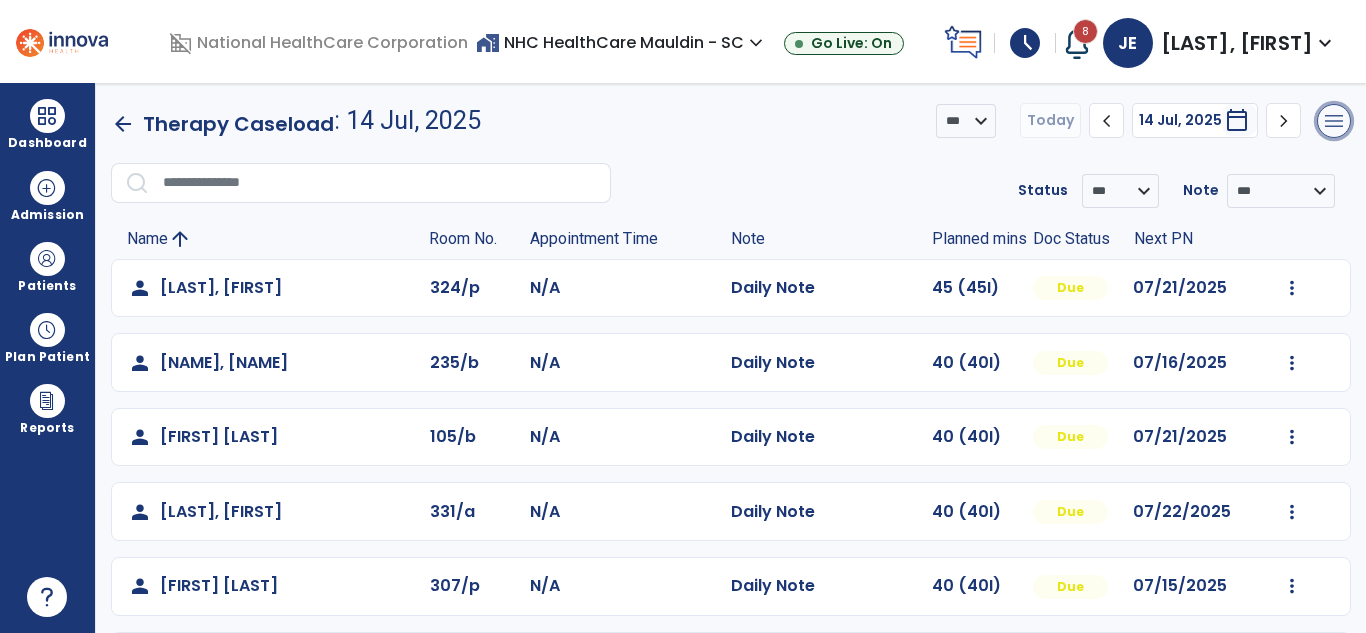 click on "menu" at bounding box center (1334, 121) 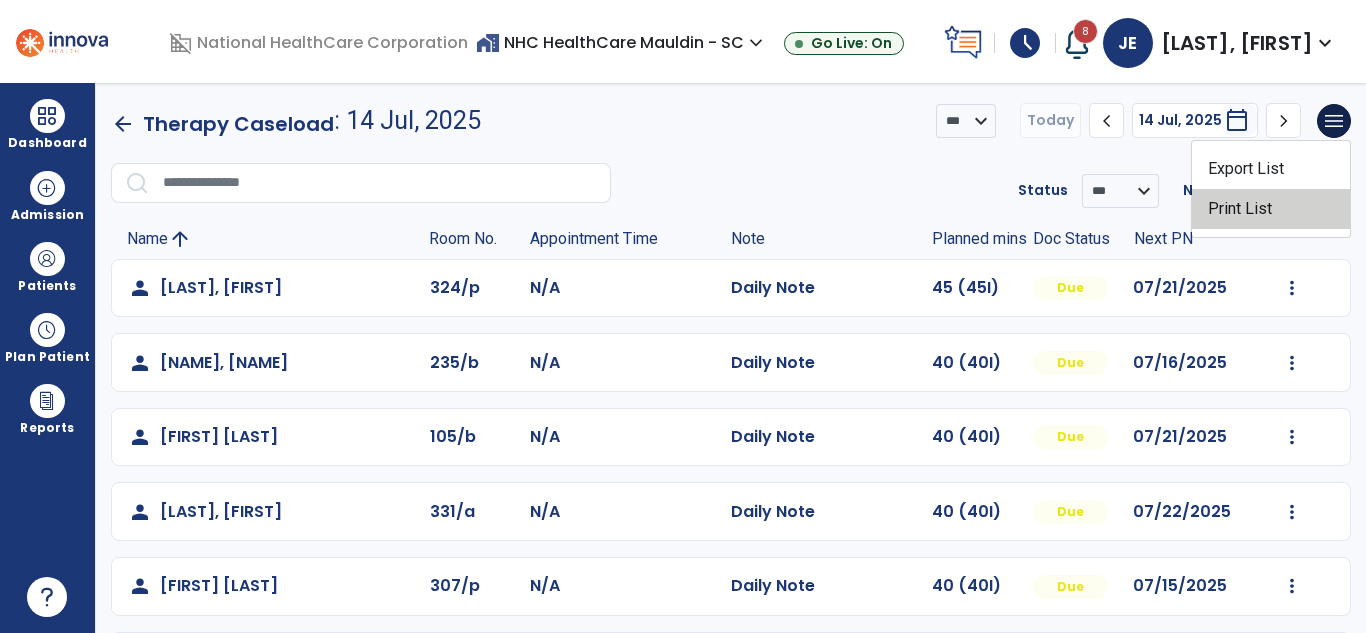 click on "Print List" 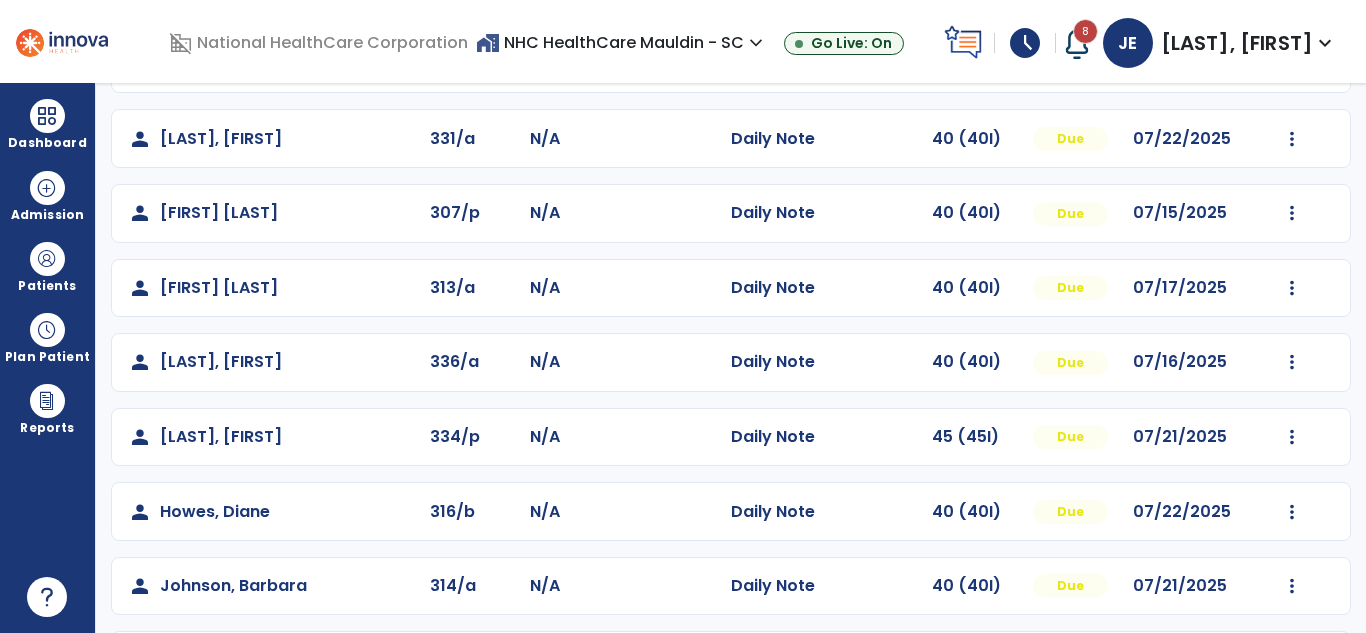 scroll, scrollTop: 454, scrollLeft: 0, axis: vertical 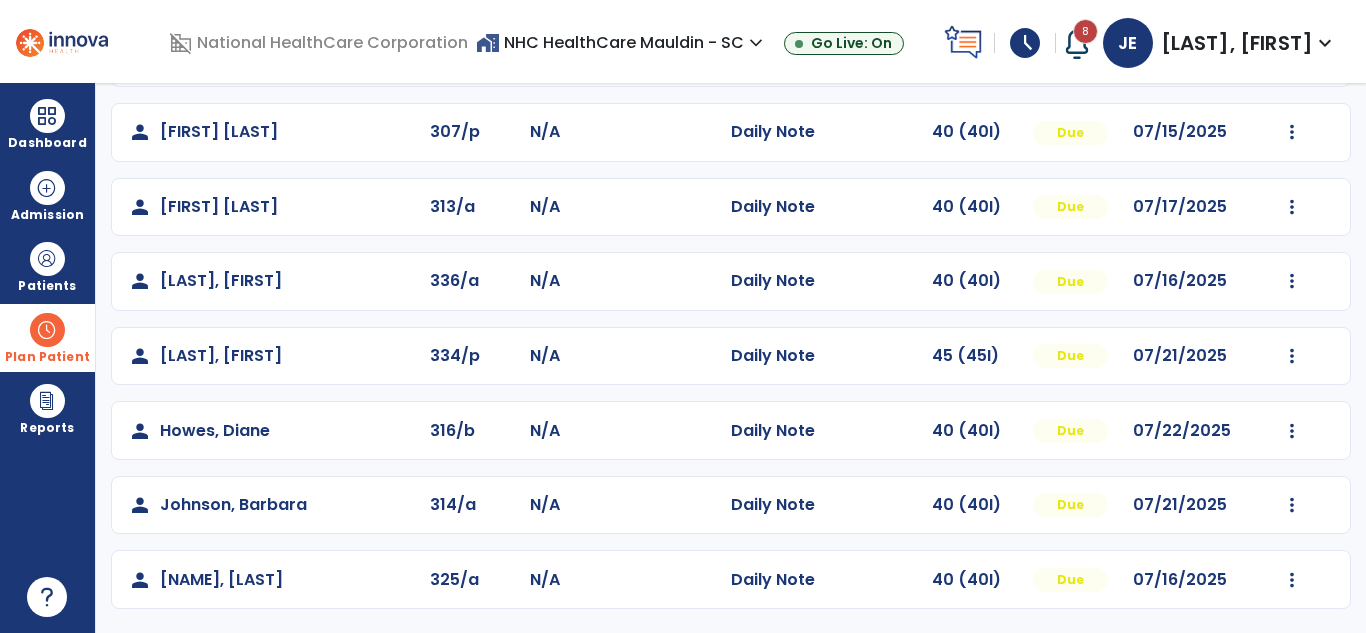 click on "Plan Patient" at bounding box center (47, 266) 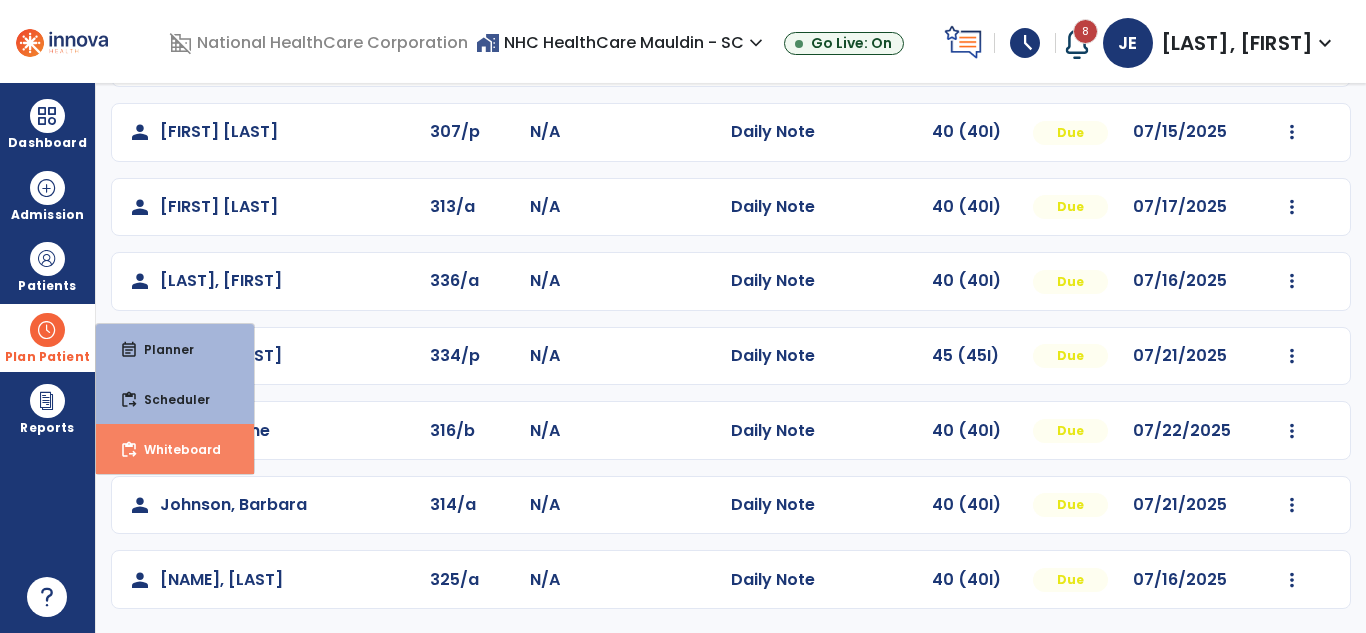 click on "Whiteboard" at bounding box center [174, 449] 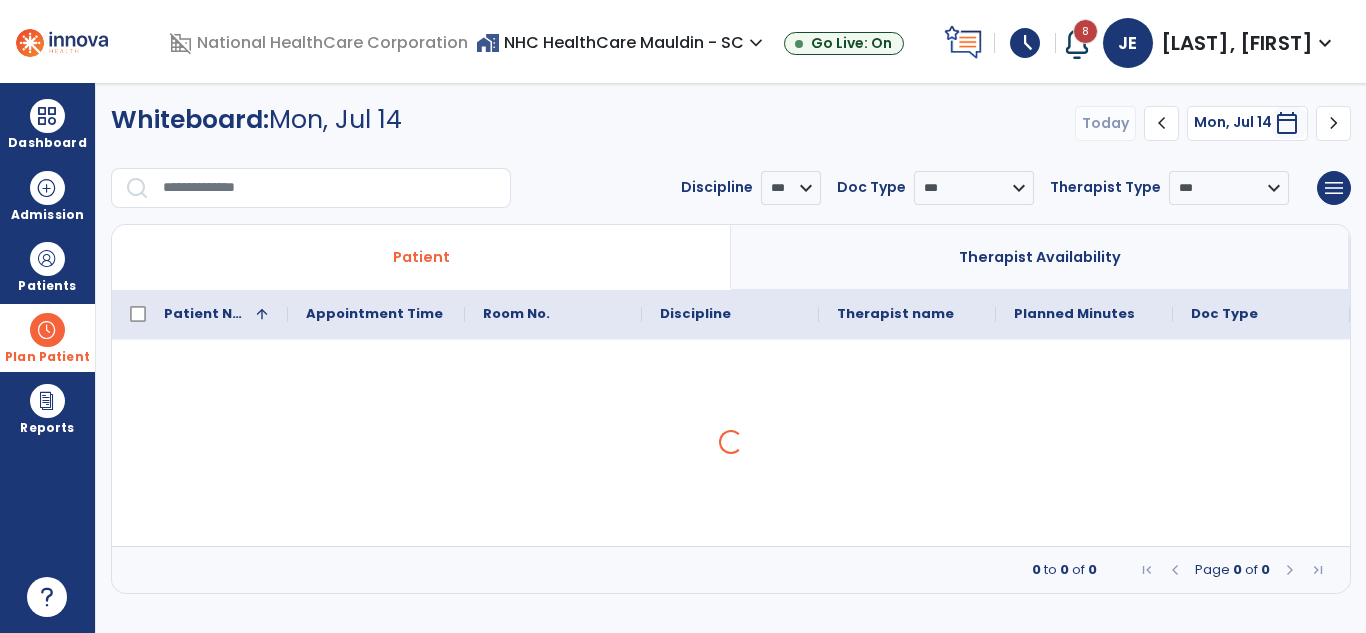 scroll, scrollTop: 0, scrollLeft: 0, axis: both 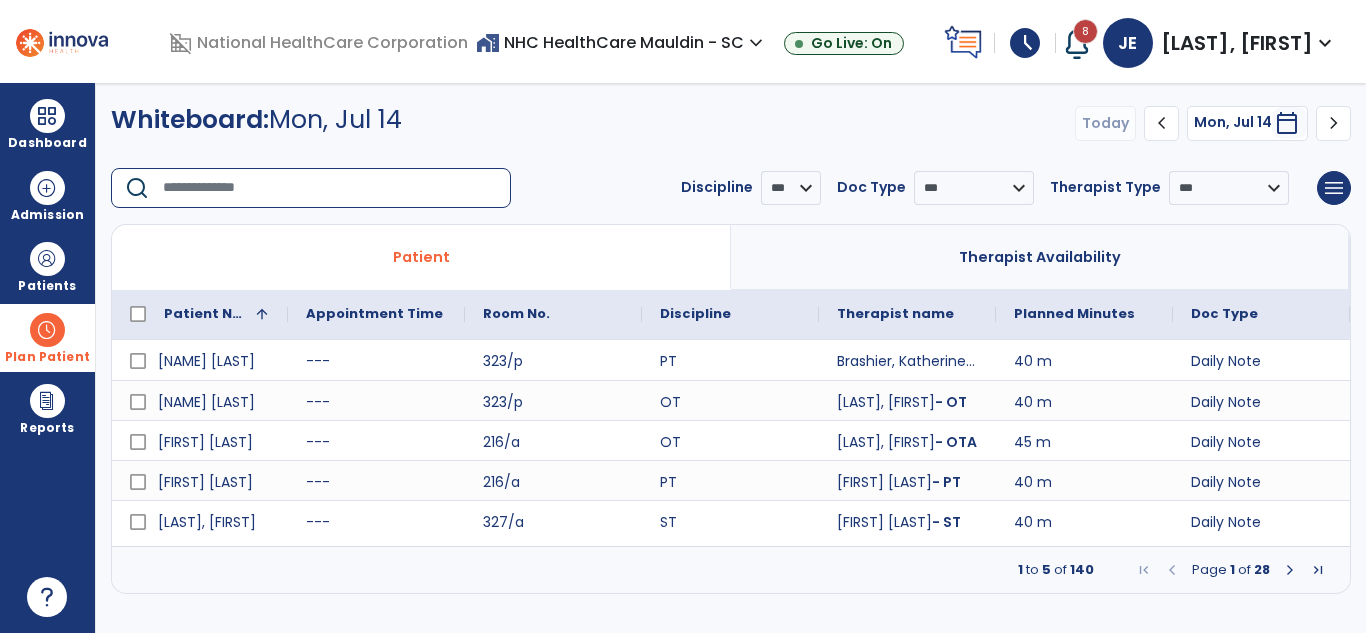 click 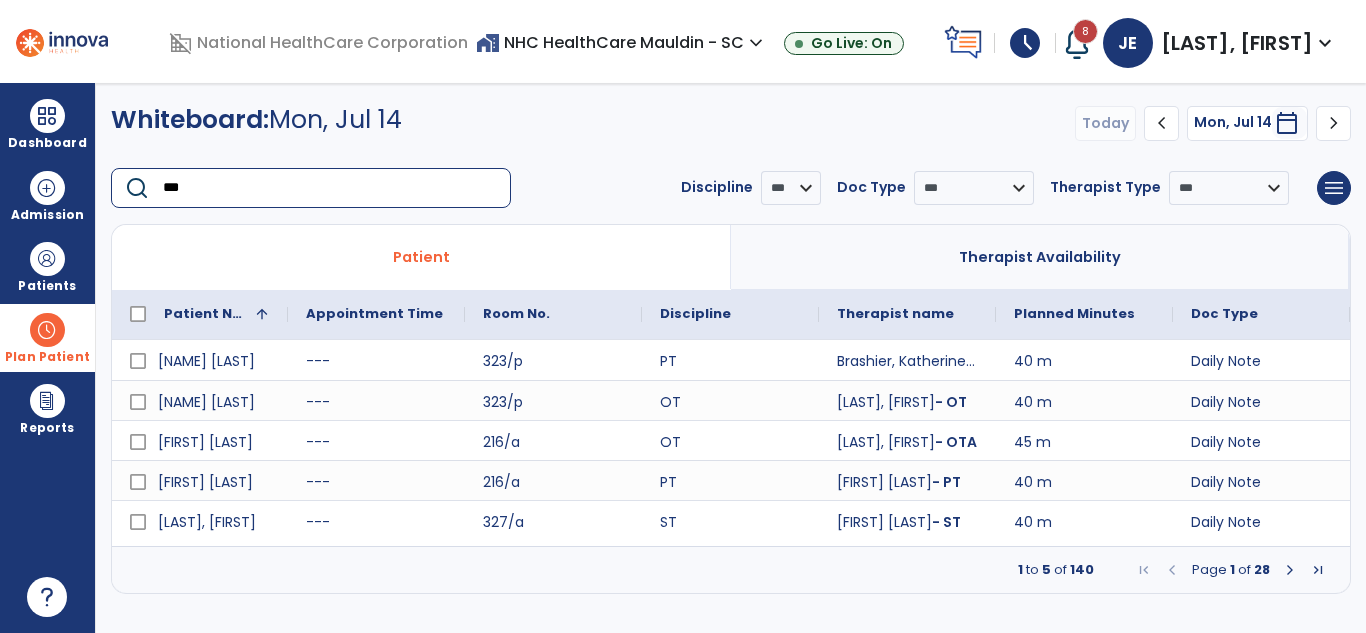 type on "****" 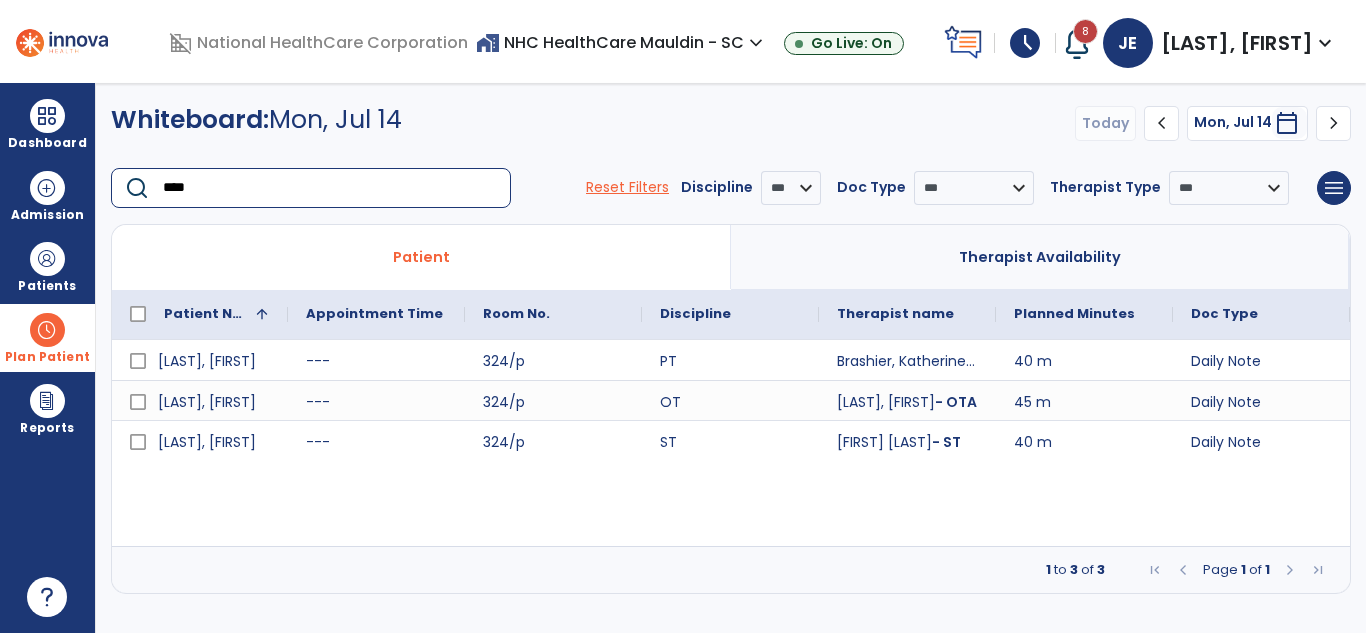 click on "****" 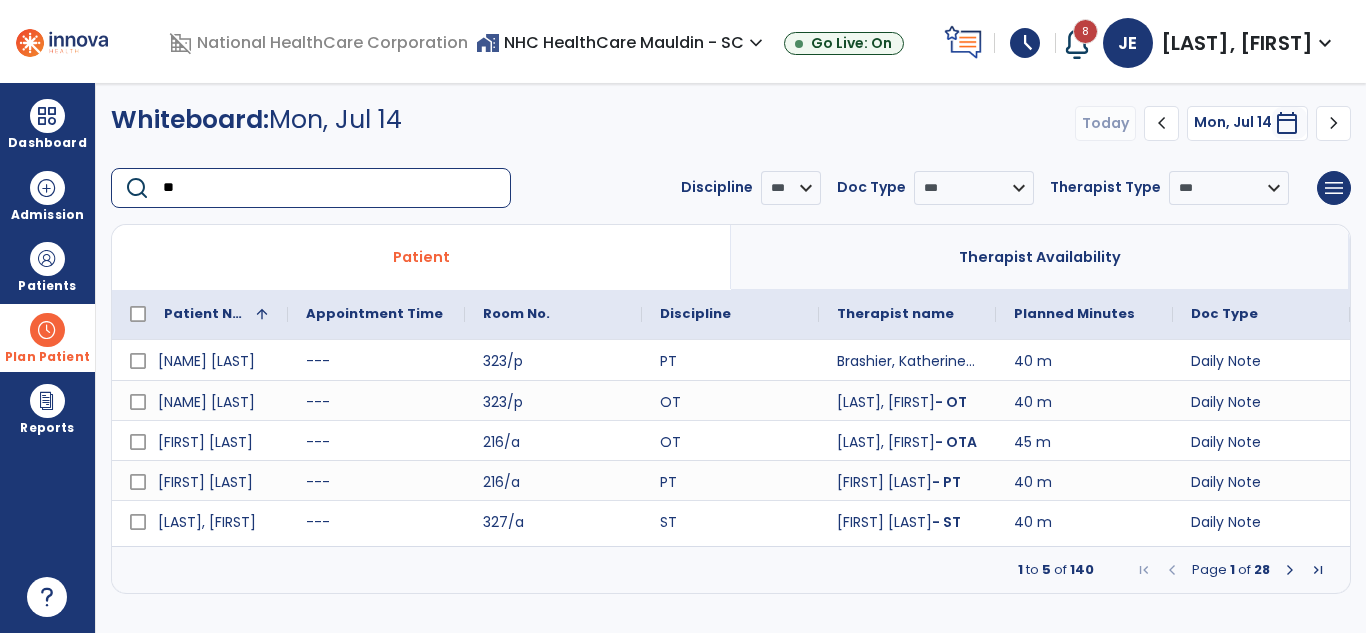 type on "***" 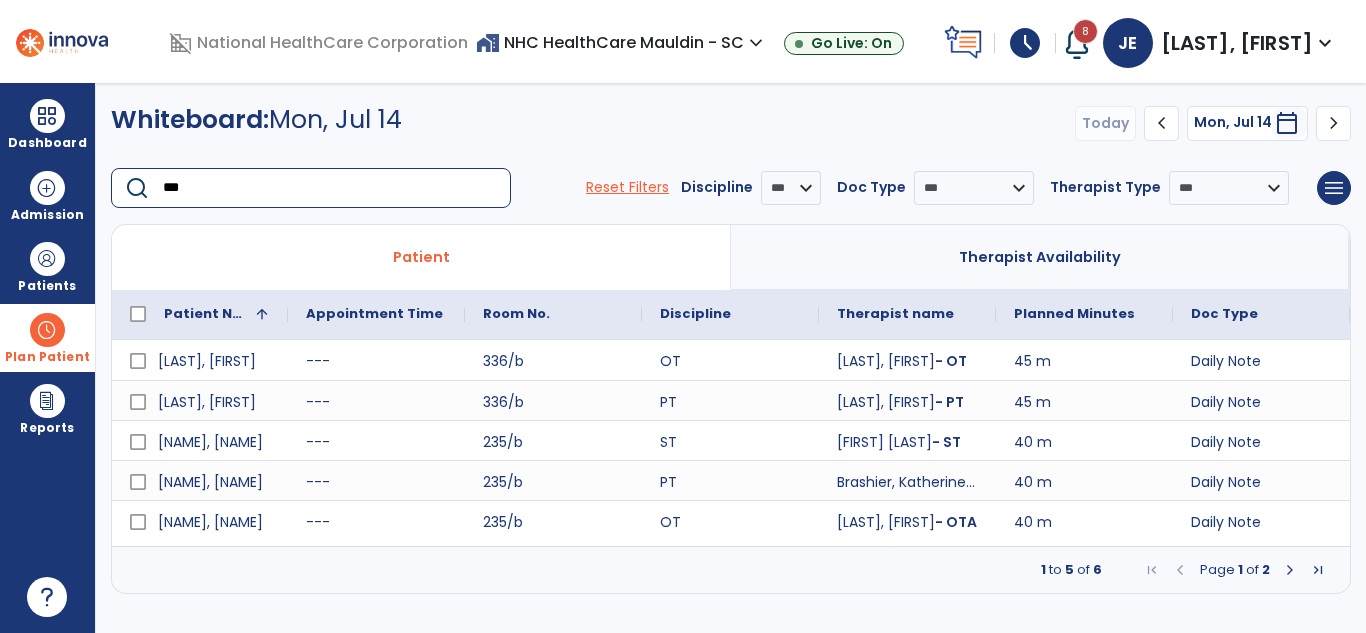 click on "***" 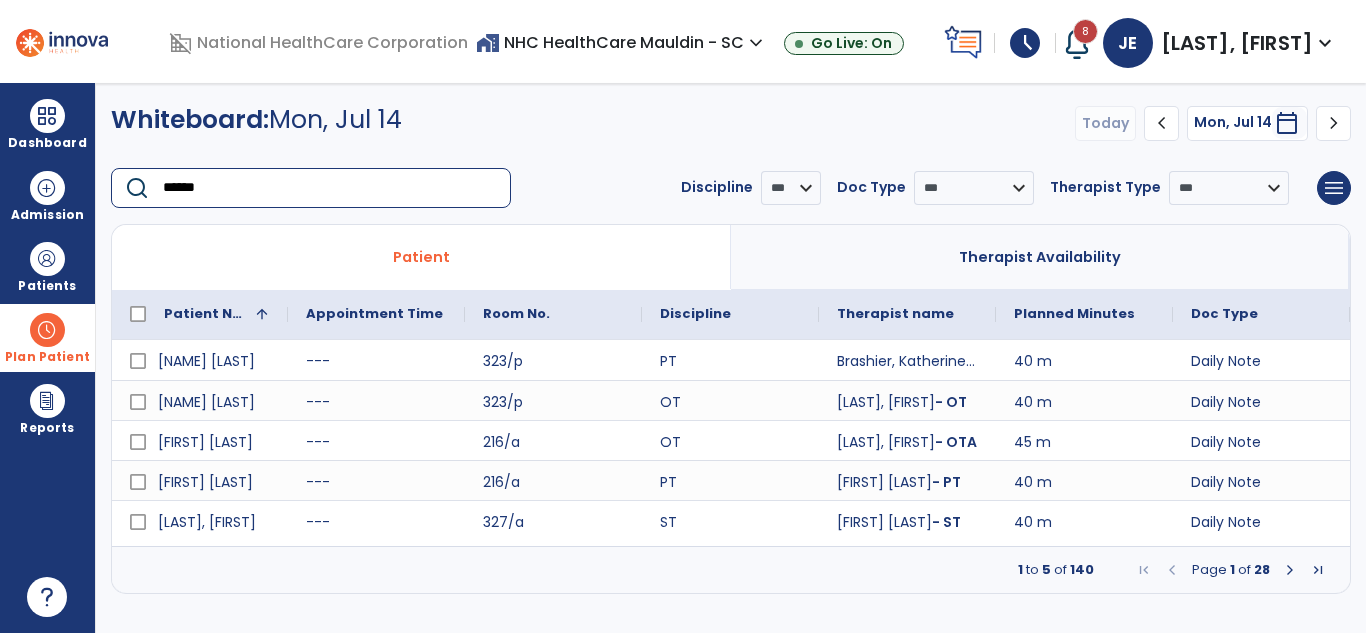 type on "*****" 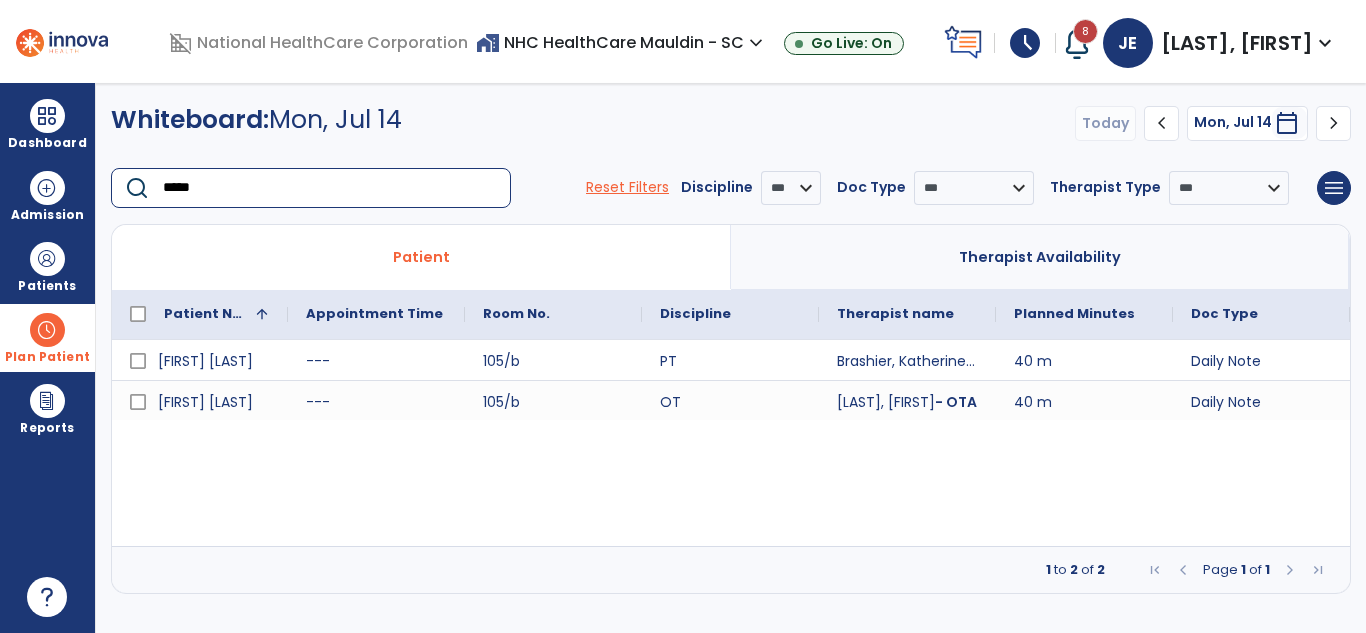 click on "*****" 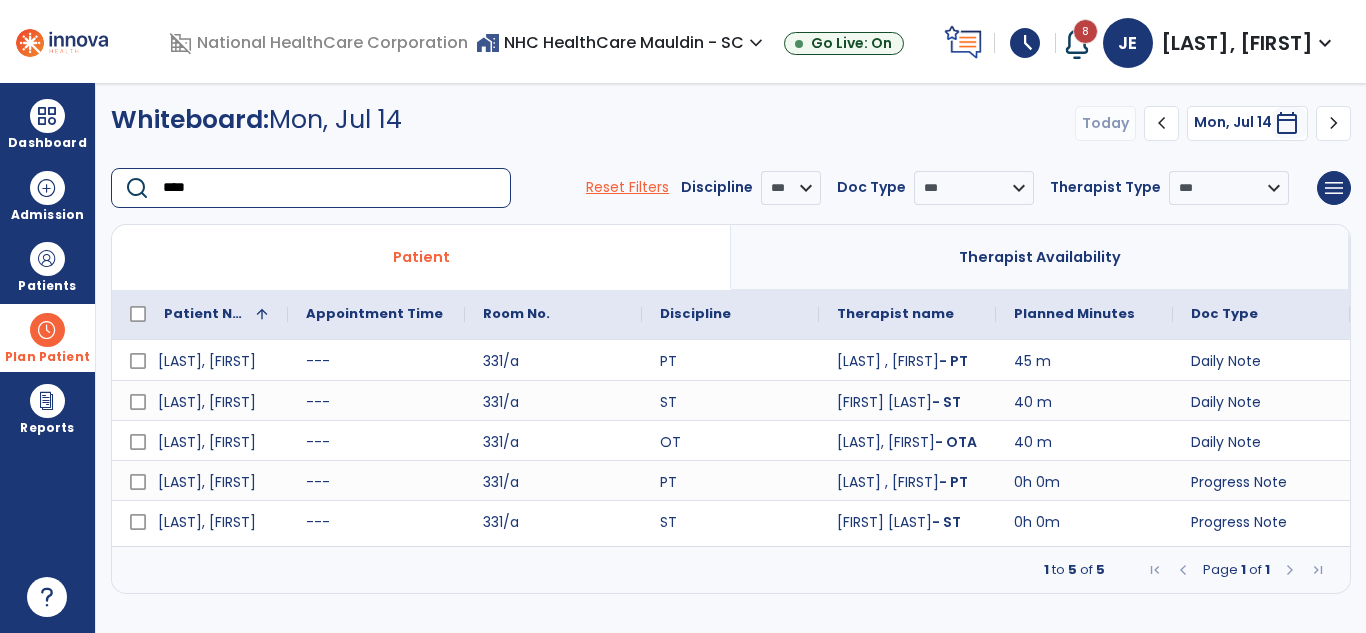 type on "*****" 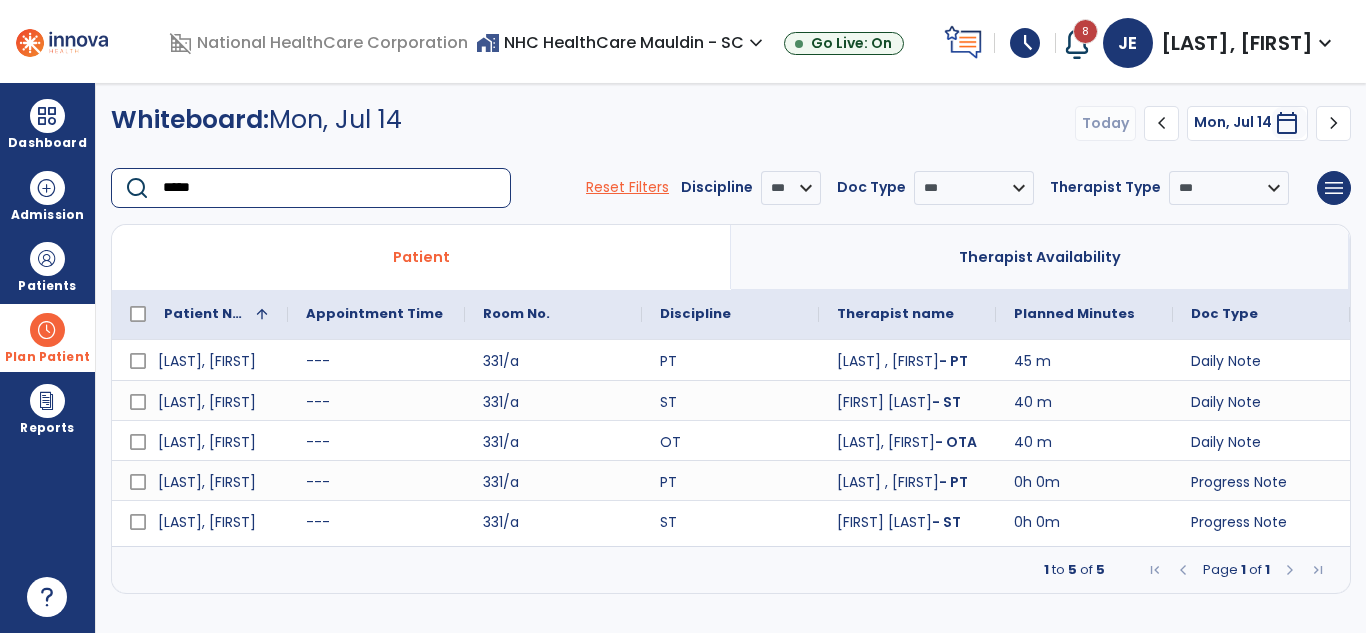click on "*****" 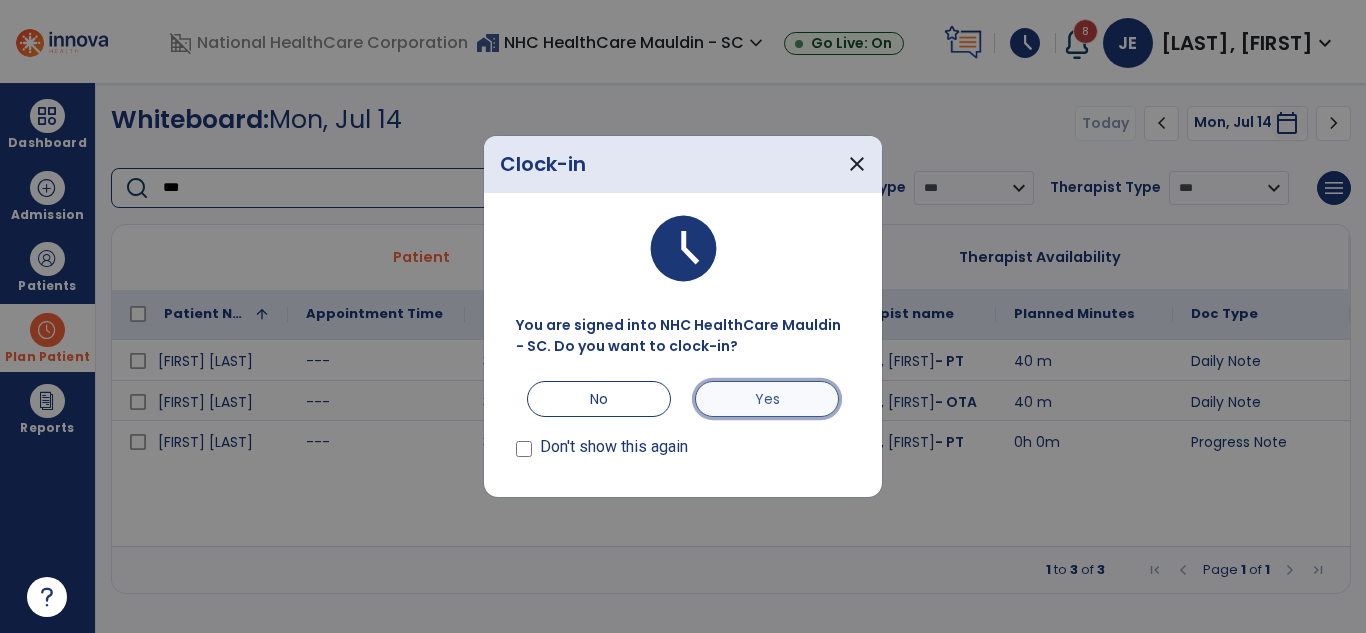 click on "Yes" at bounding box center [767, 399] 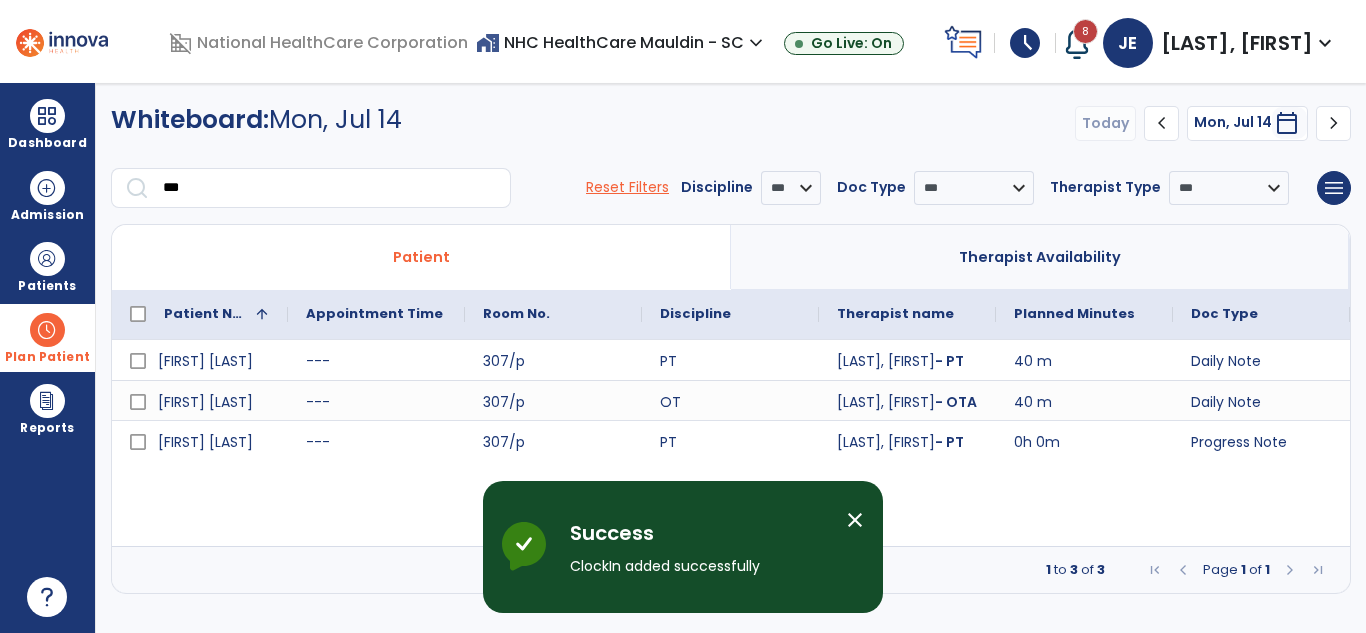 click on "***" 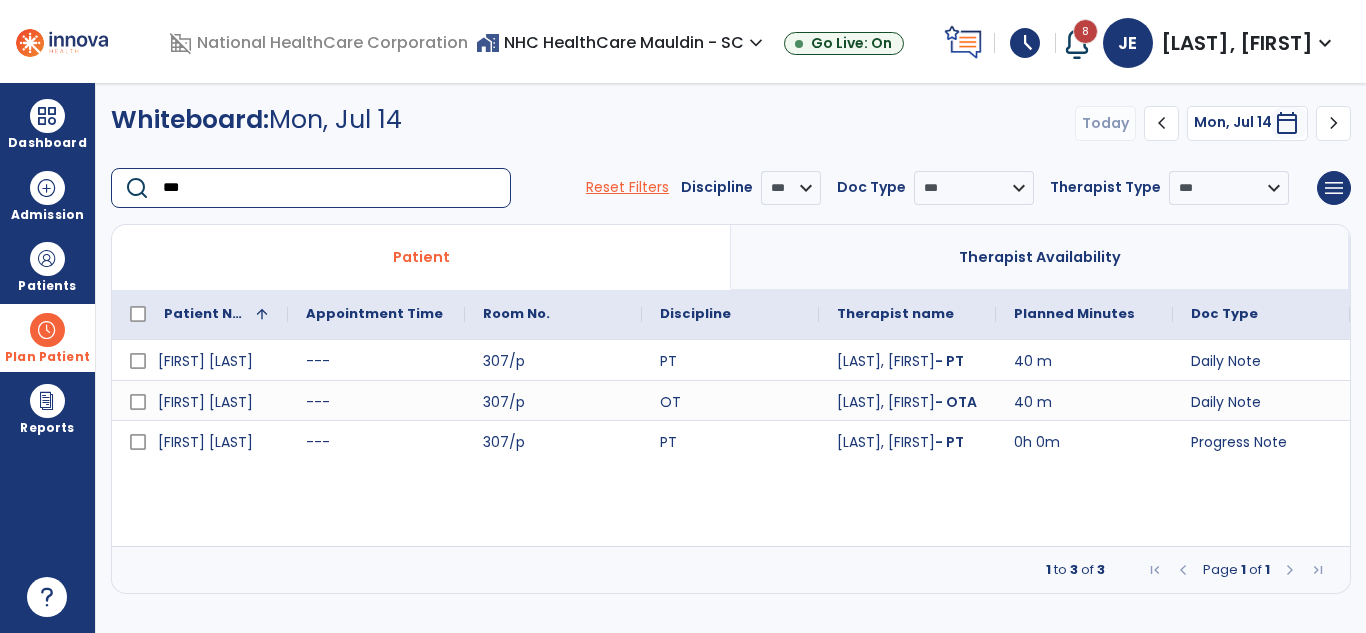 click on "***" 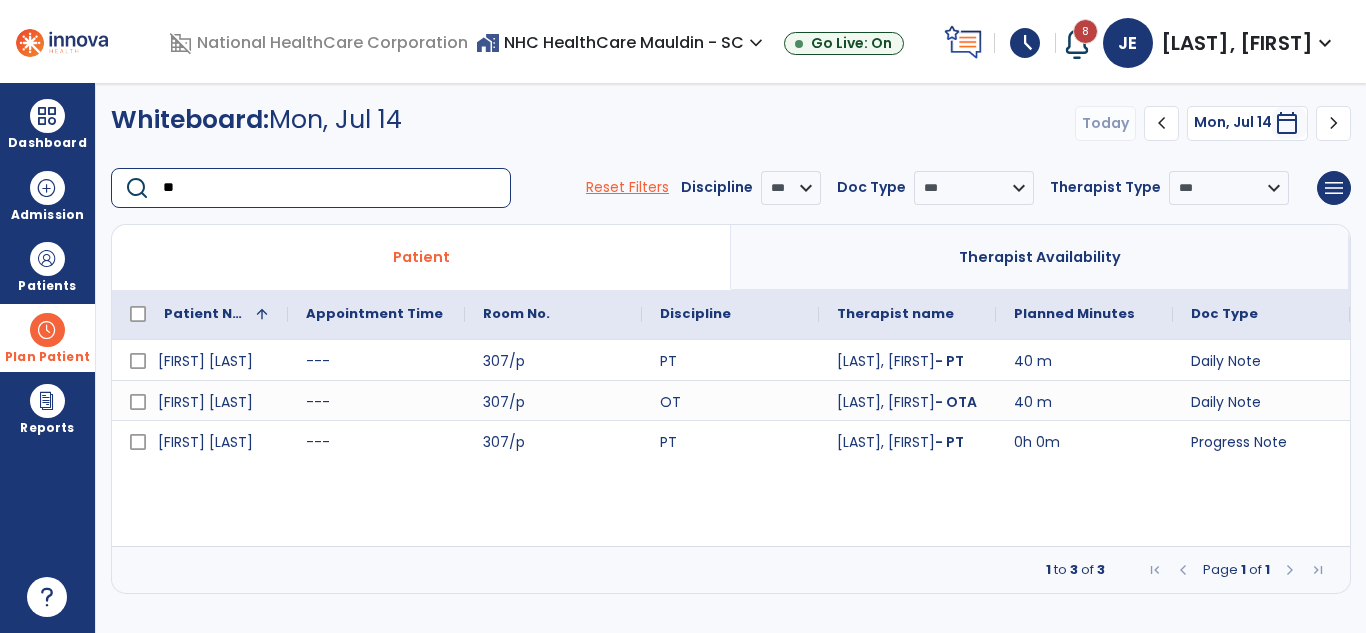 type on "***" 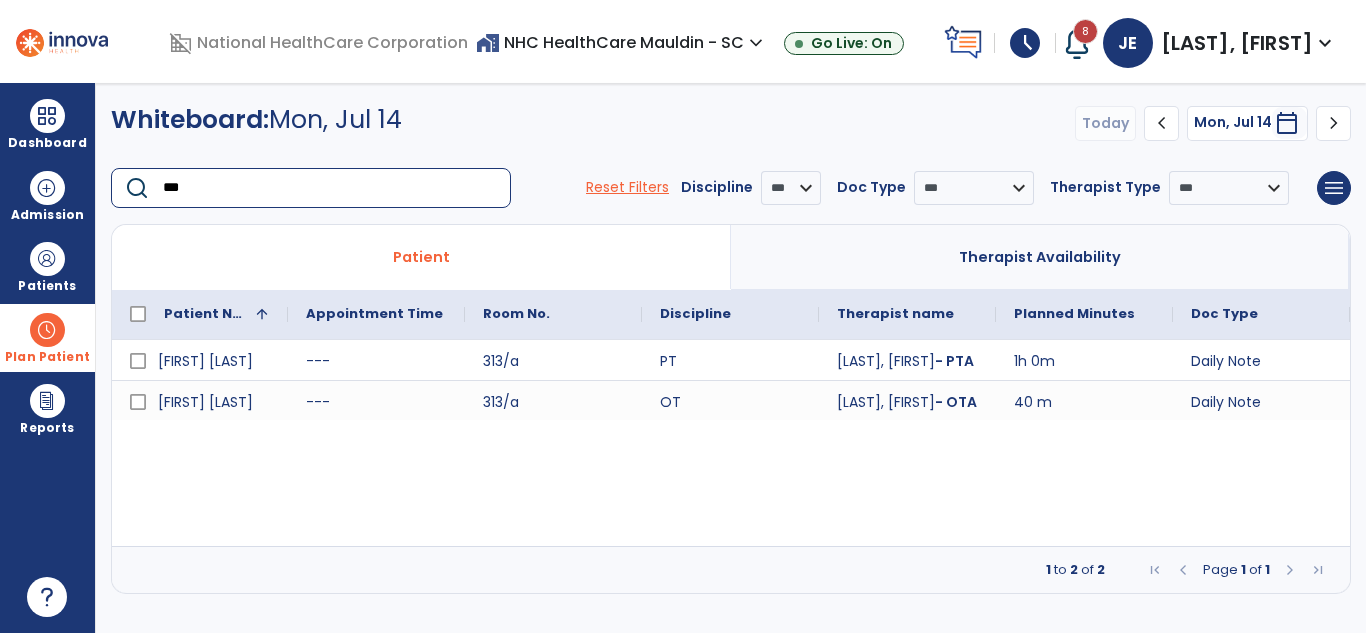 click on "***" 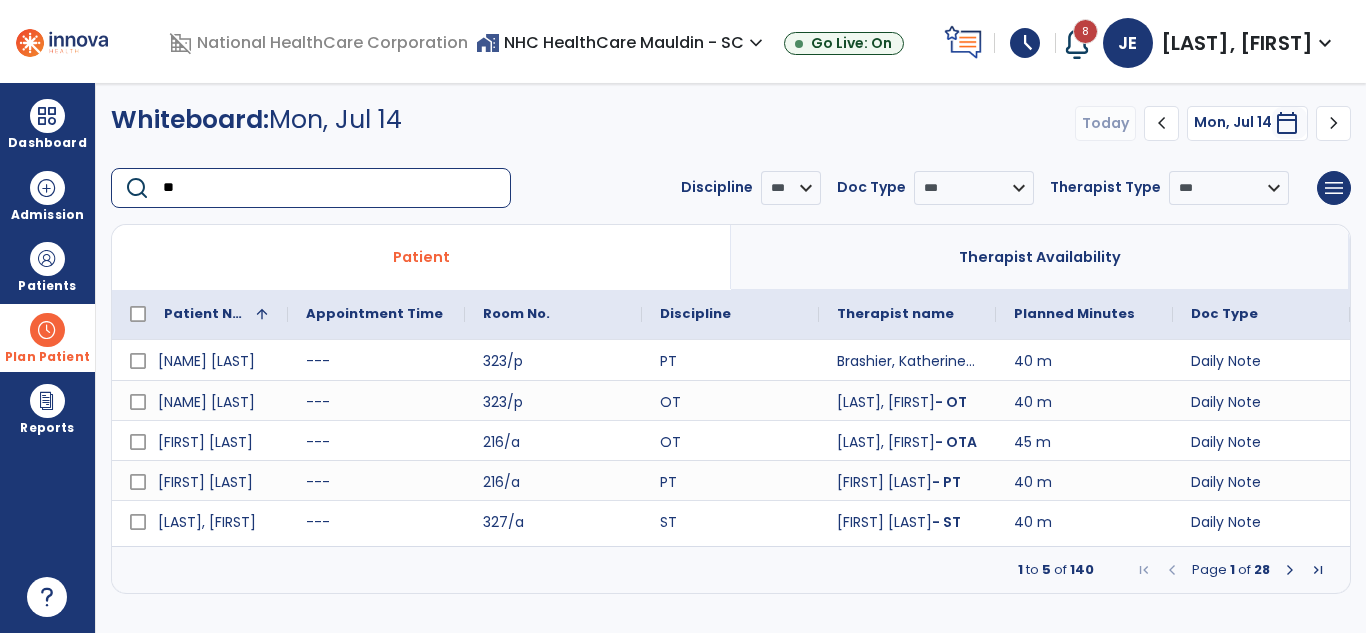 type on "***" 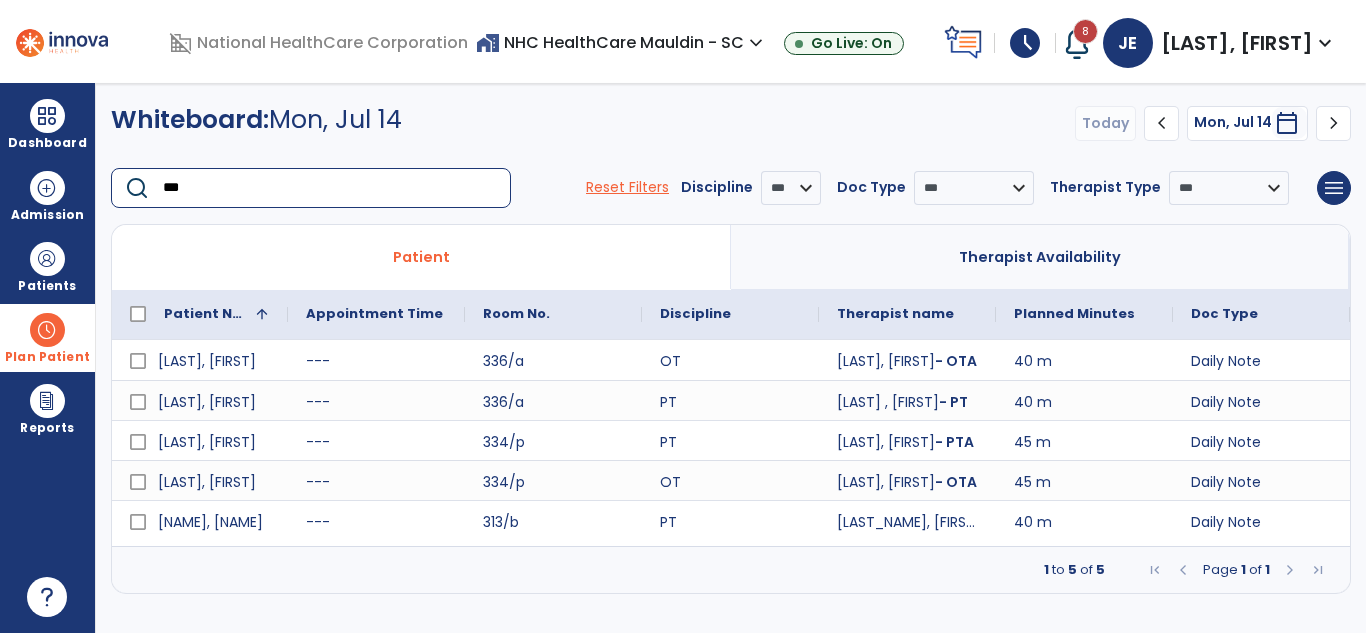 click on "***" 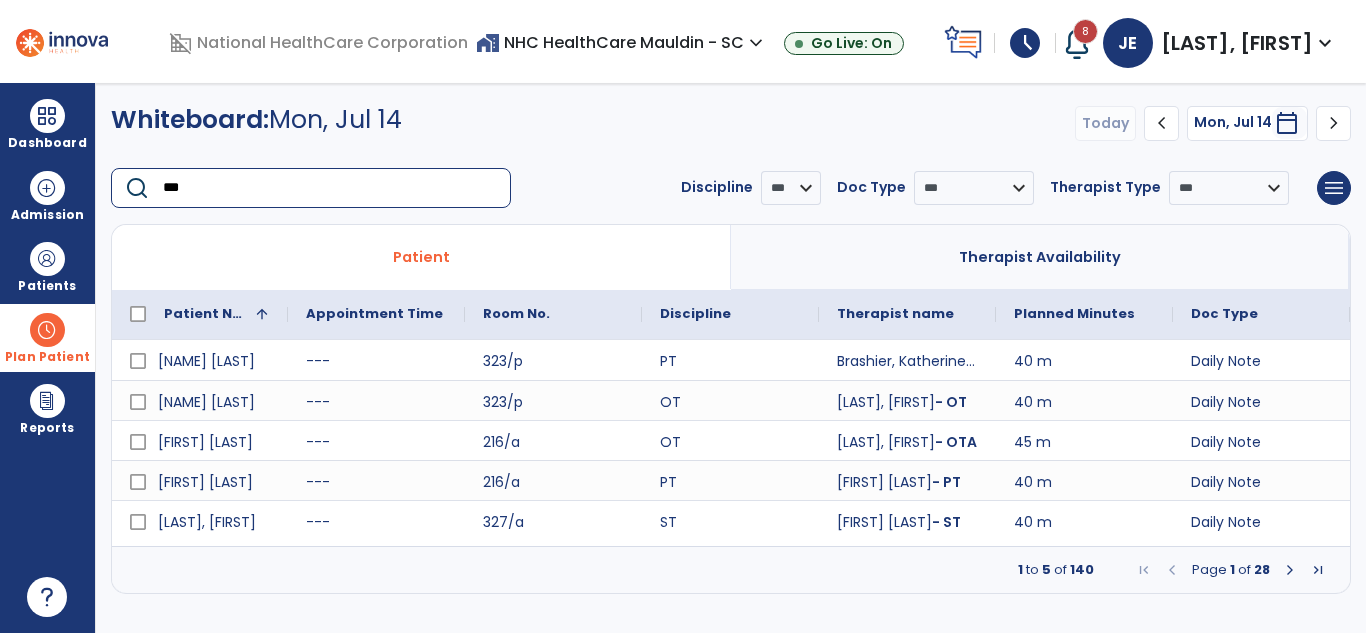 type on "****" 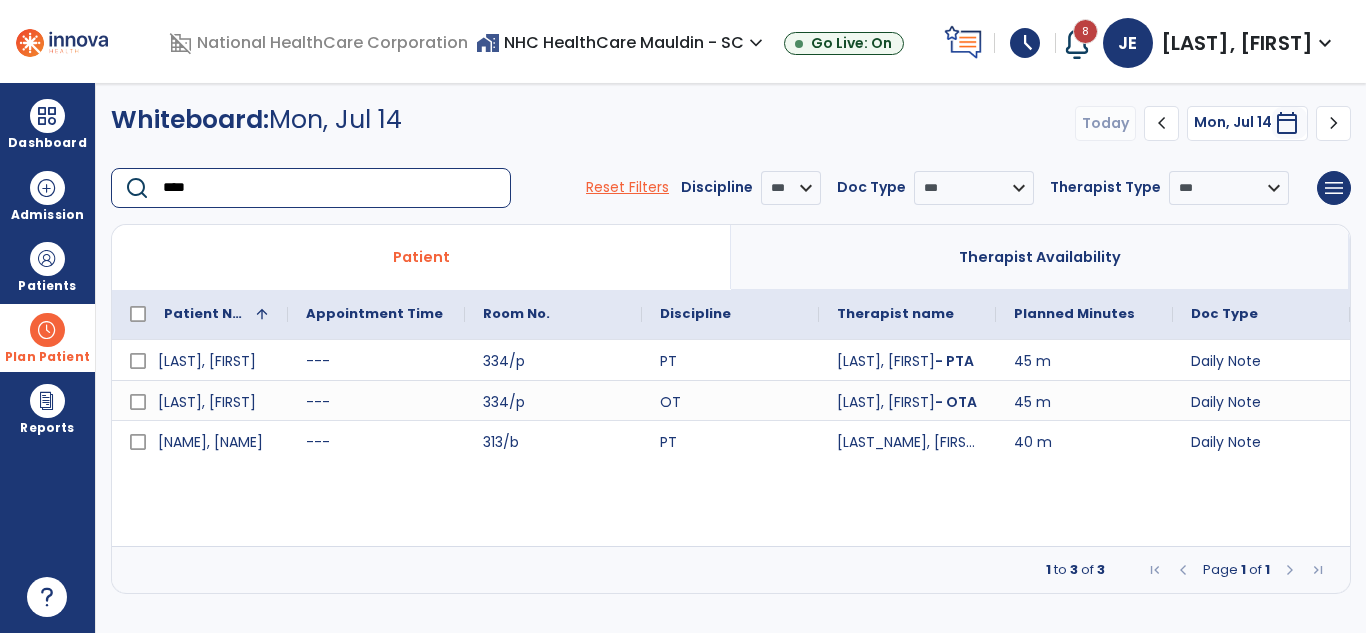 click on "****" 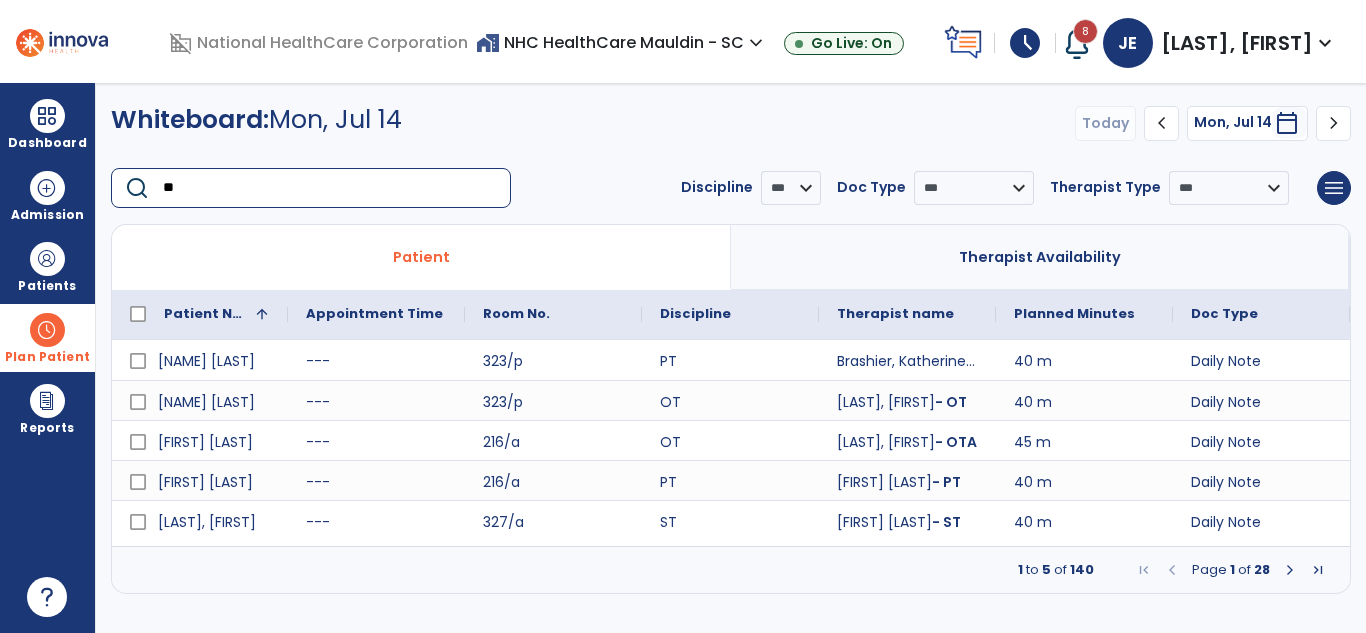 type on "***" 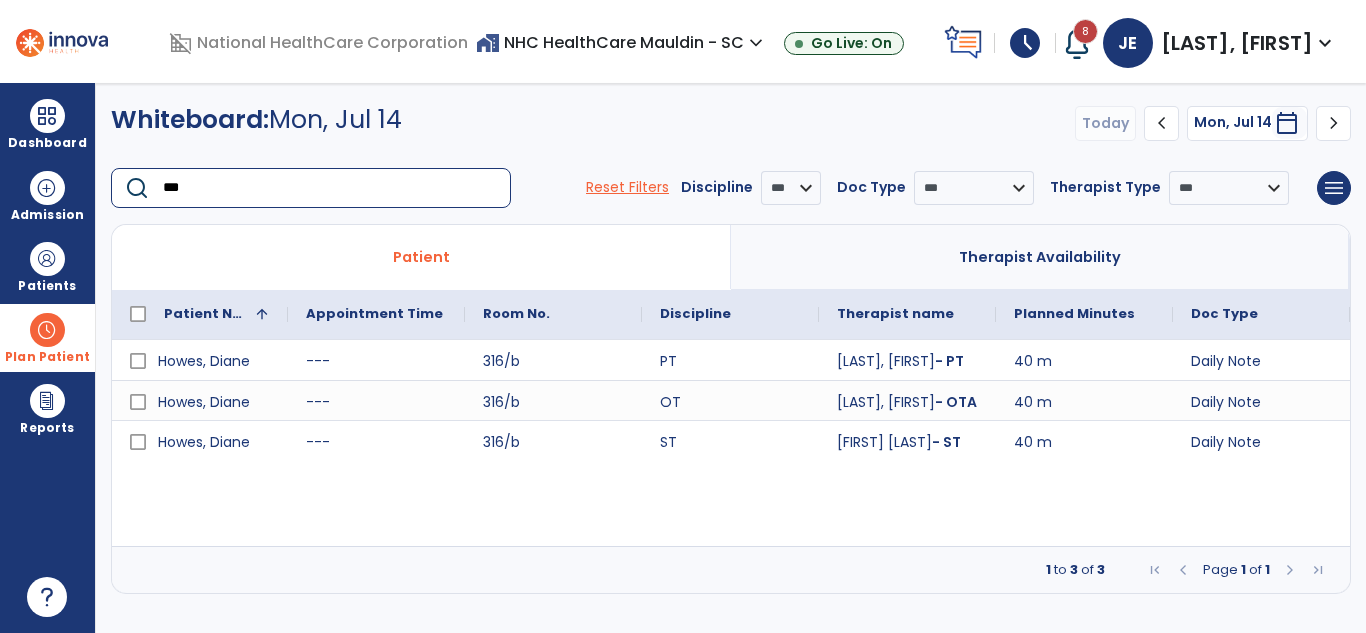 click on "***" 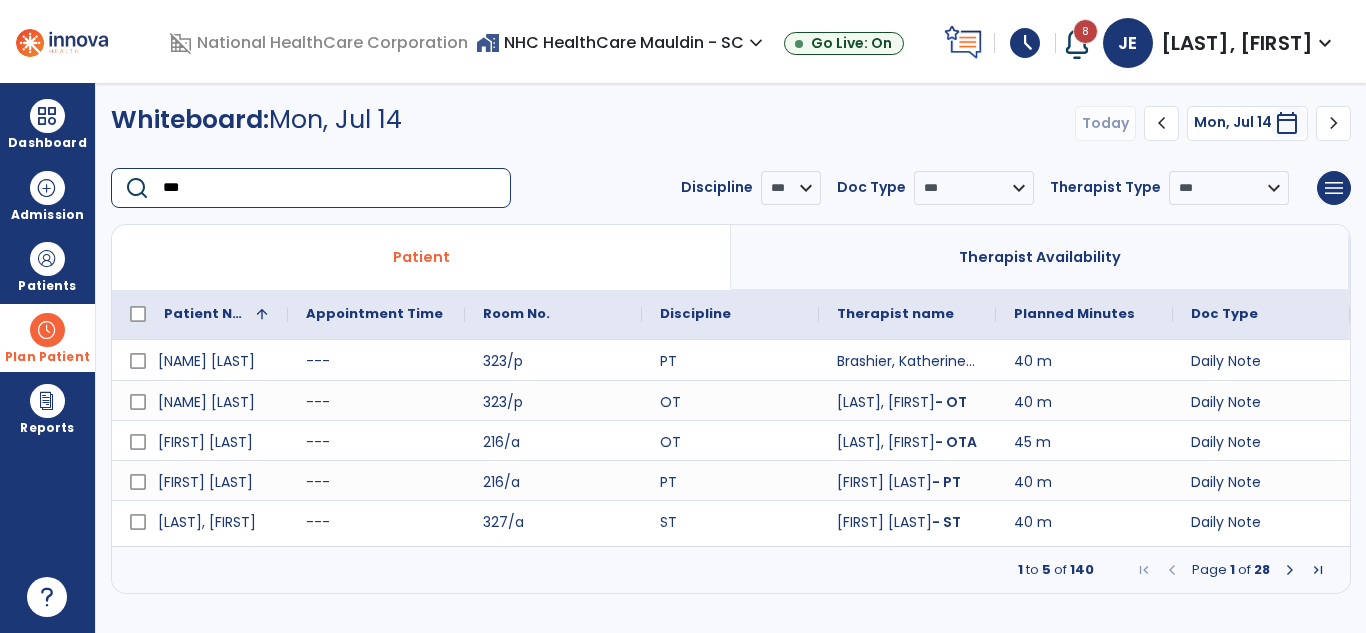 type on "****" 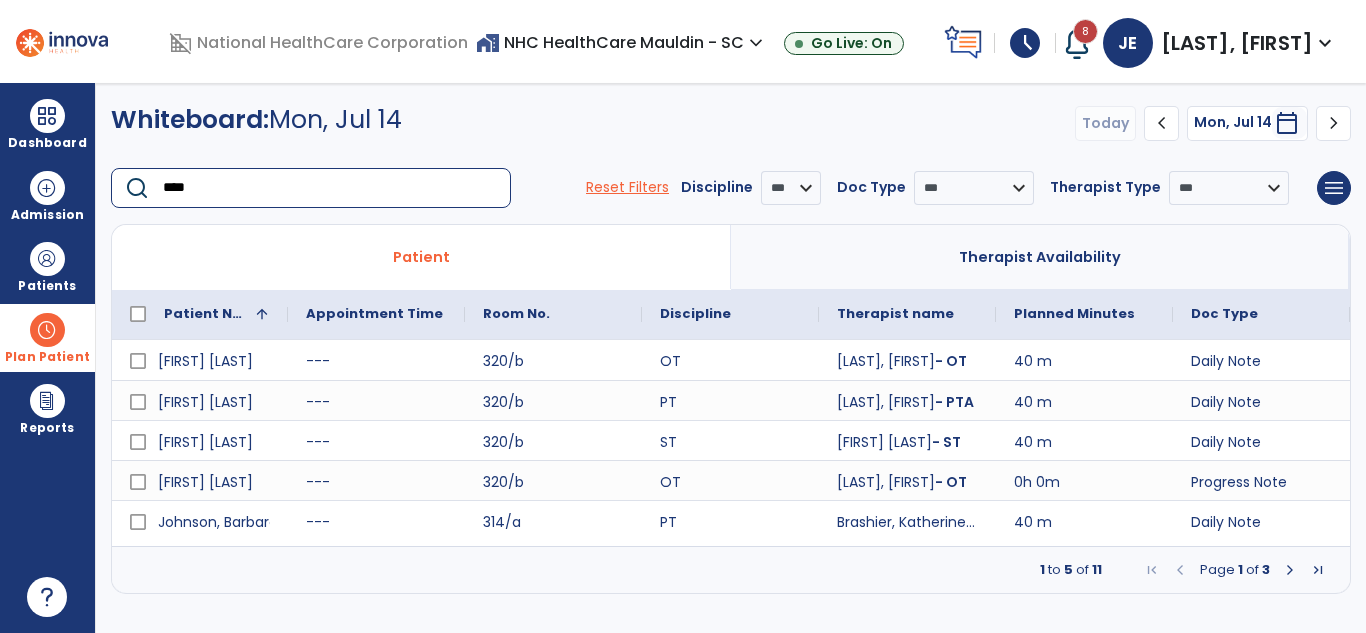 click on "****" 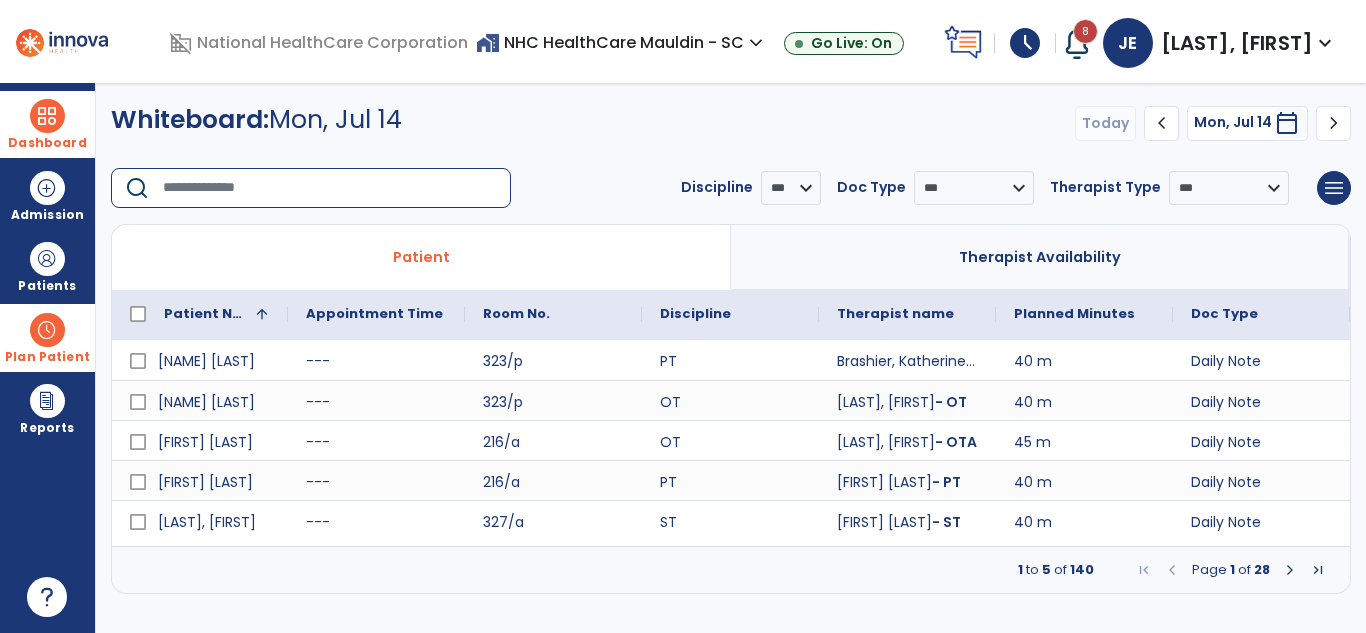 type 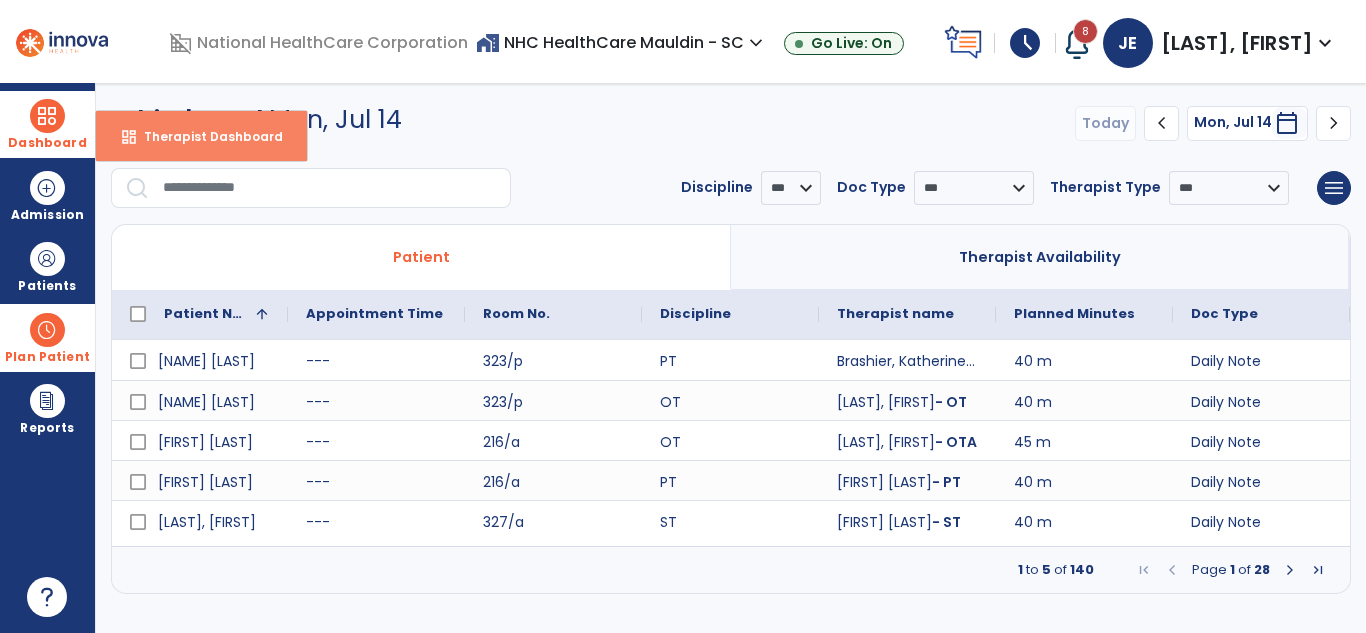 click on "dashboard  Therapist Dashboard" at bounding box center [201, 136] 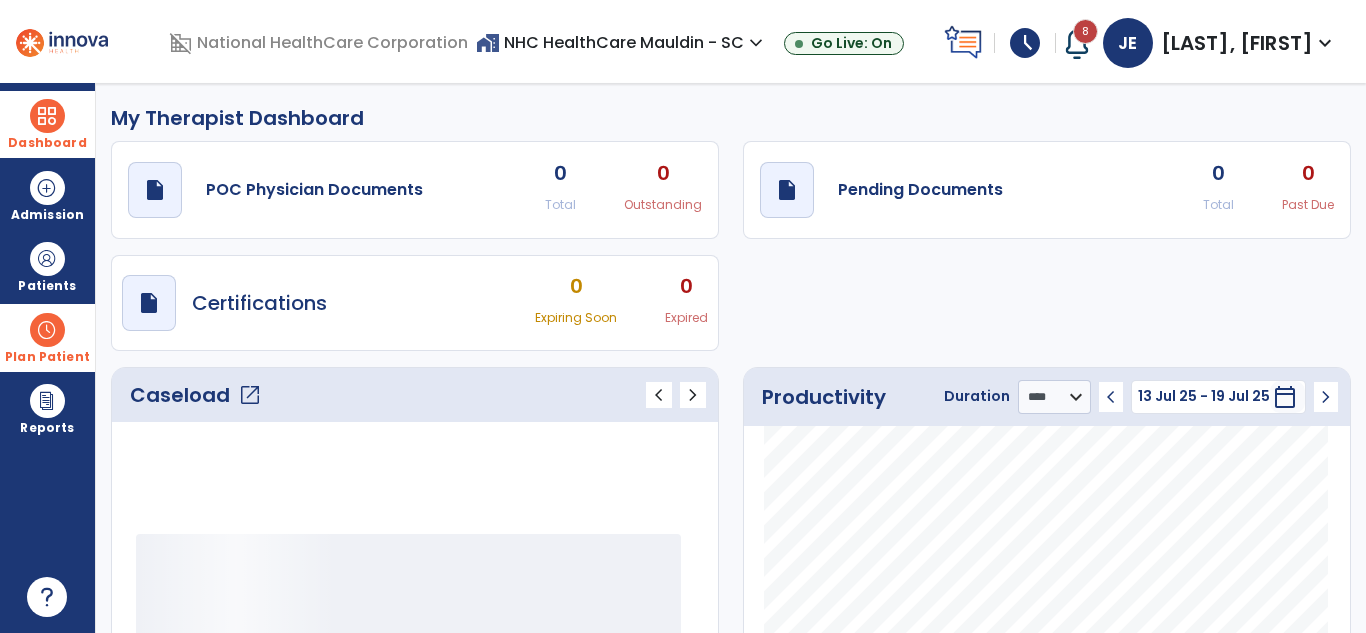 click on "open_in_new" 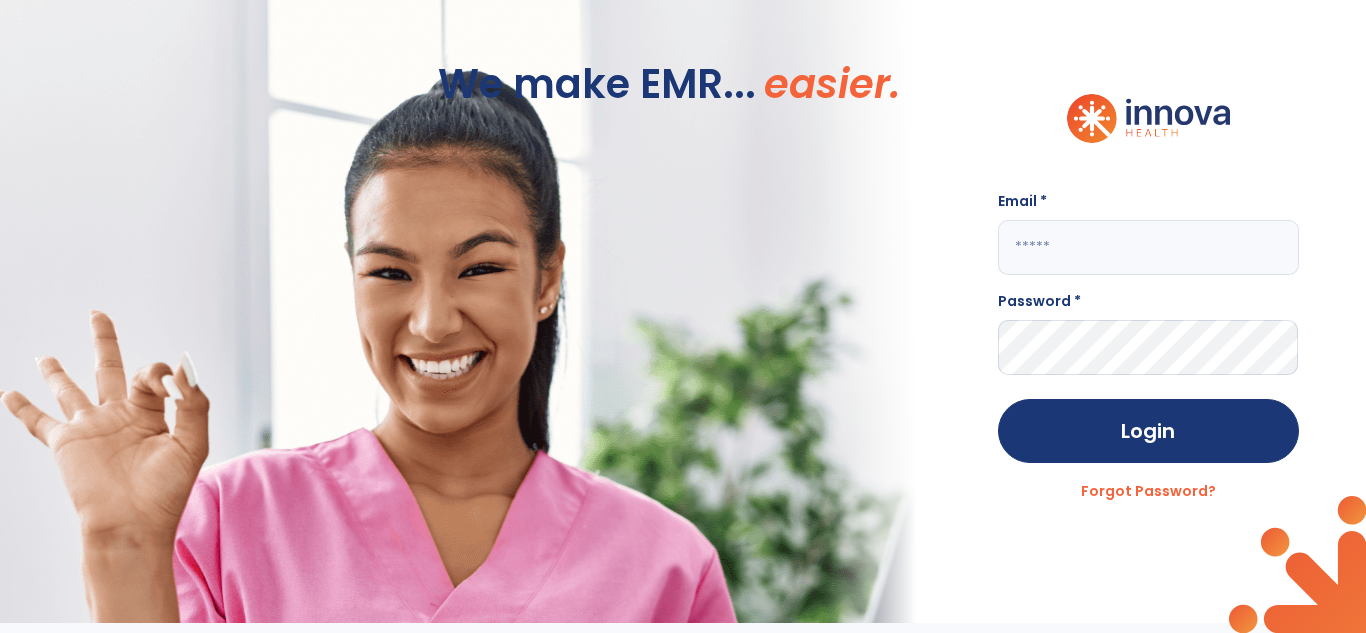 type on "**********" 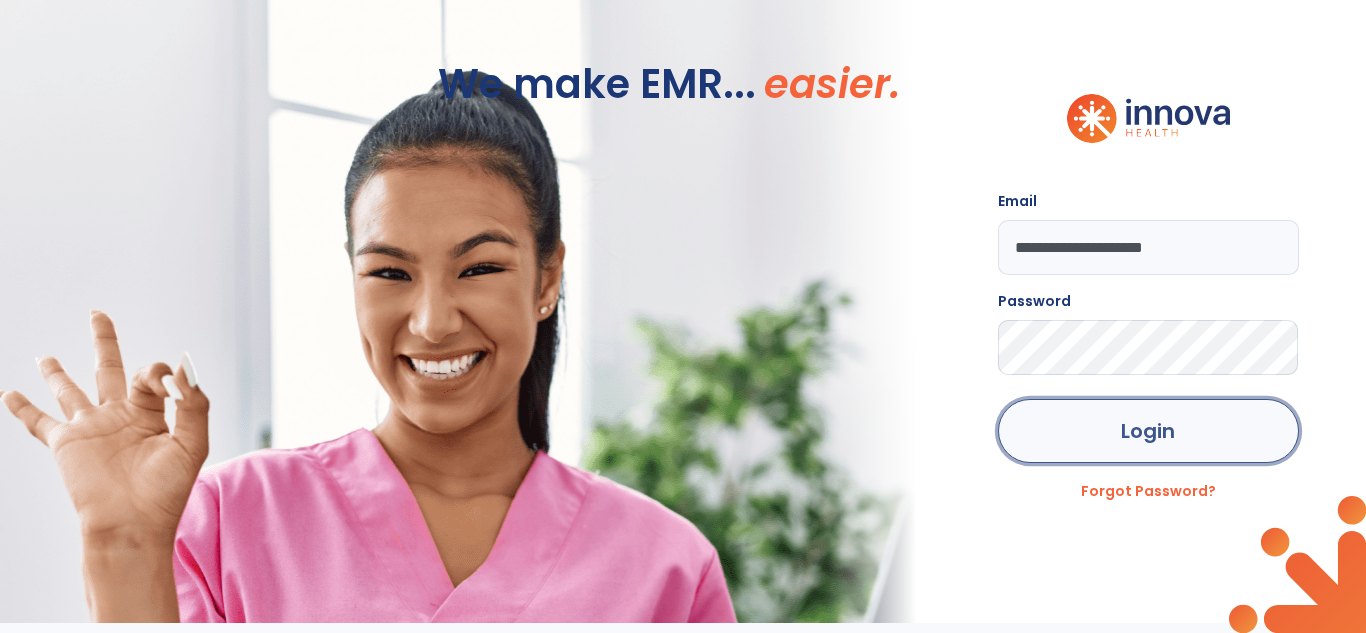click on "Login" 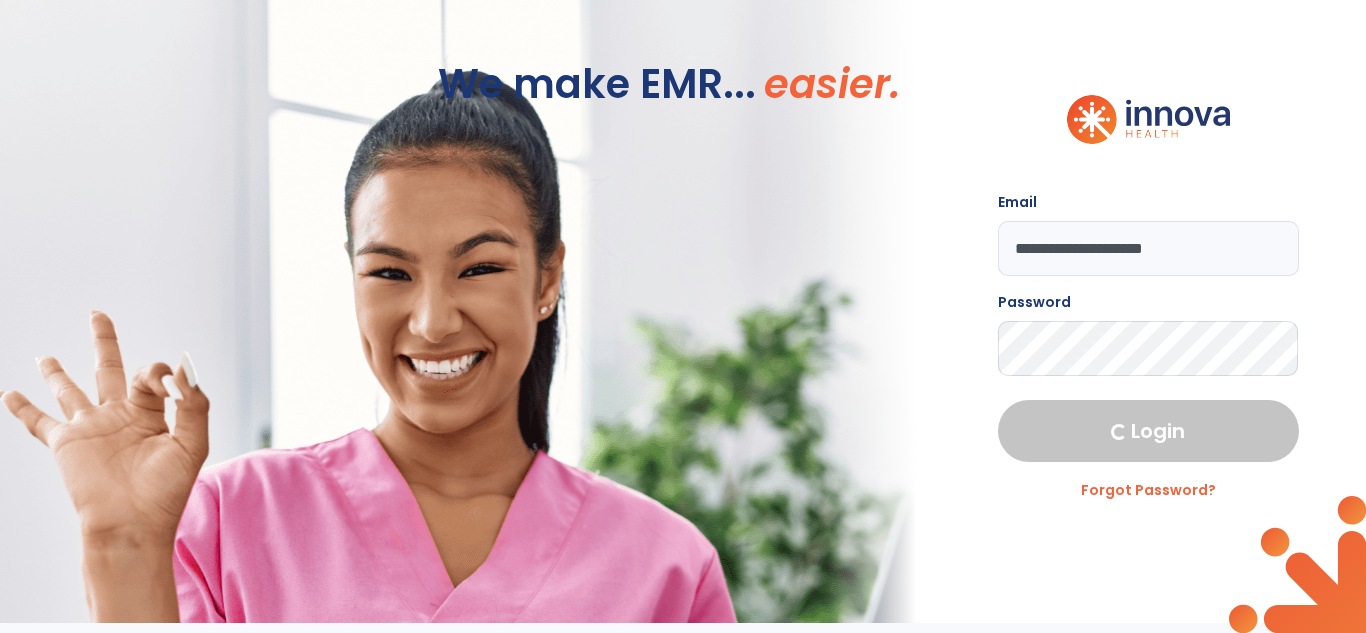 select on "****" 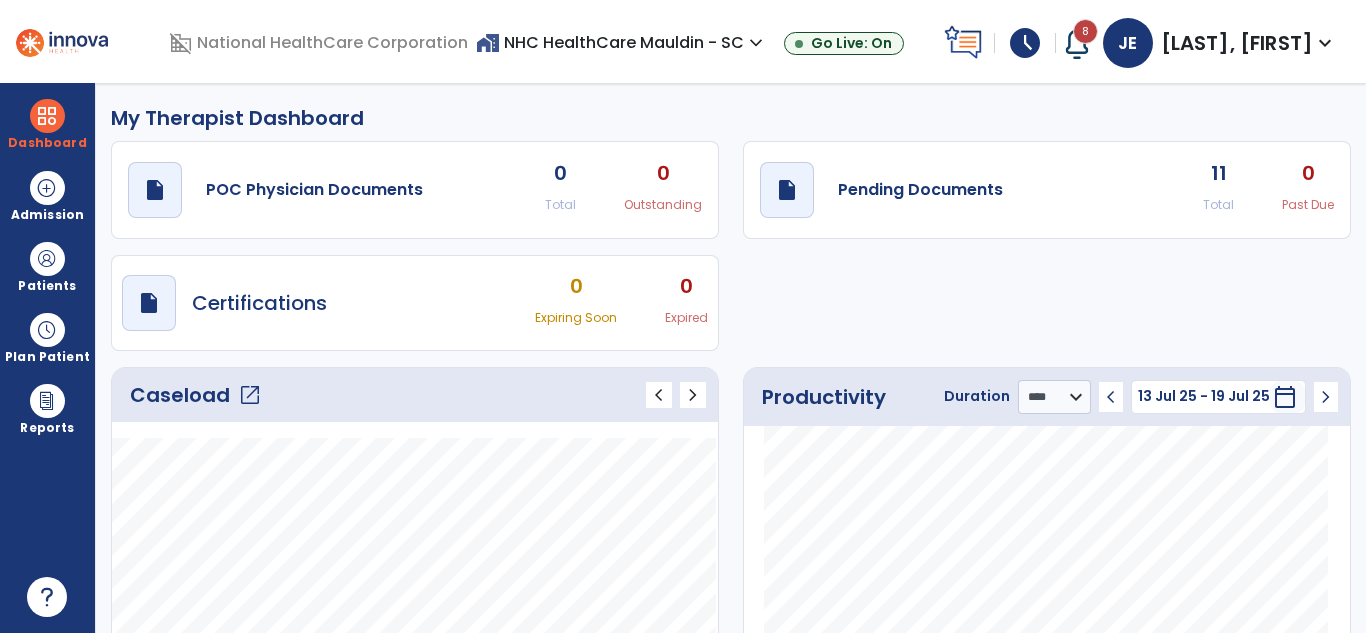 click on "open_in_new" 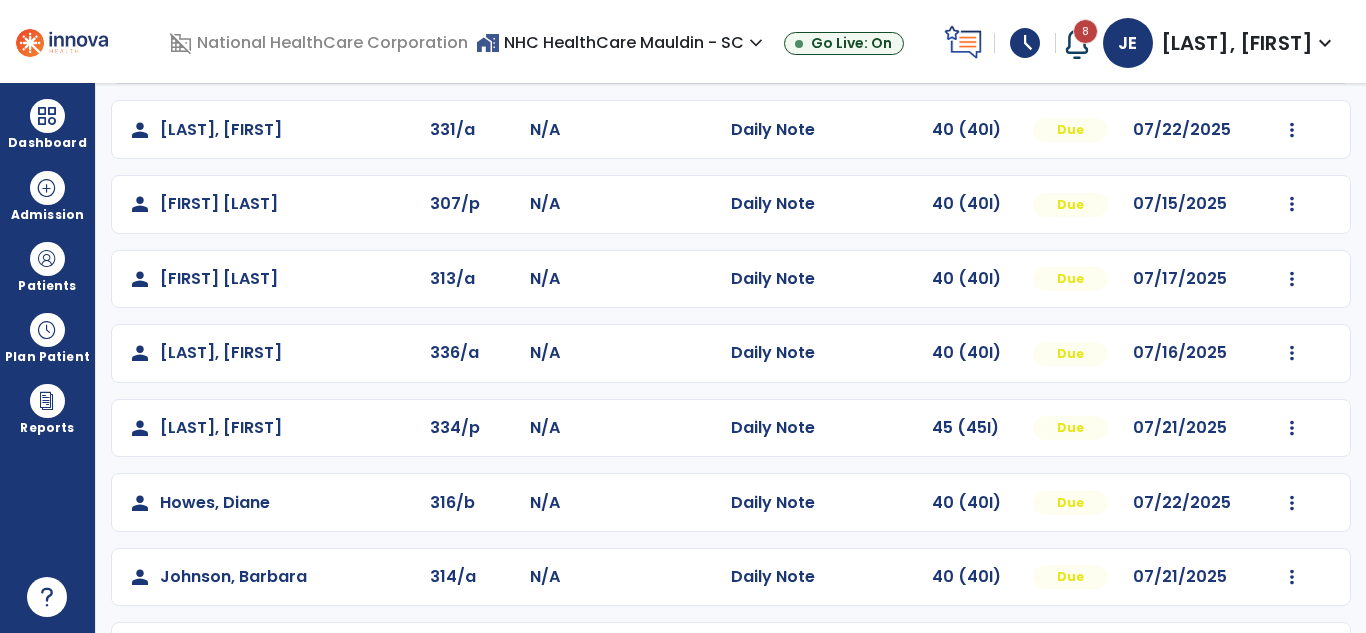 scroll, scrollTop: 454, scrollLeft: 0, axis: vertical 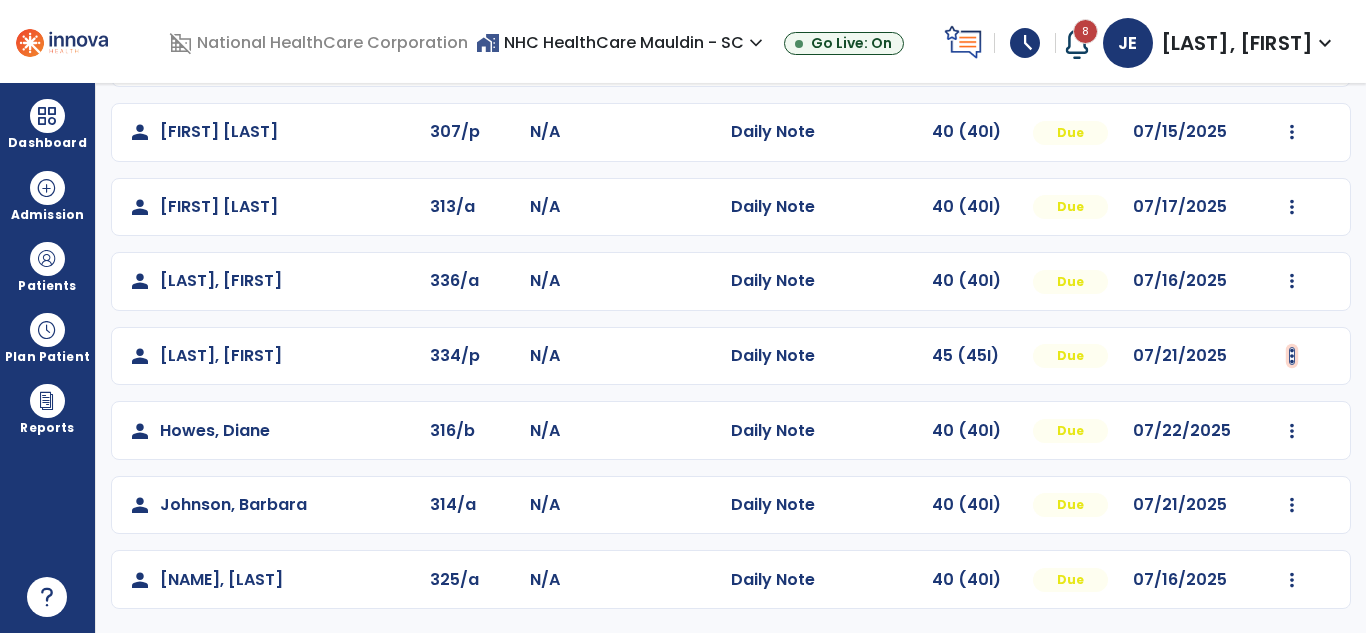 click at bounding box center (1292, -166) 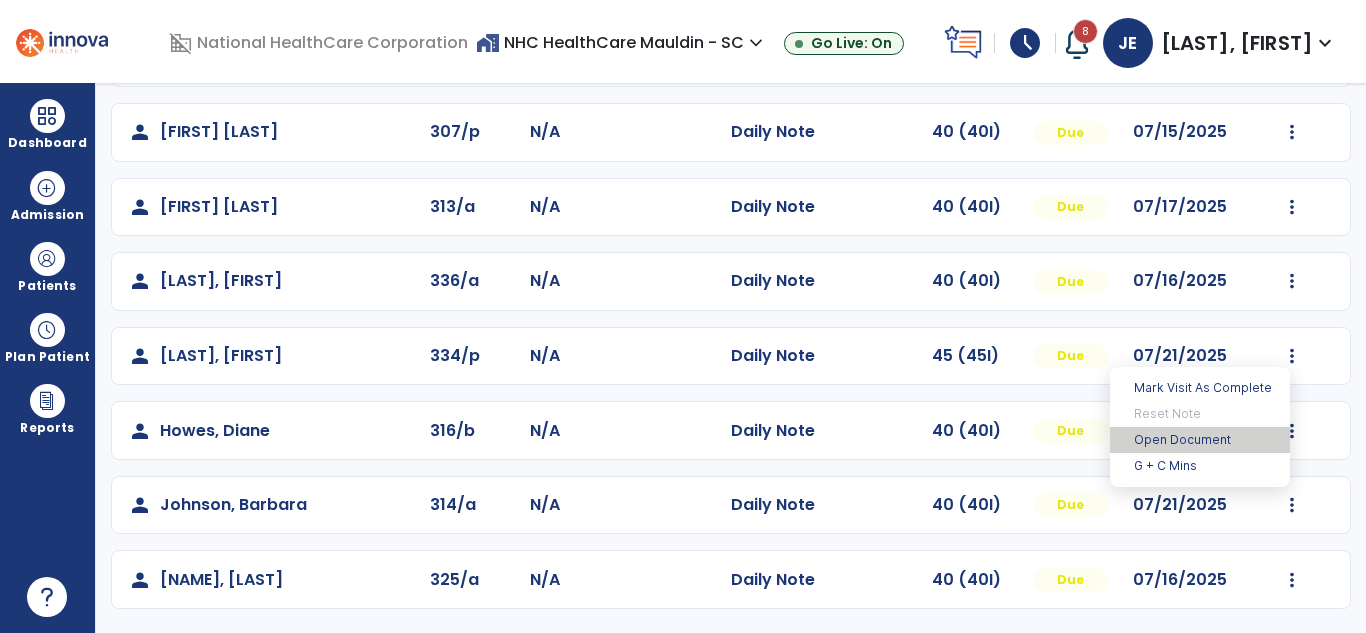 click on "Open Document" at bounding box center (1200, 440) 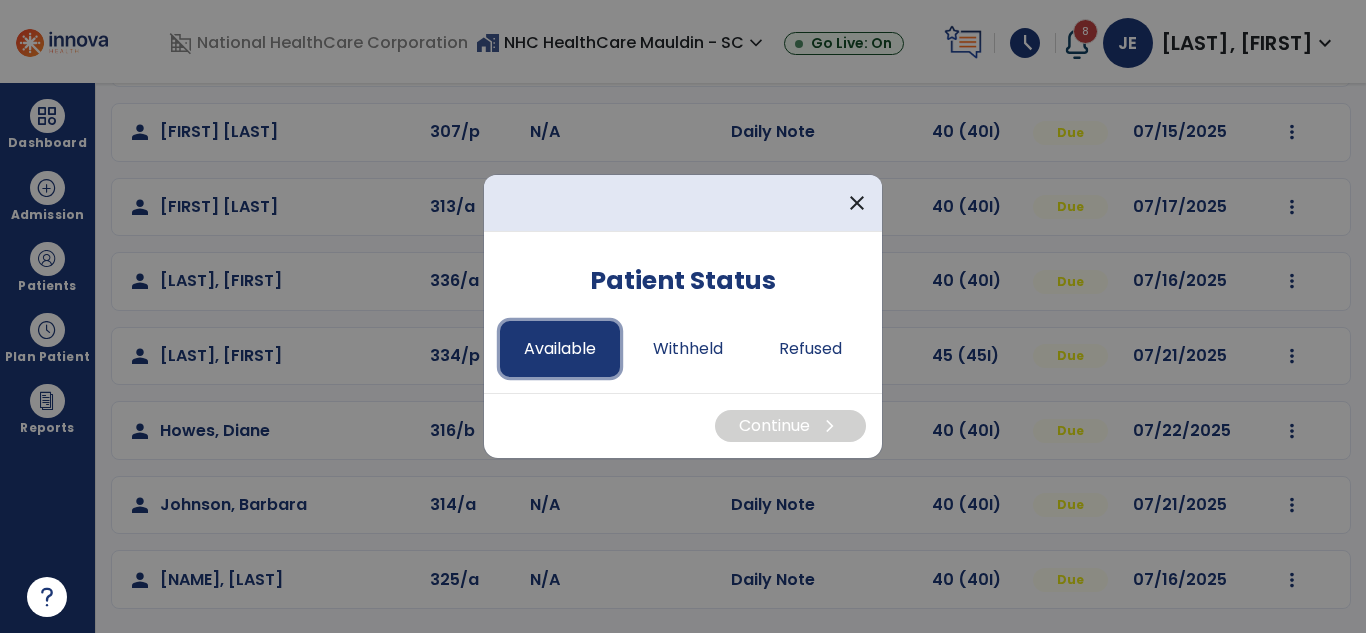 click on "Available" at bounding box center [560, 349] 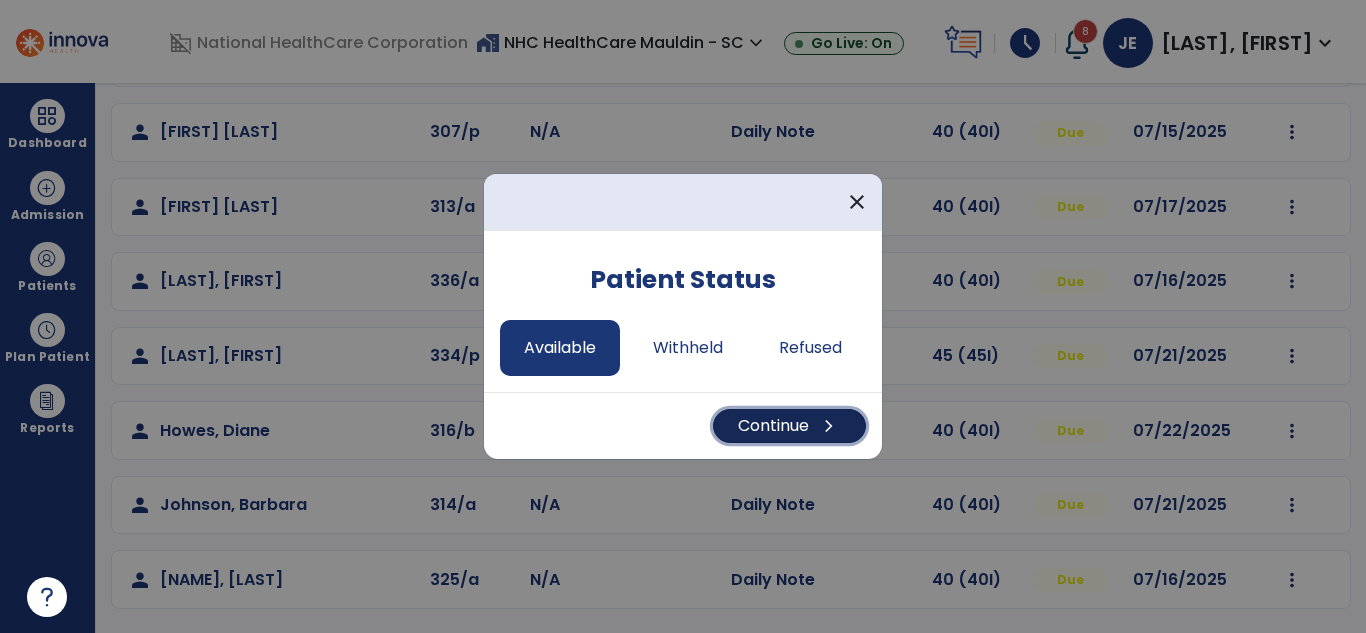 click on "Continue   chevron_right" at bounding box center [789, 426] 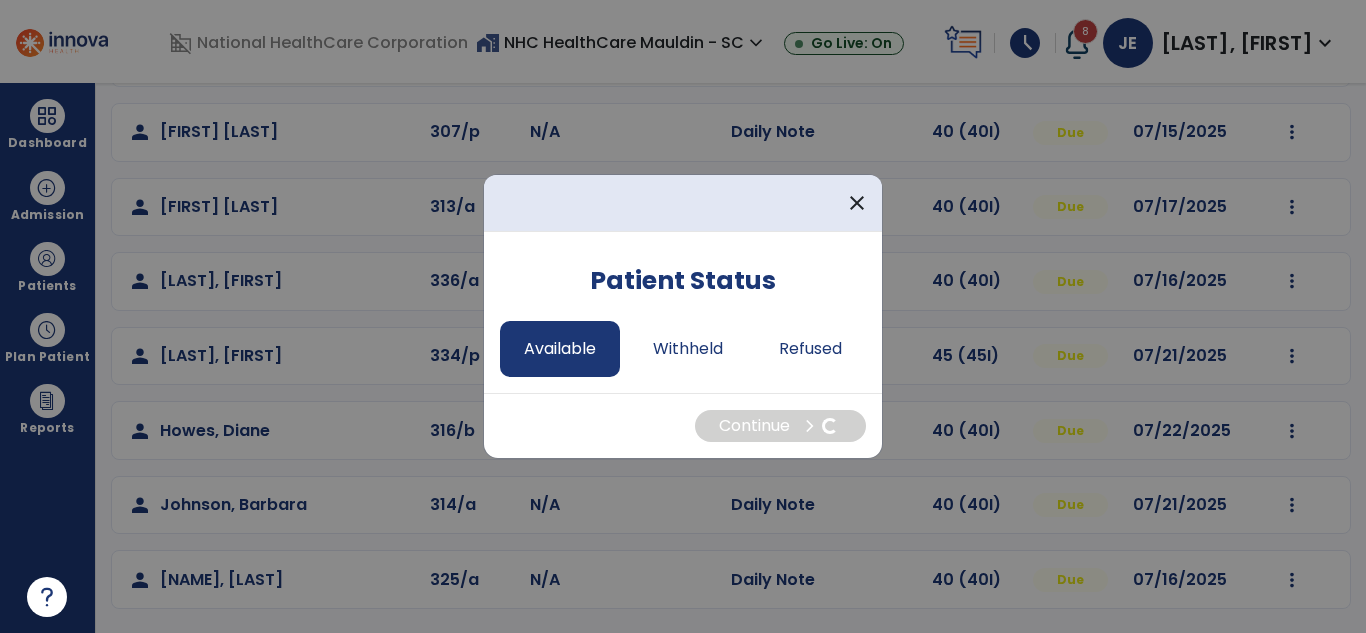 select on "*" 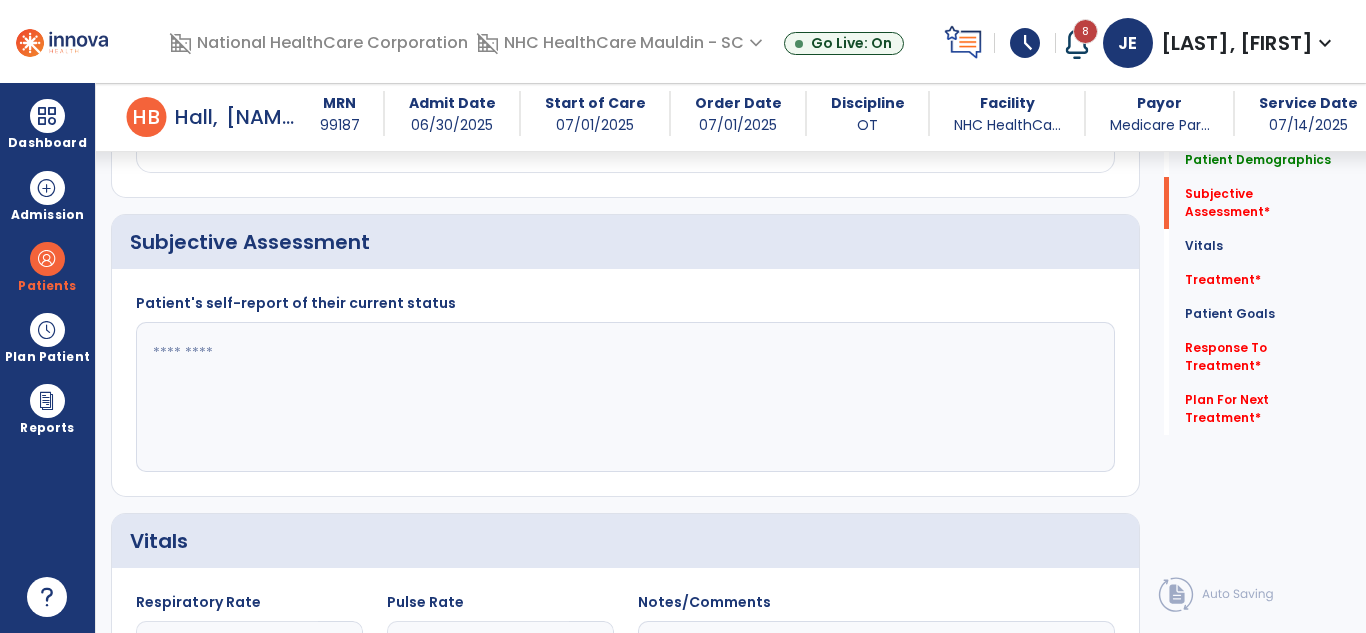 scroll, scrollTop: 424, scrollLeft: 0, axis: vertical 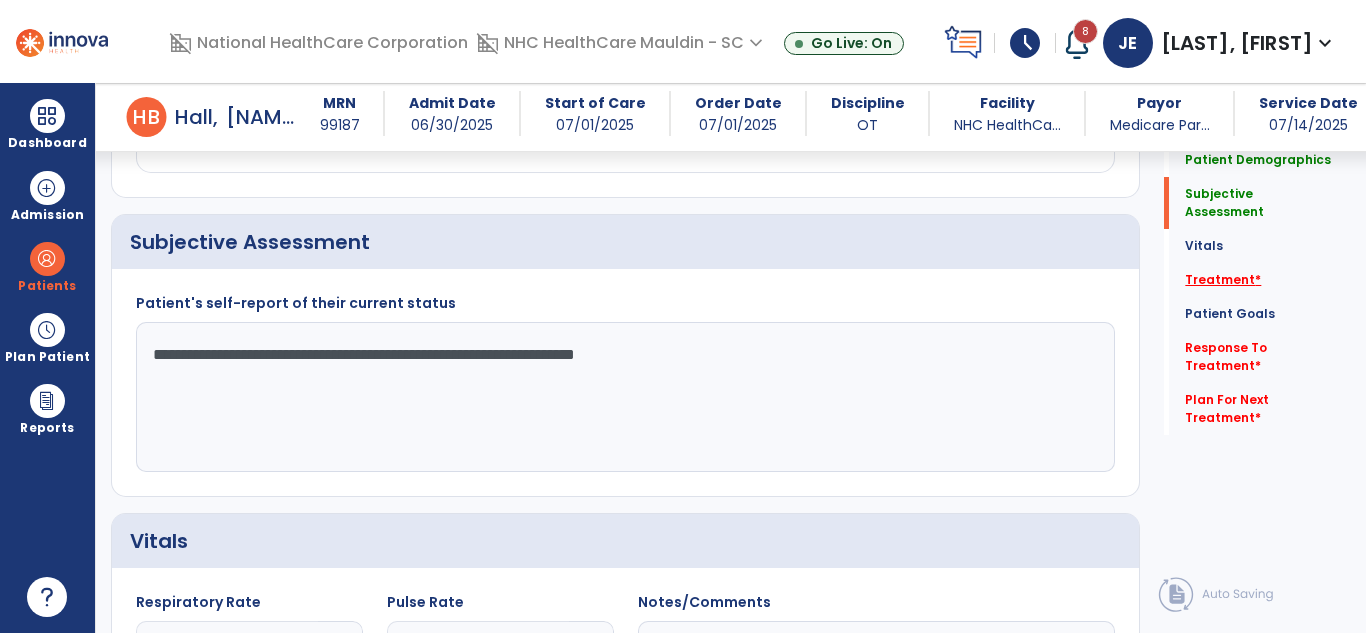 type on "**********" 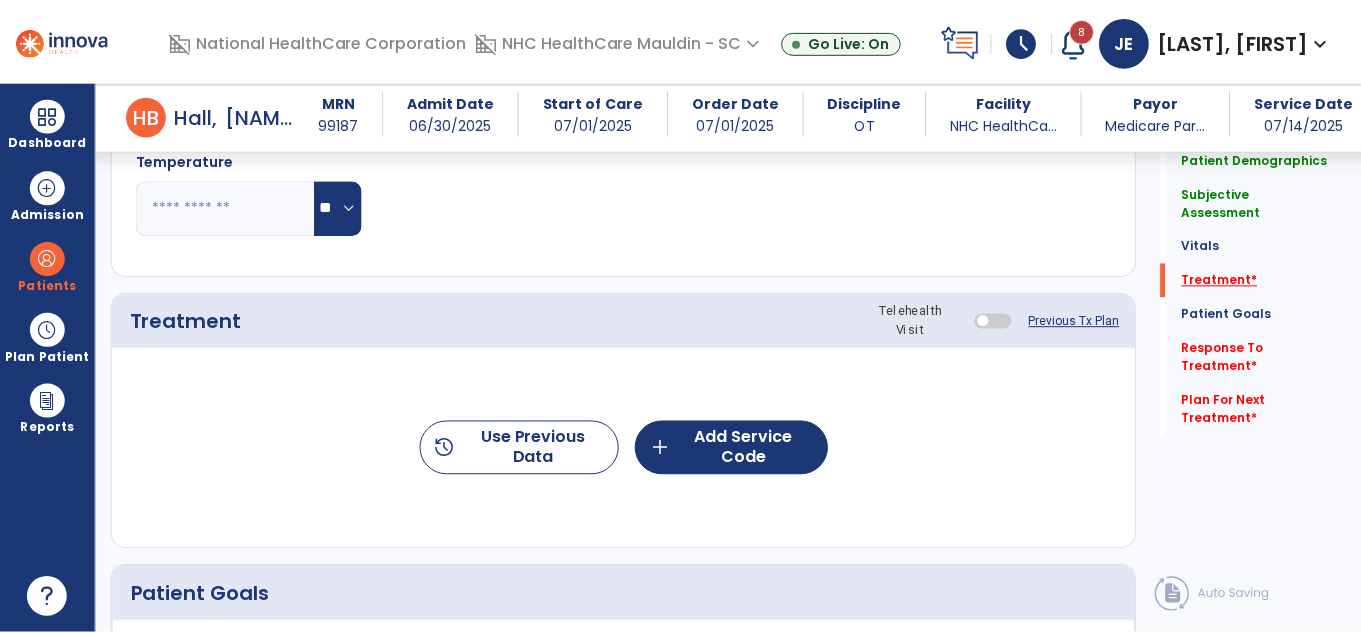 scroll, scrollTop: 1130, scrollLeft: 0, axis: vertical 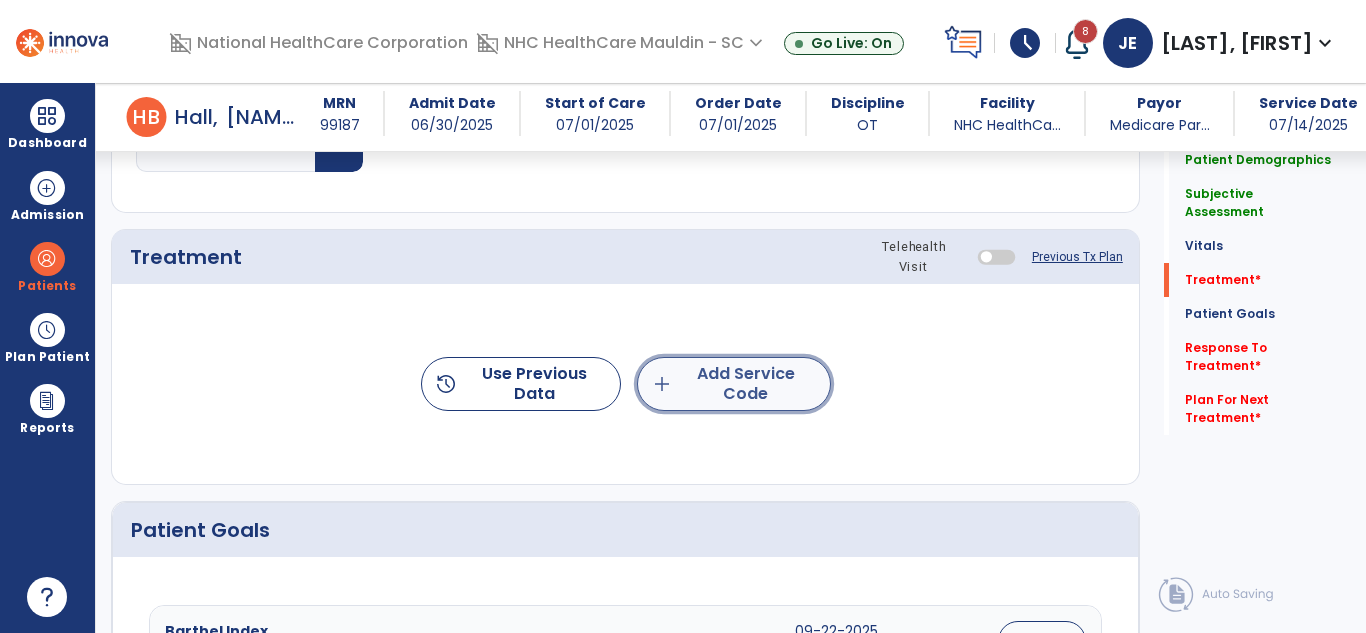 click on "add  Add Service Code" 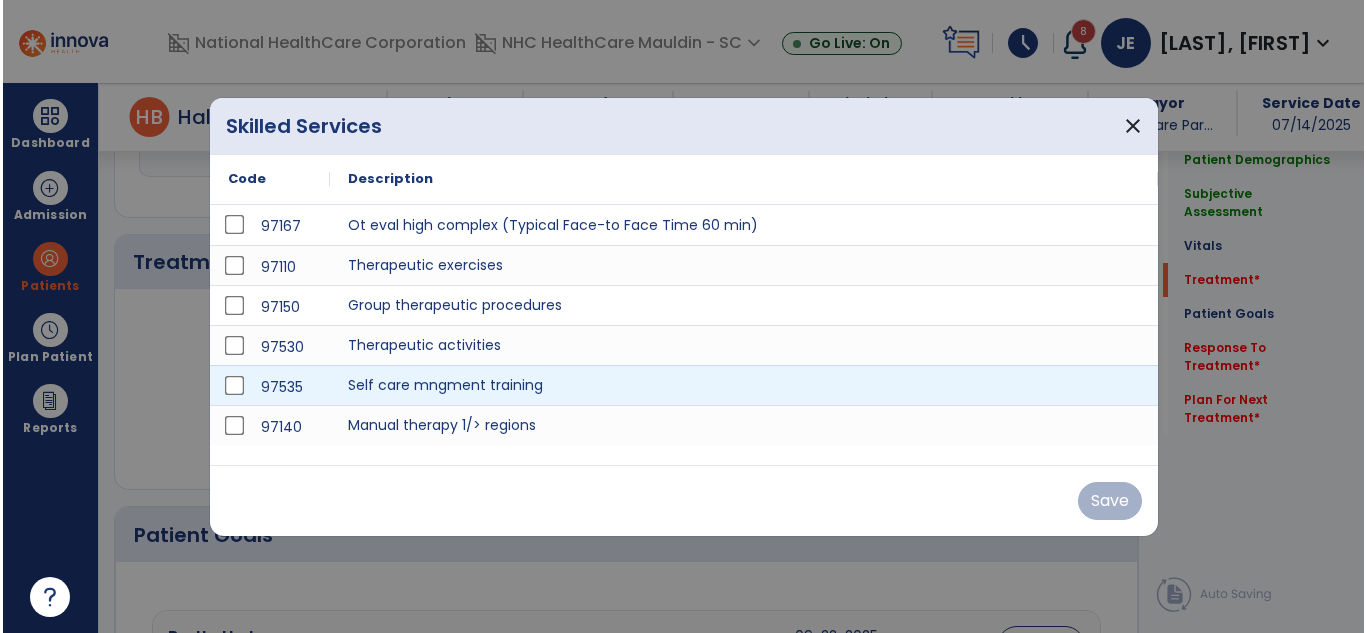 scroll, scrollTop: 1130, scrollLeft: 0, axis: vertical 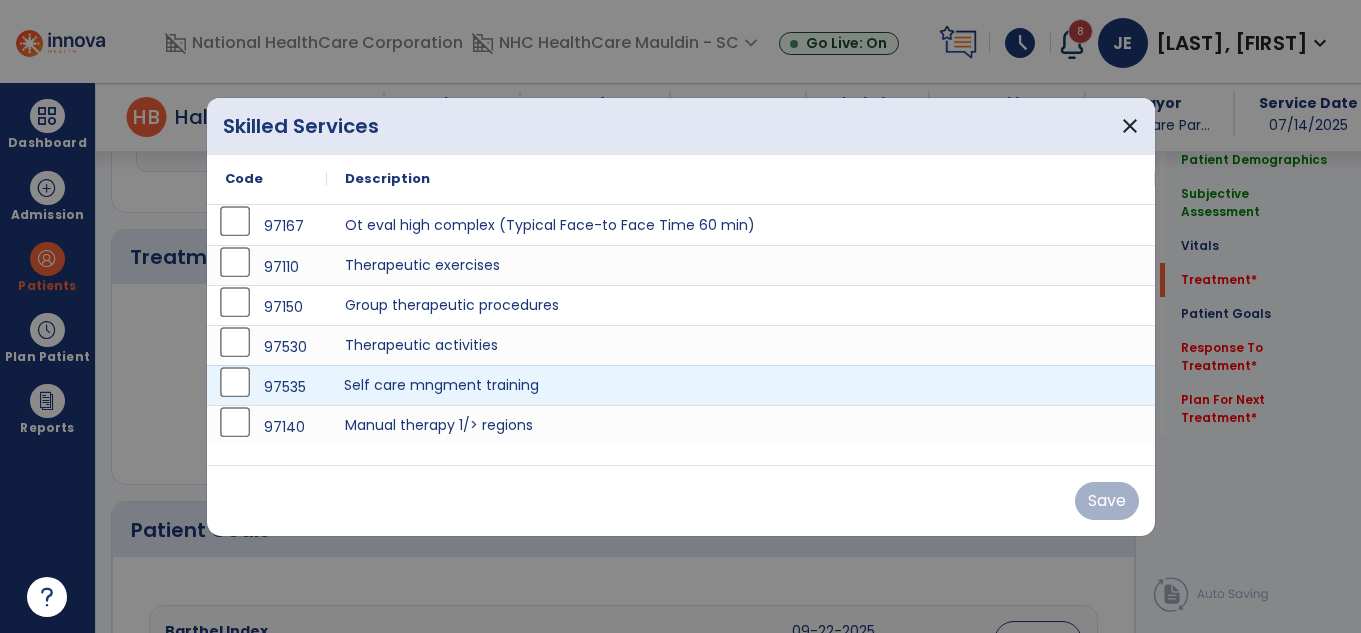 click on "Self care mngment training" at bounding box center (741, 385) 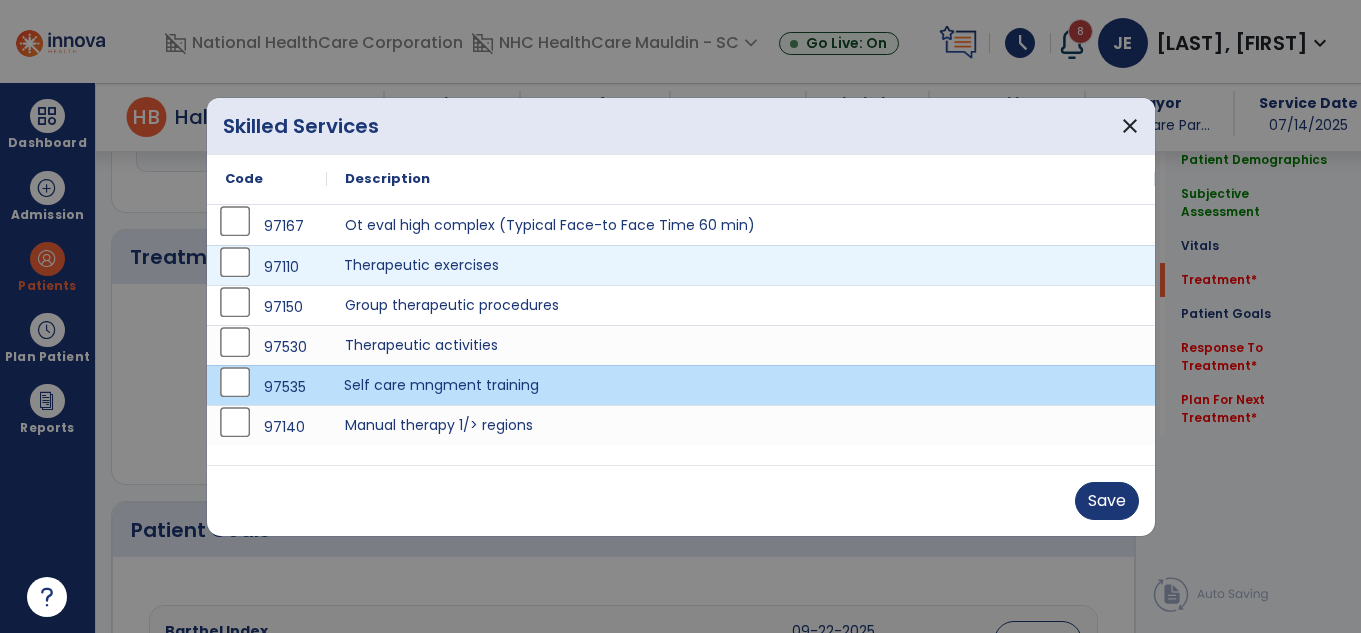 click on "Therapeutic exercises" at bounding box center [741, 265] 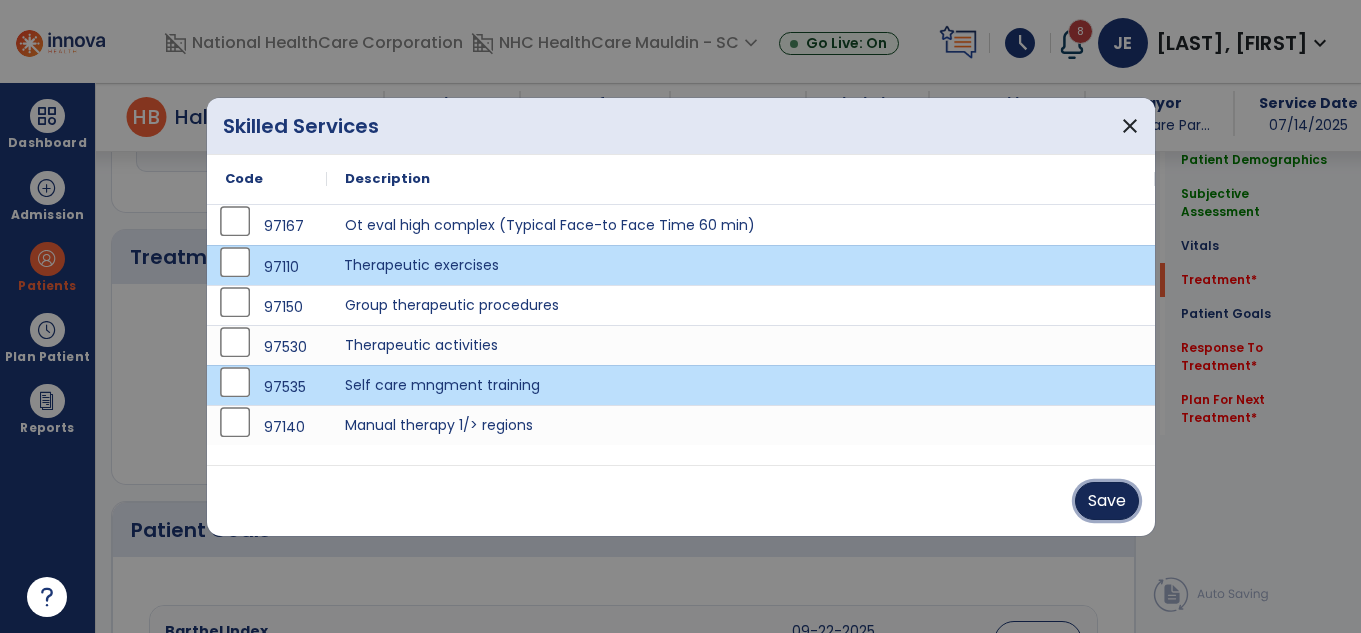 click on "Save" at bounding box center (1107, 501) 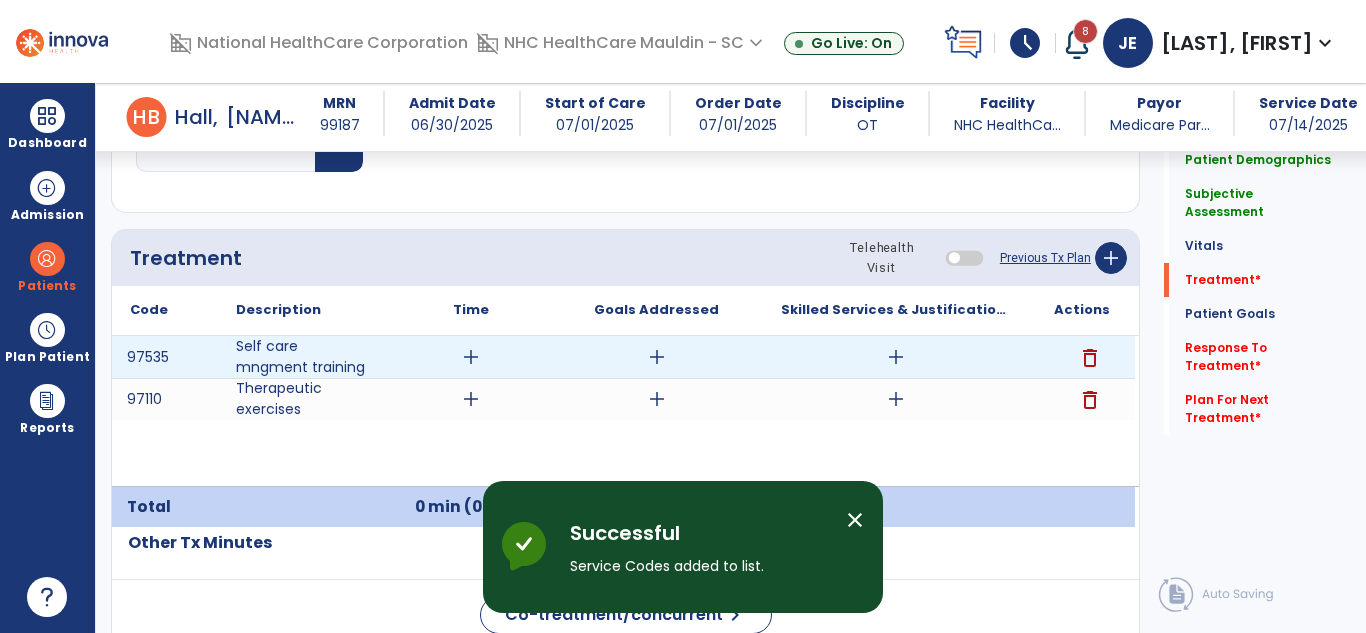 click on "add" at bounding box center (471, 357) 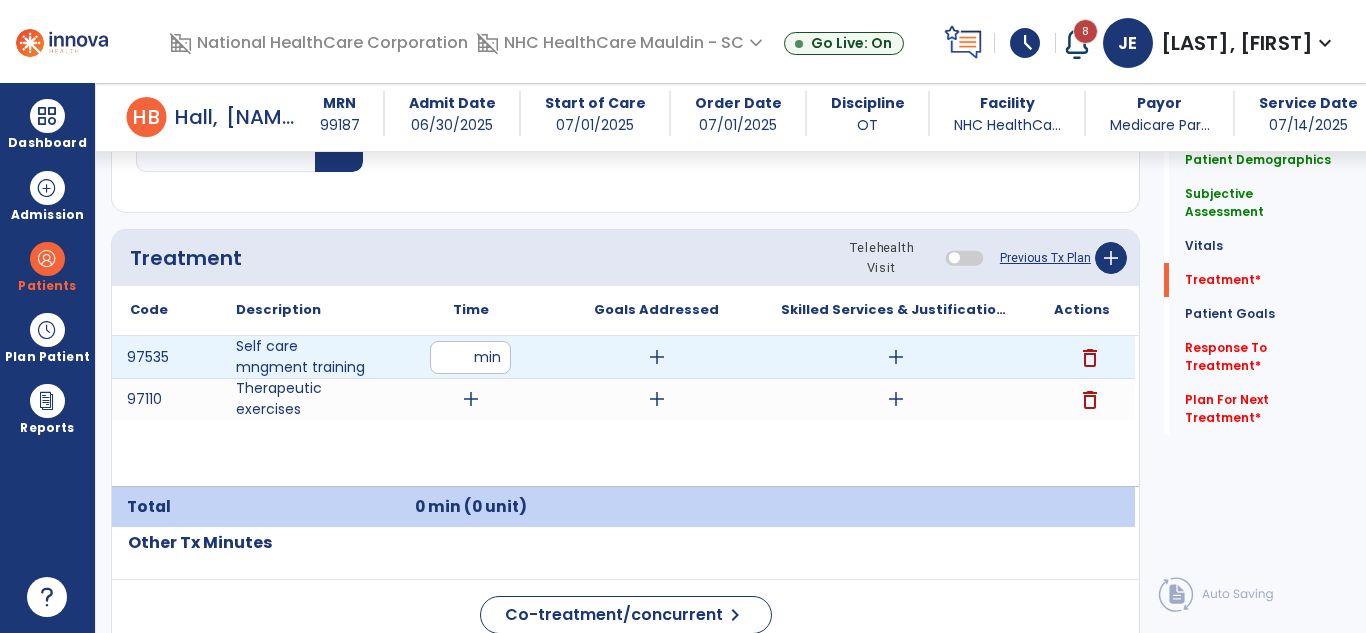 type on "**" 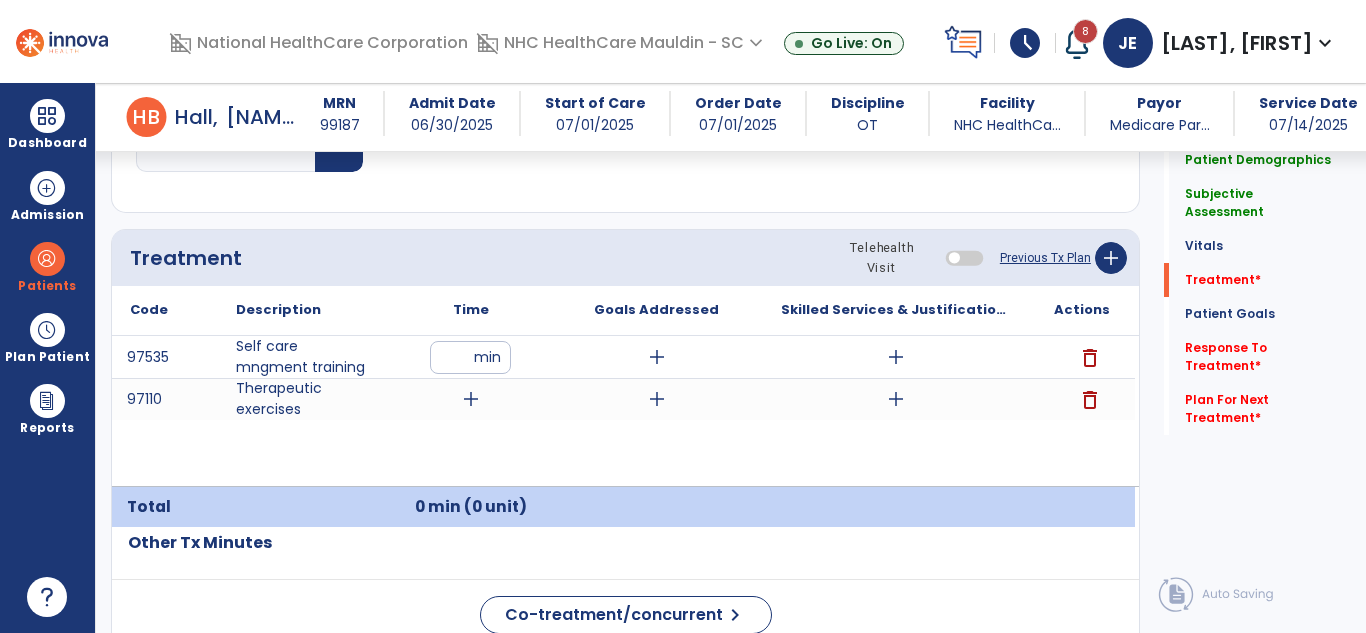 click on "97535  Self care mngment training  ** min add add delete 97110  Therapeutic exercises  add add add delete" at bounding box center [623, 411] 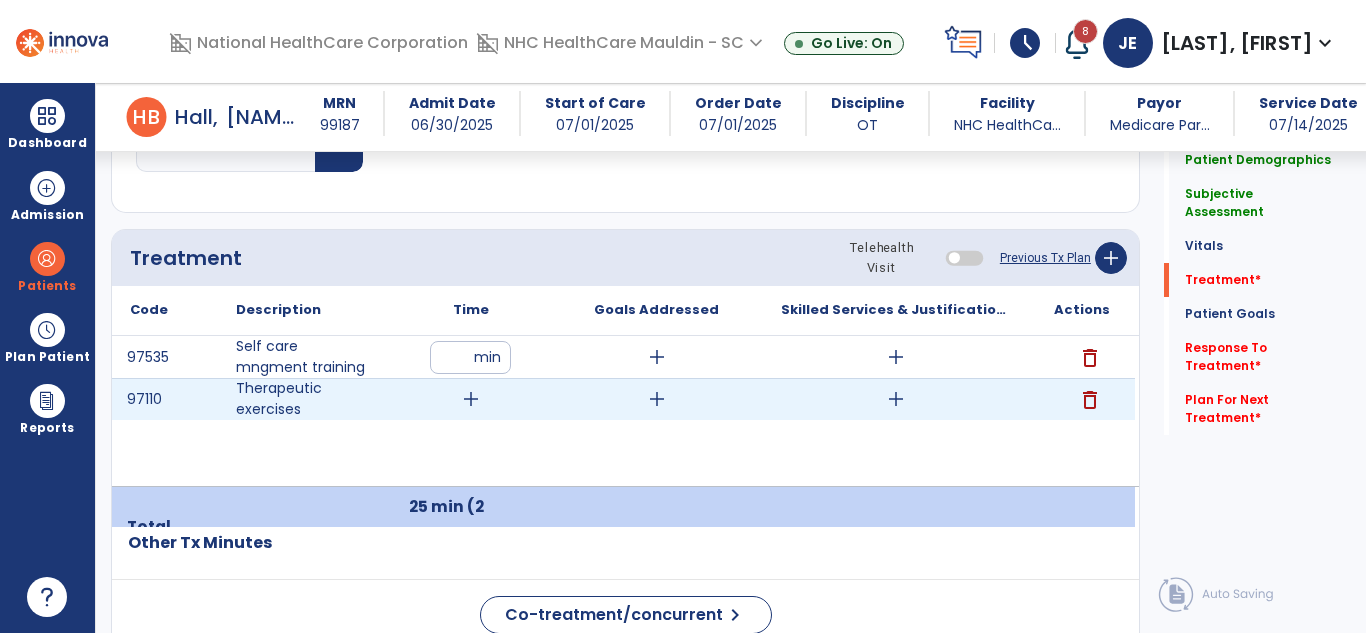 click on "add" at bounding box center [471, 399] 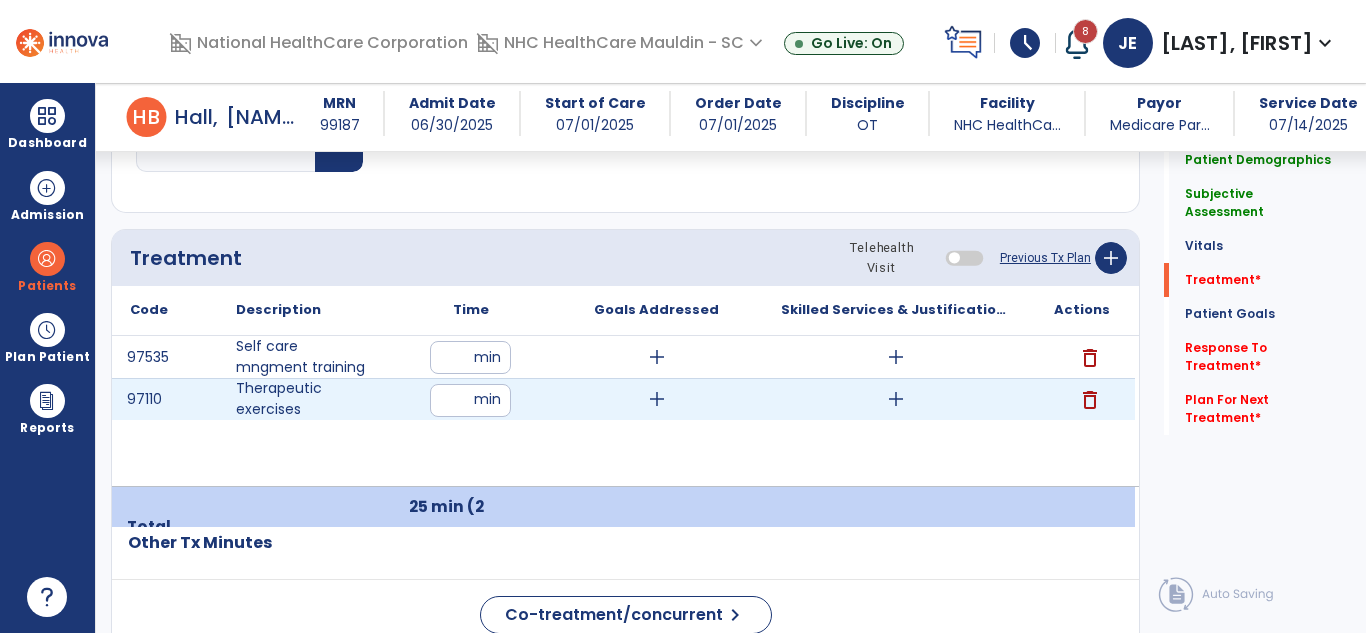 type on "**" 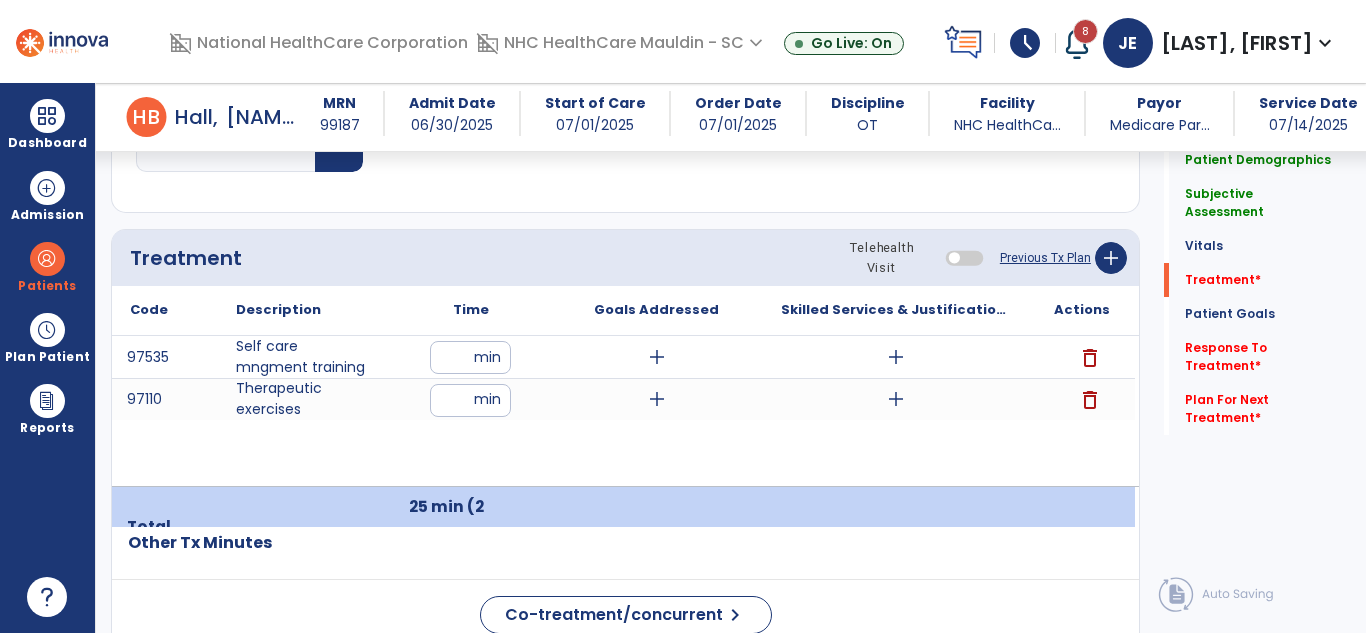 click on "97535  Self care mngment training  ** min add add delete 97110  Therapeutic exercises  ** min add add delete" at bounding box center (623, 411) 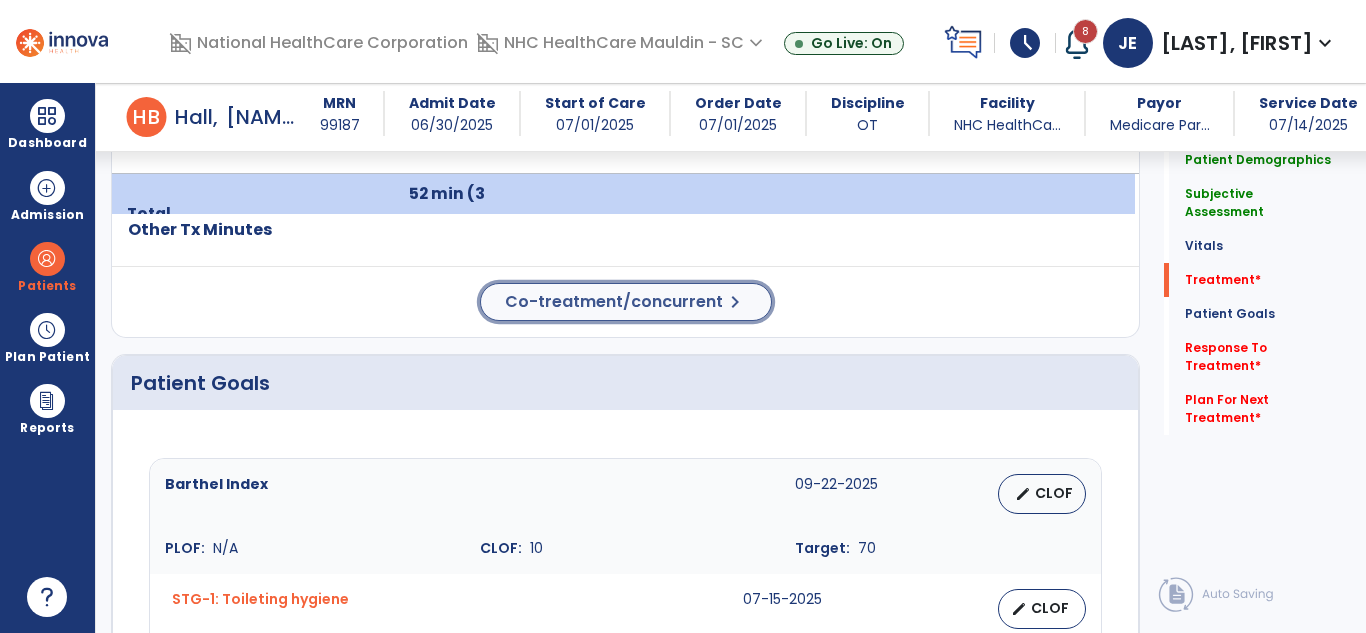 click on "Co-treatment/concurrent  chevron_right" 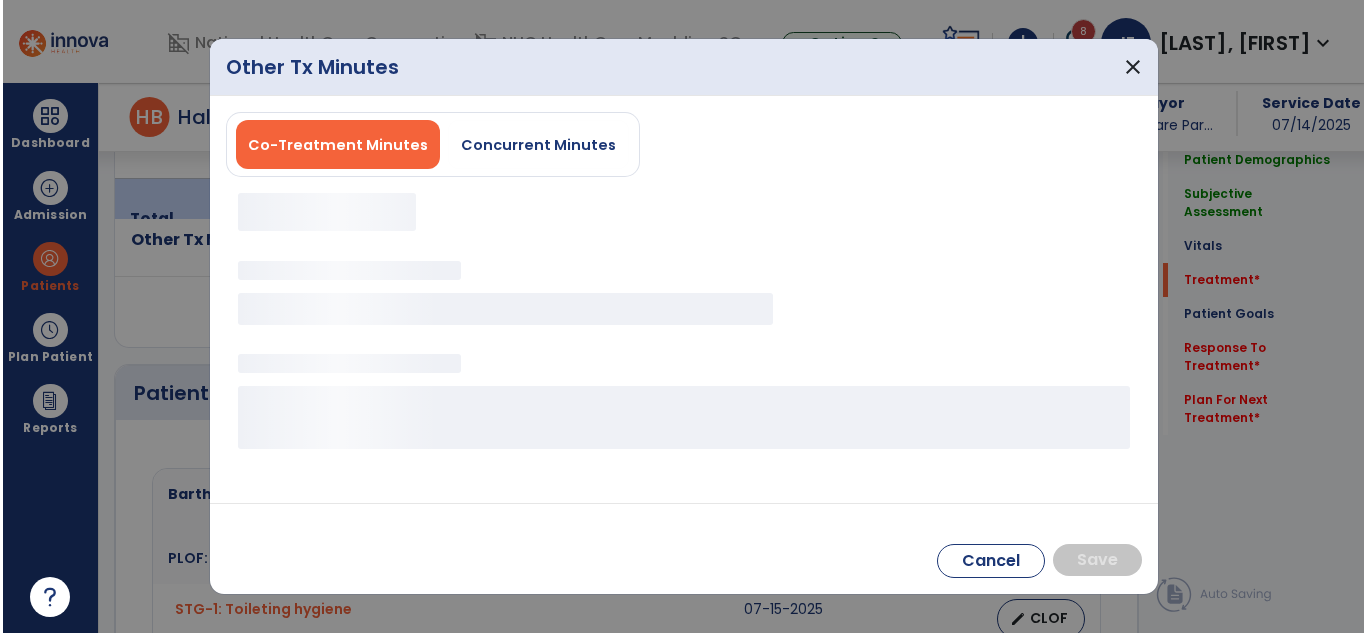scroll, scrollTop: 1438, scrollLeft: 0, axis: vertical 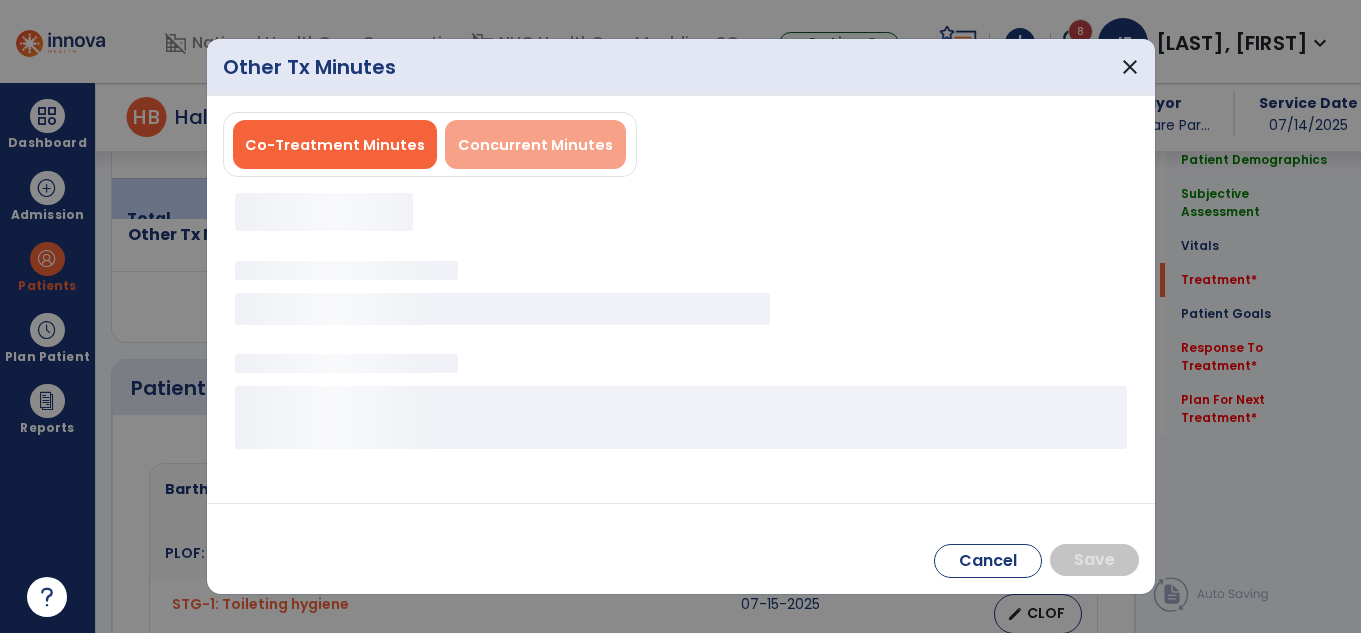 click on "Concurrent Minutes" at bounding box center [535, 145] 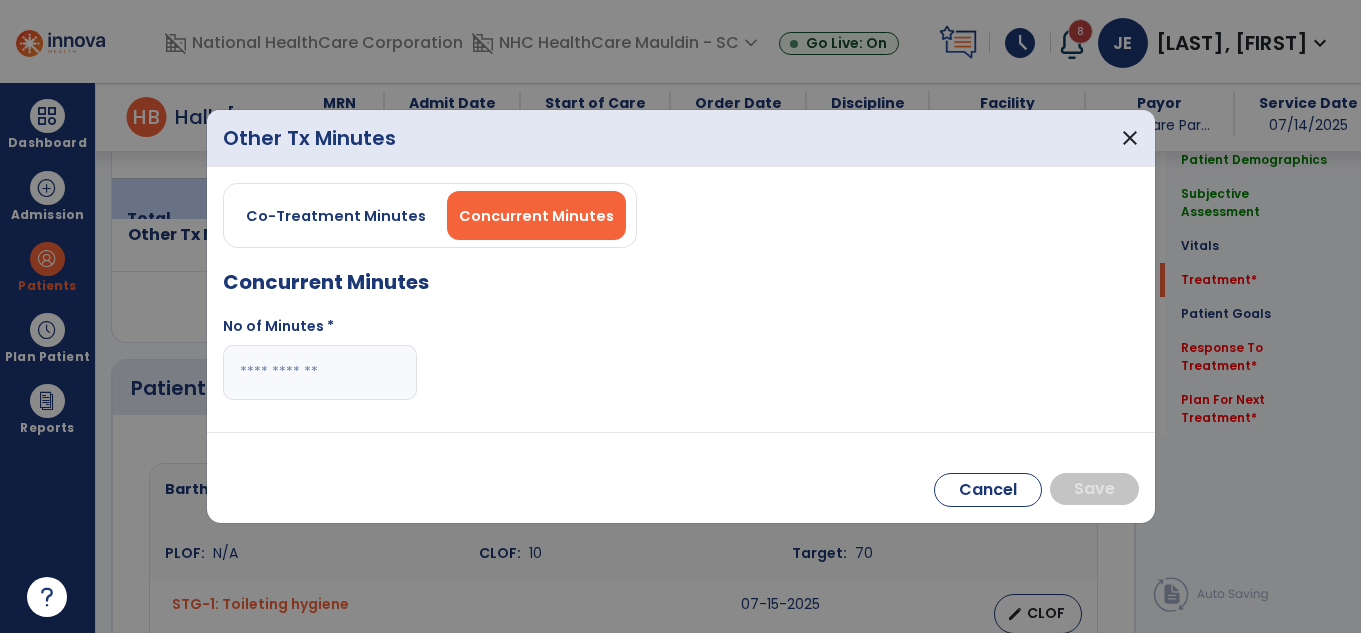 click on "No of Minutes *" at bounding box center (320, 366) 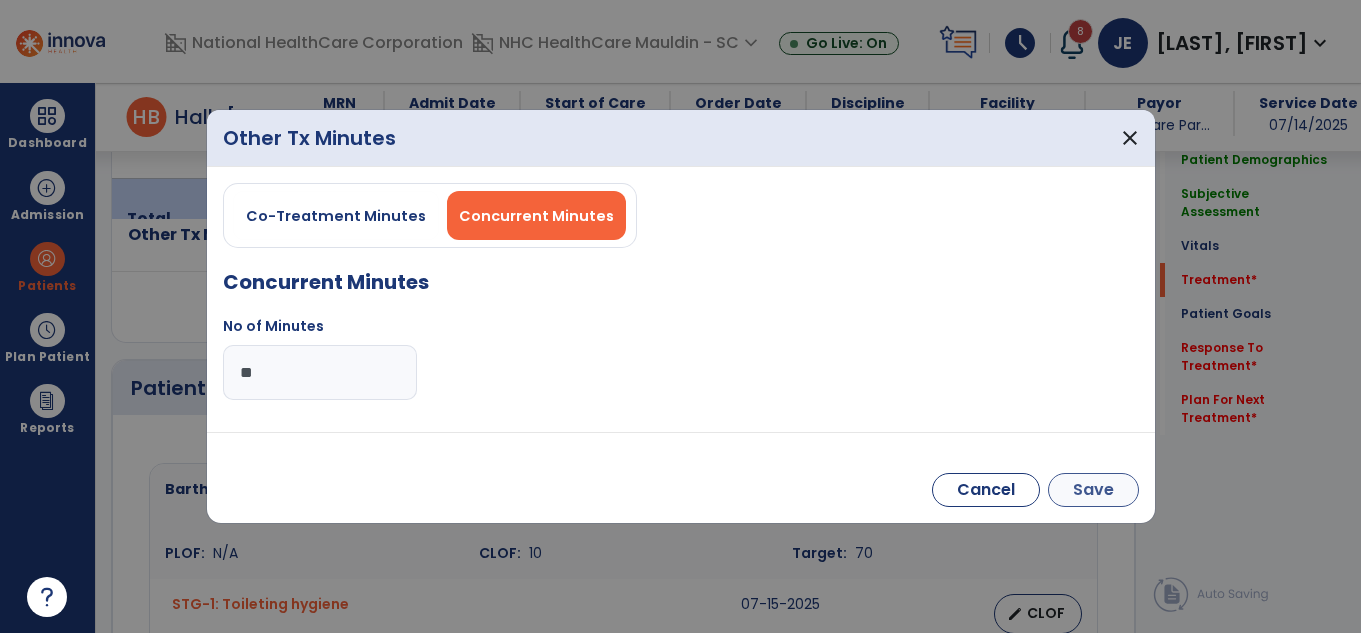 type on "**" 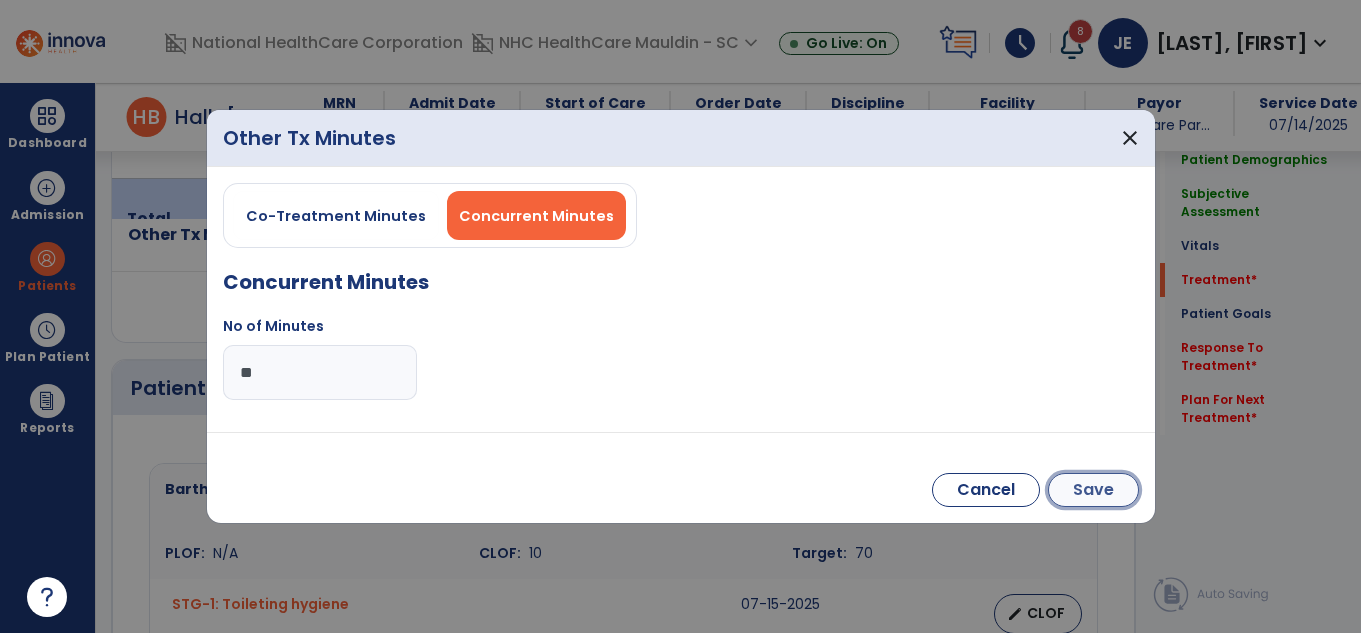 click on "Save" at bounding box center (1093, 490) 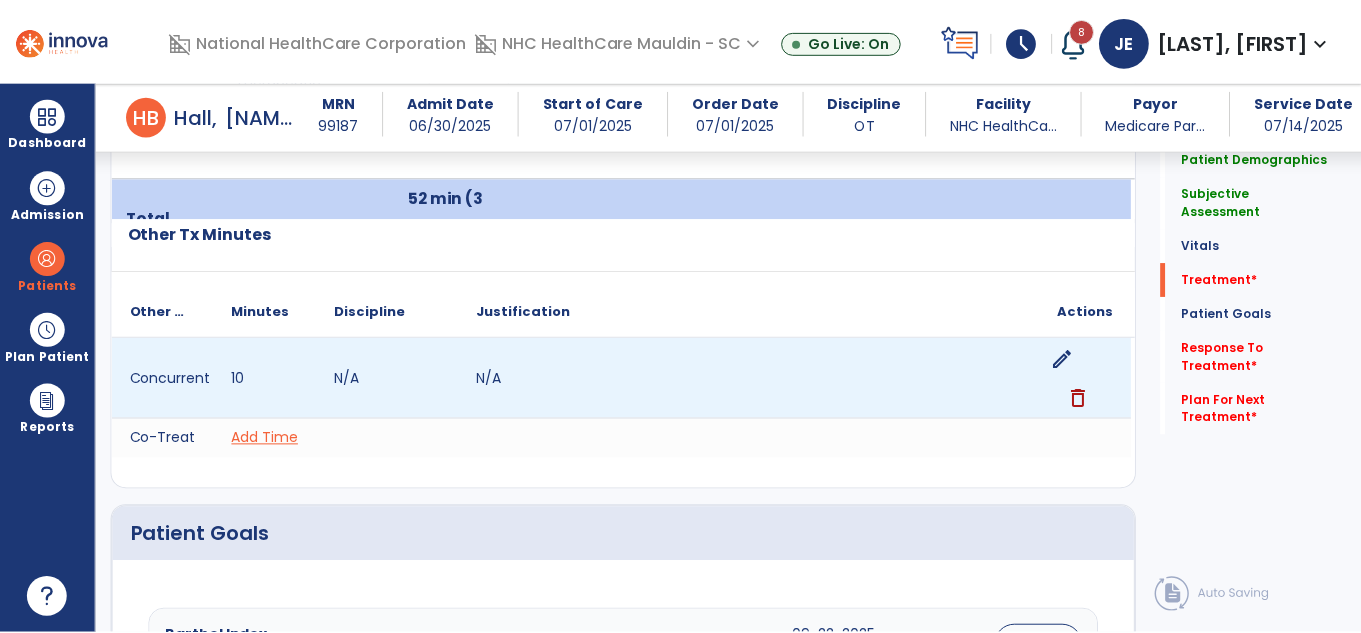 scroll, scrollTop: 1211, scrollLeft: 0, axis: vertical 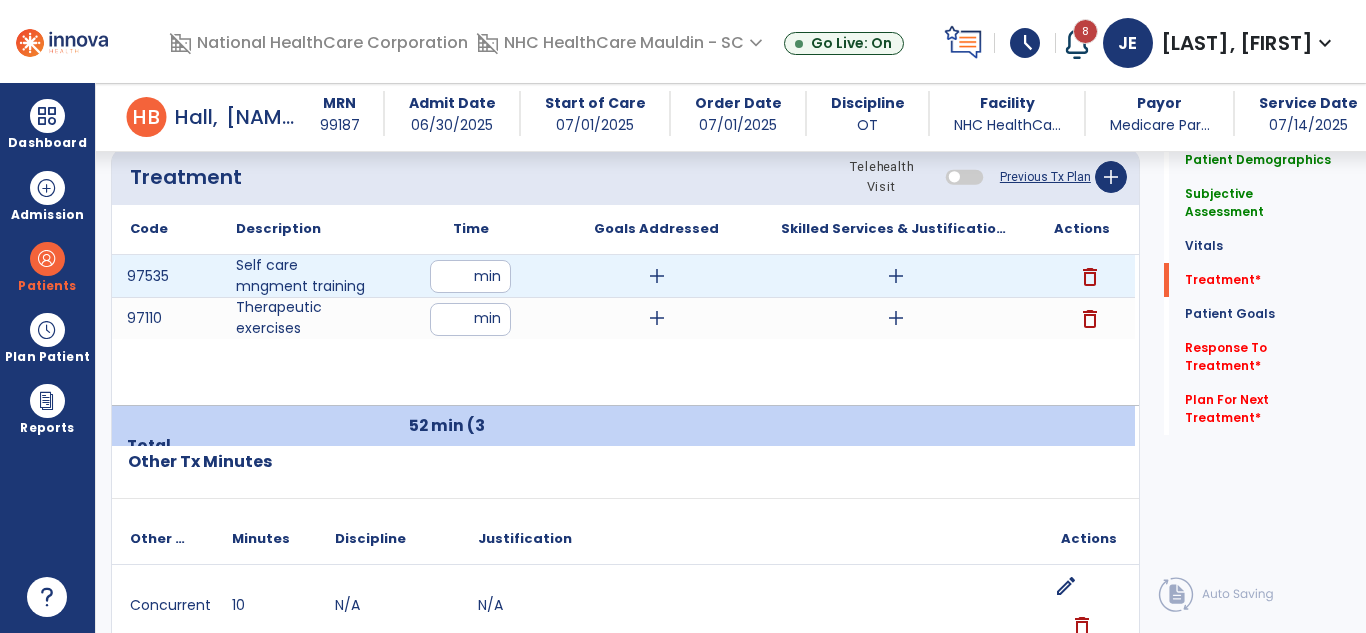 click on "add" at bounding box center (896, 276) 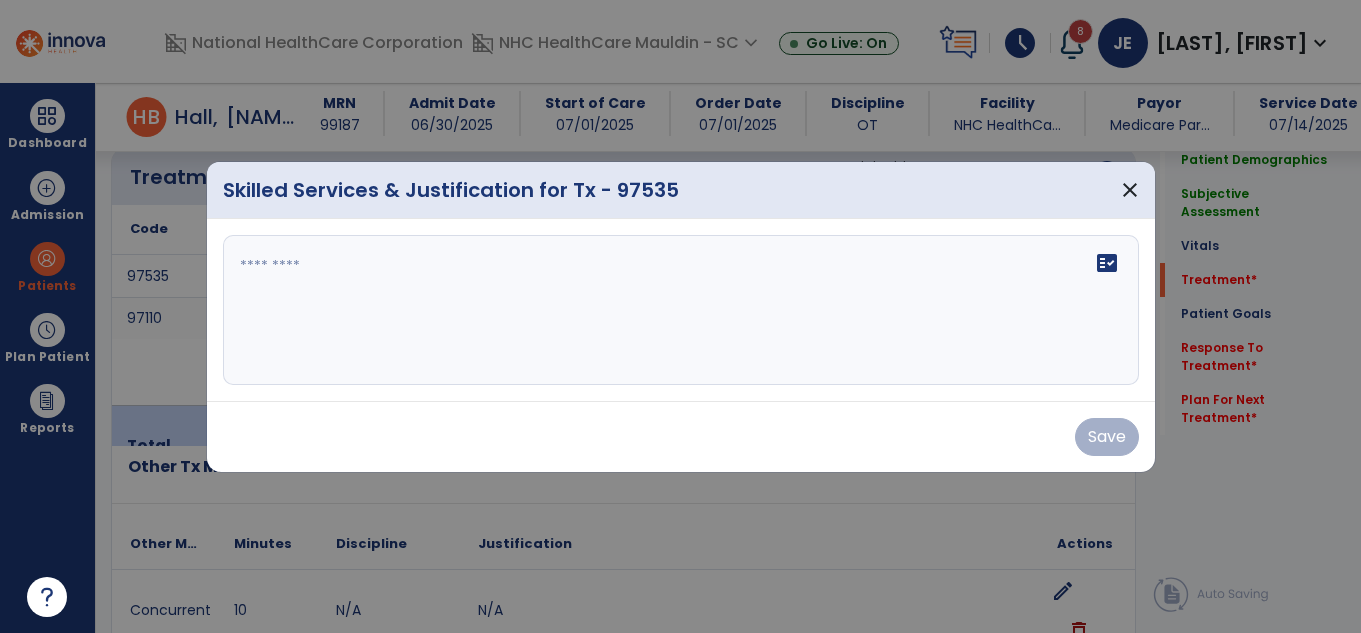 scroll, scrollTop: 1211, scrollLeft: 0, axis: vertical 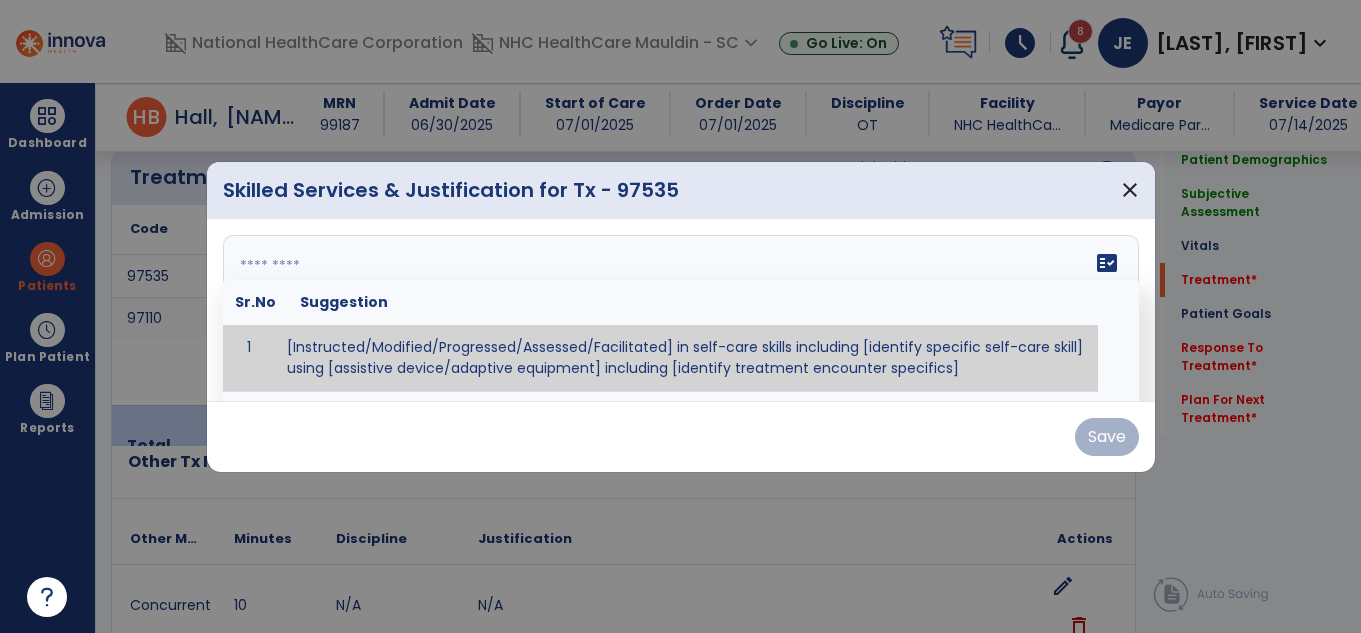 click at bounding box center [681, 310] 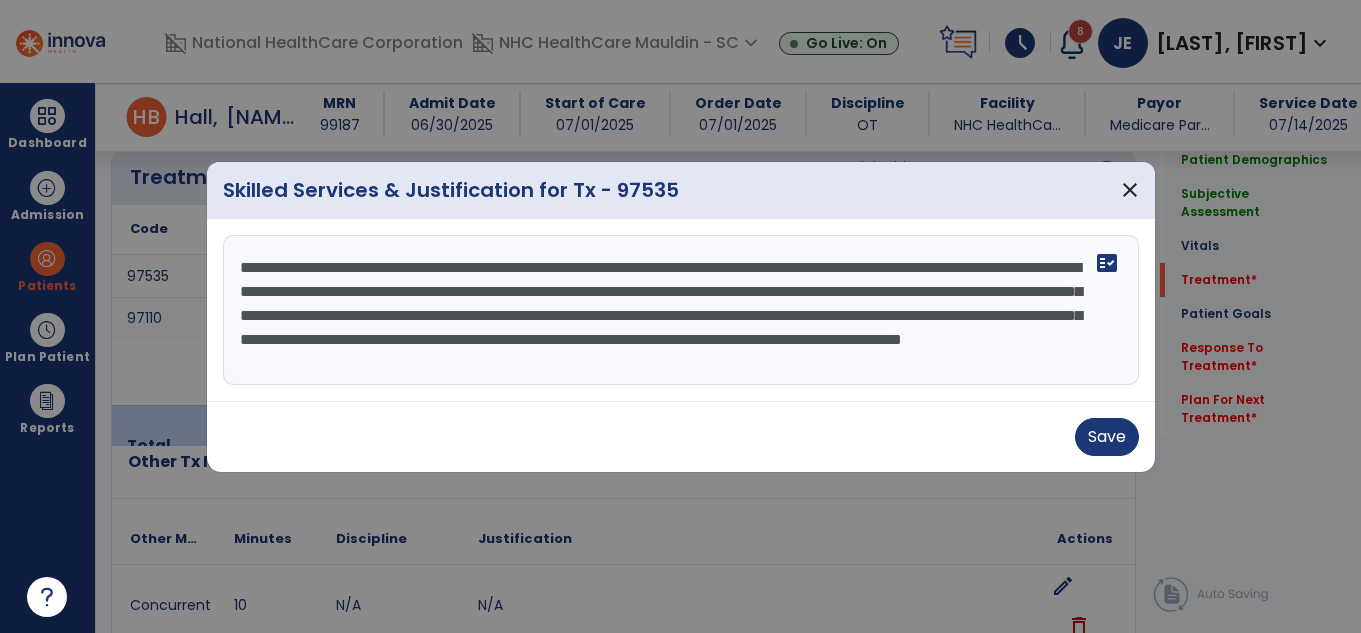 scroll, scrollTop: 16, scrollLeft: 0, axis: vertical 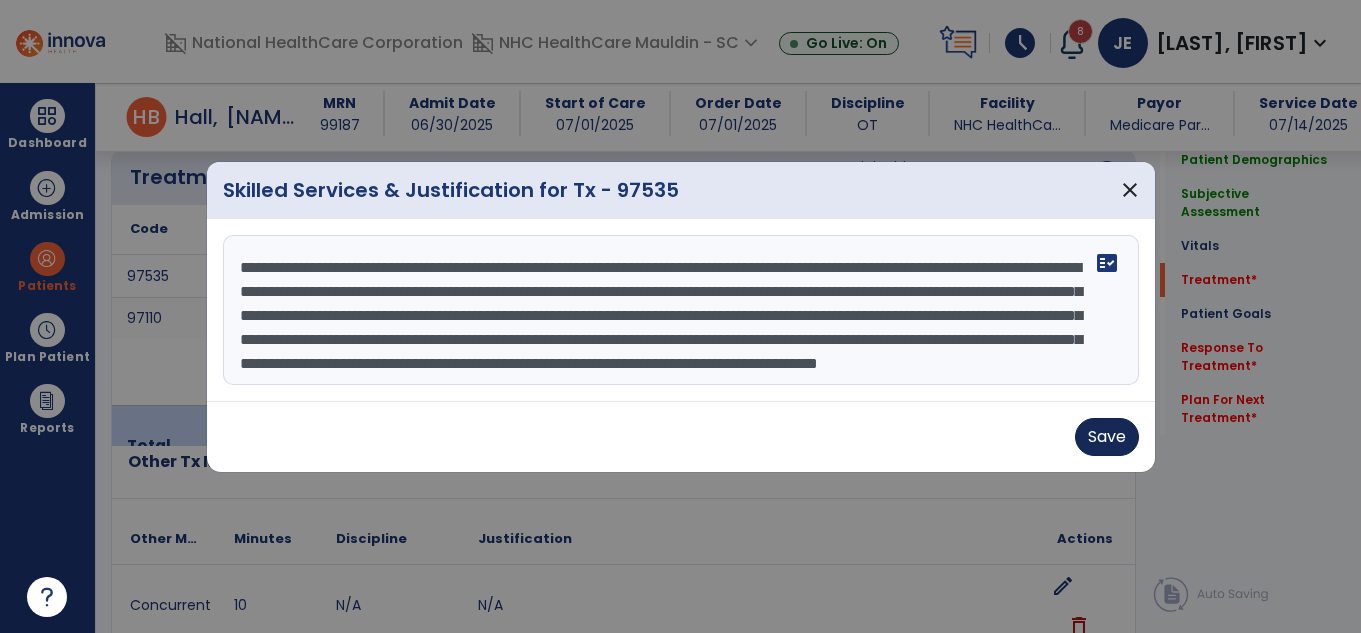 type on "**********" 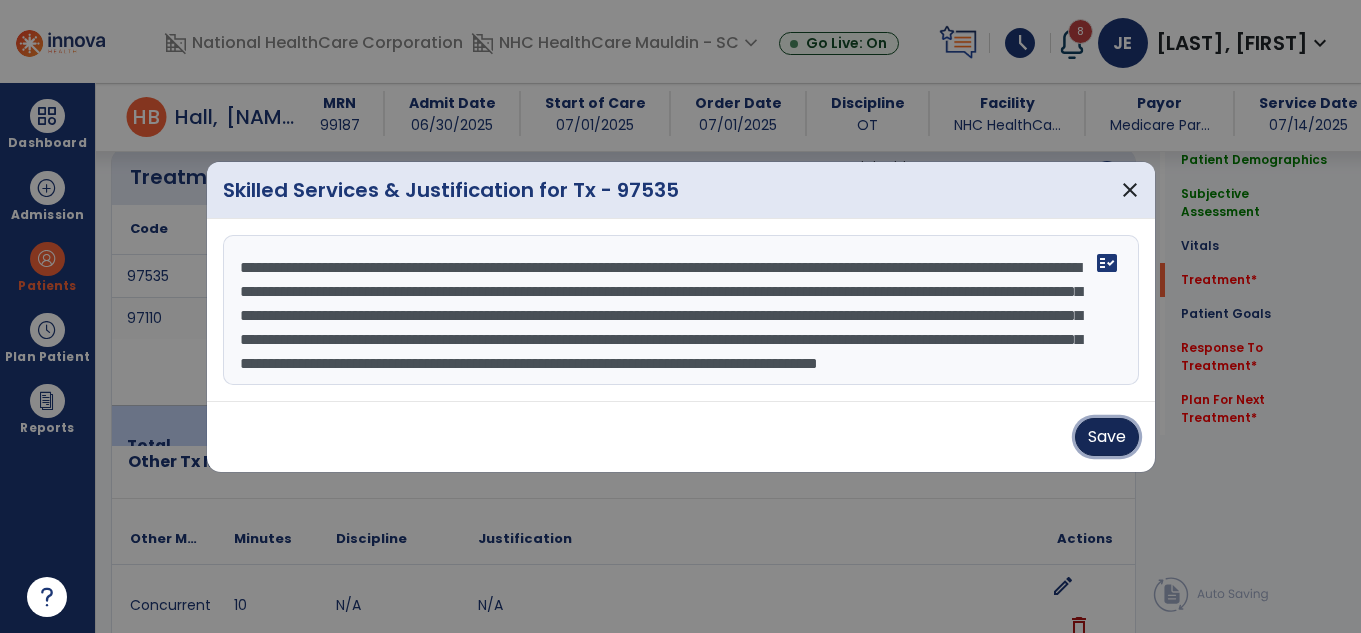 click on "Save" at bounding box center (1107, 437) 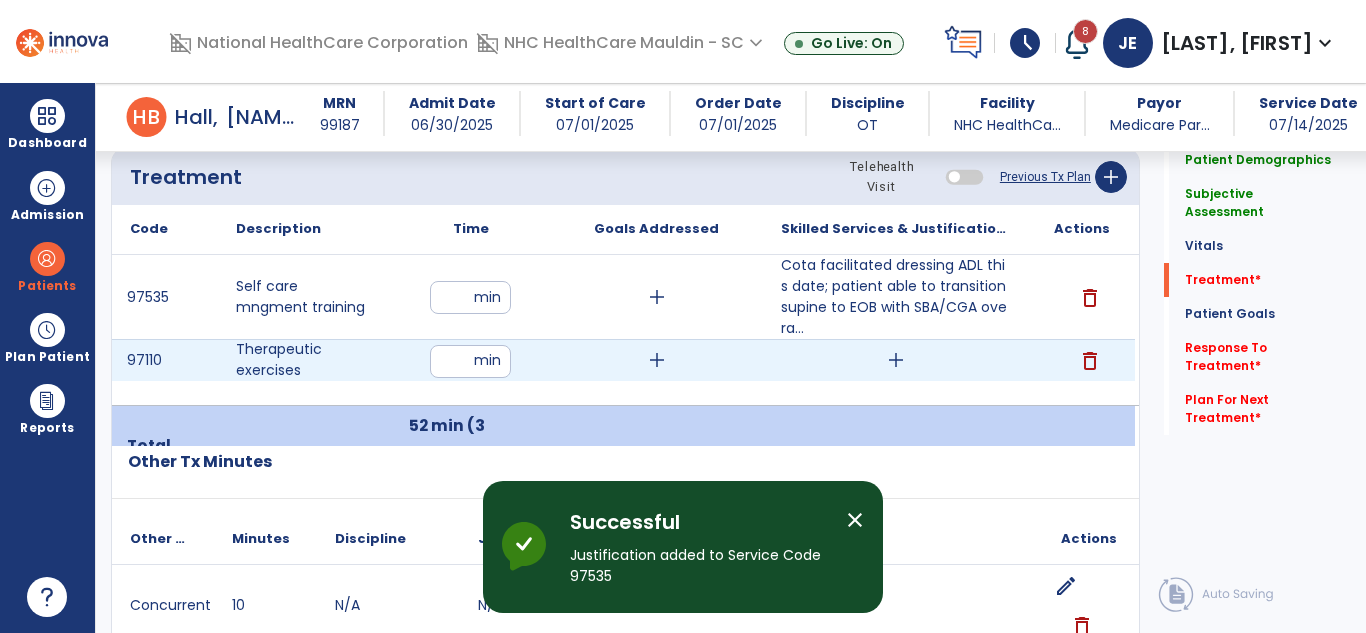click on "add" at bounding box center [896, 360] 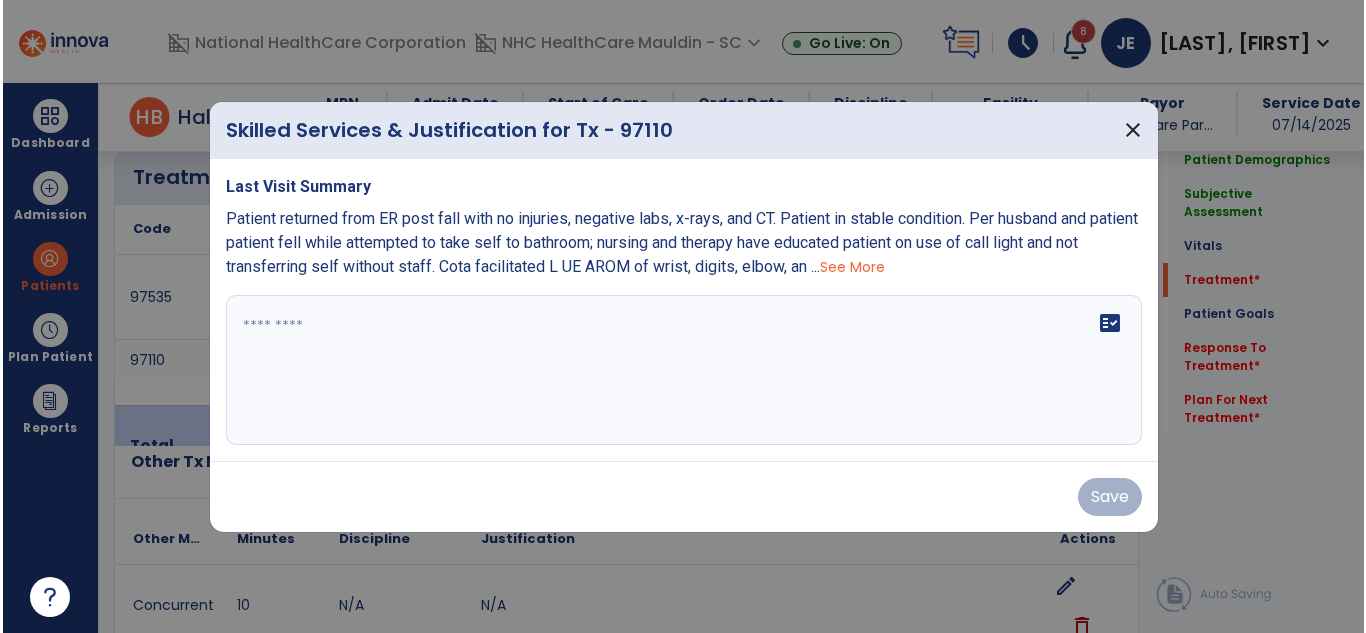scroll, scrollTop: 1211, scrollLeft: 0, axis: vertical 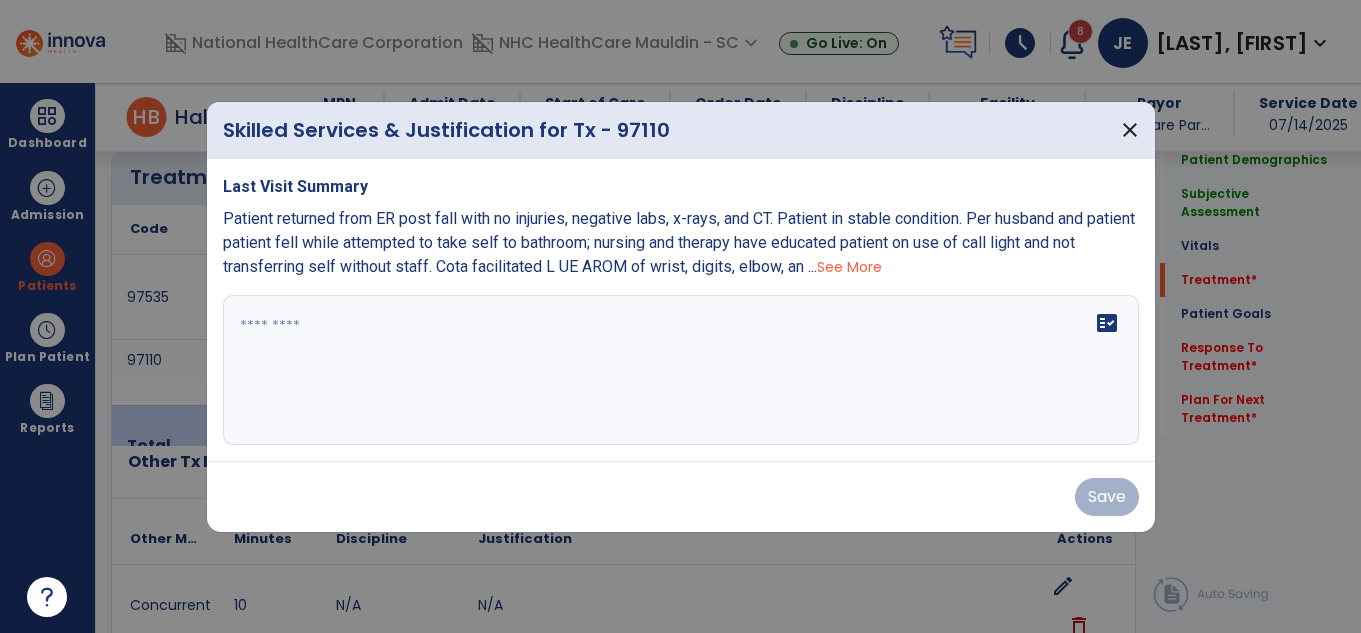 click on "See More" at bounding box center (849, 267) 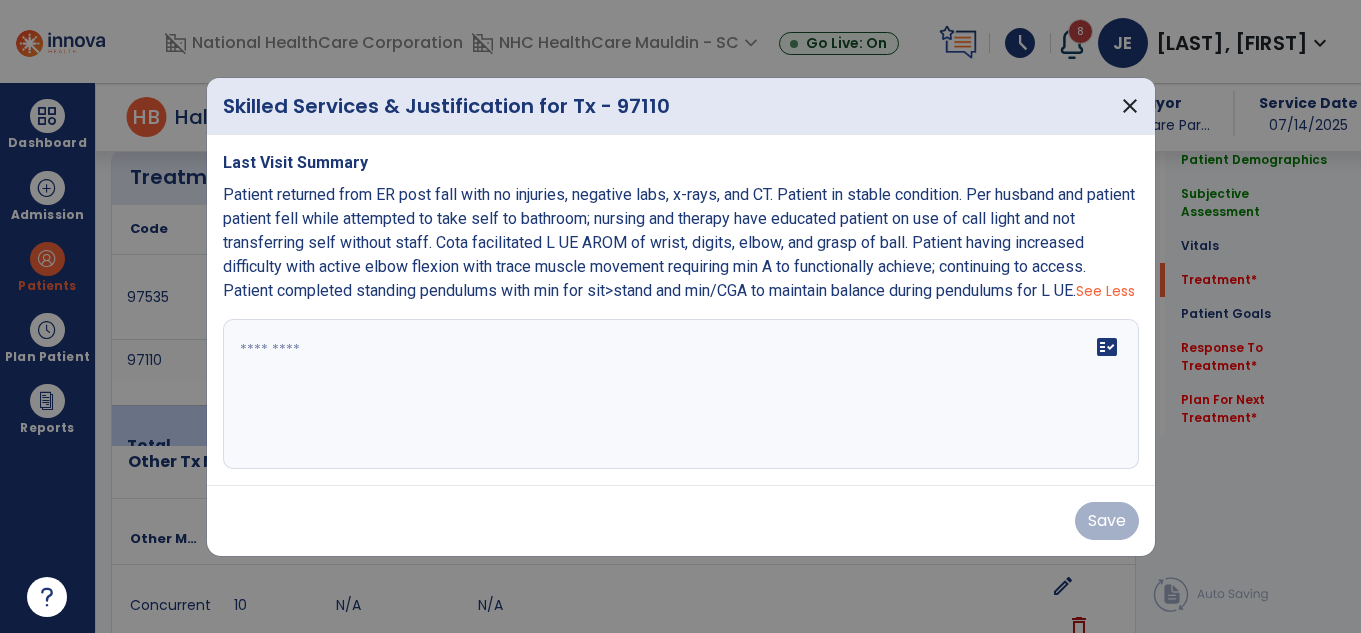 click on "Patient returned from ER post fall with no injuries, negative labs, x-rays, and CT. Patient in stable condition. Per husband and patient patient fell while attempted to take self to bathroom; nursing and therapy have educated patient on use of call light and not transferring self without staff. Cota facilitated L UE AROM of wrist, digits, elbow, and grasp of ball. Patient having increased difficulty with active elbow flexion with trace muscle movement requiring min A to functionally achieve; continuing to access. Patient completed standing pendulums with min for sit>stand and min/CGA to maintain balance during pendulums for L UE. See Less" at bounding box center (681, 243) 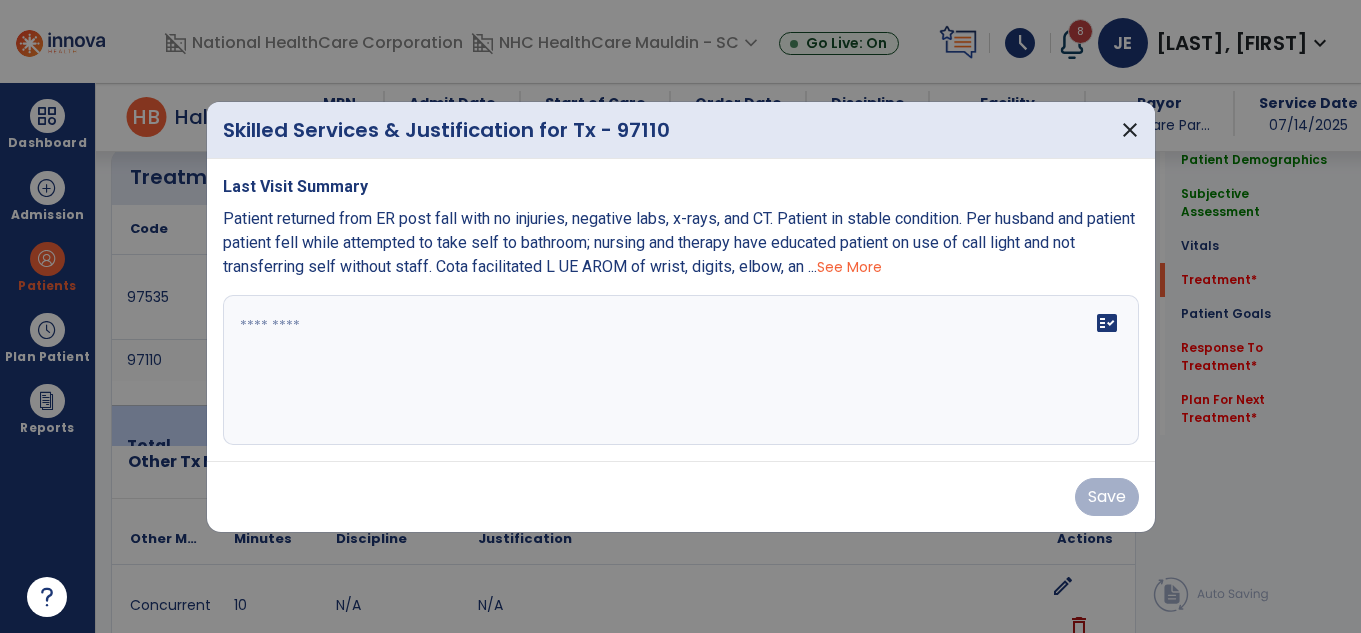 click on "fact_check" at bounding box center (681, 370) 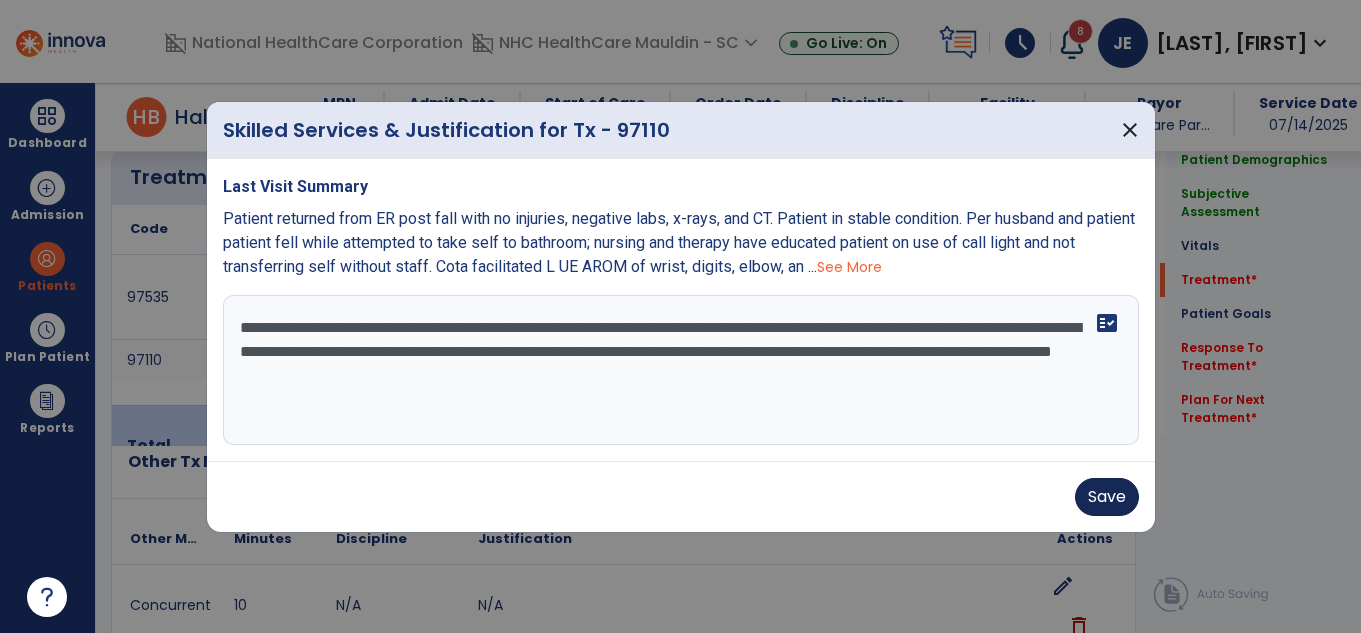 type on "**********" 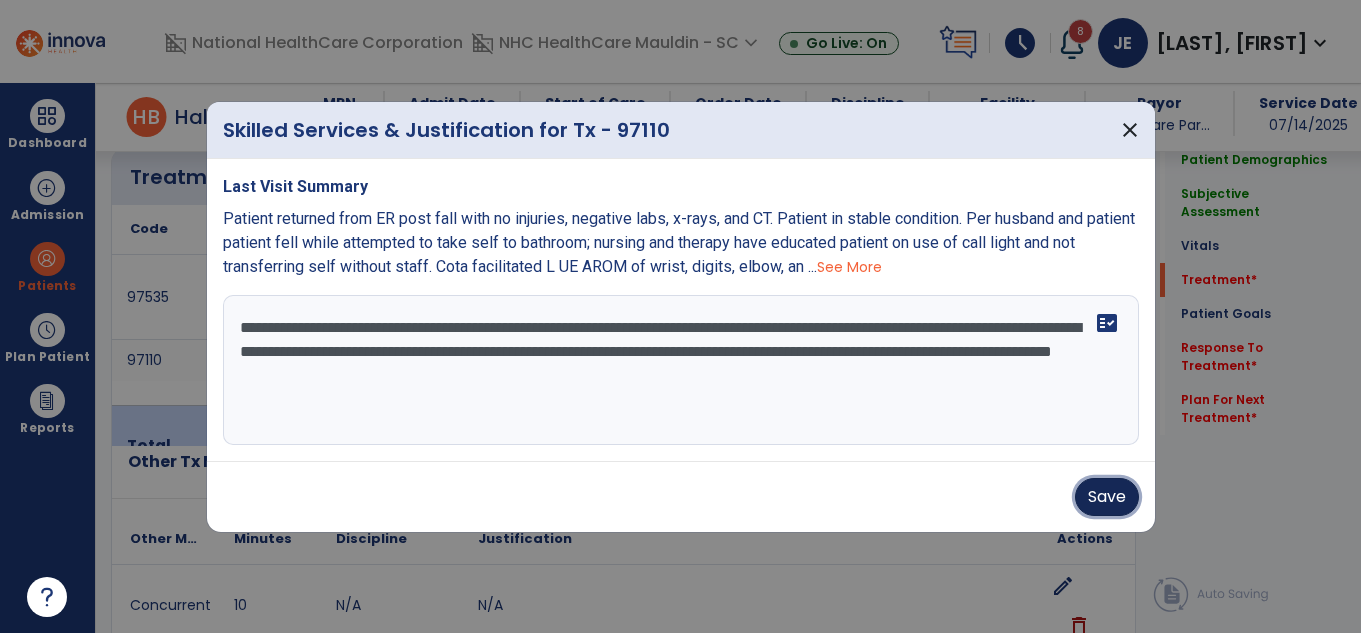 click on "Save" at bounding box center (1107, 497) 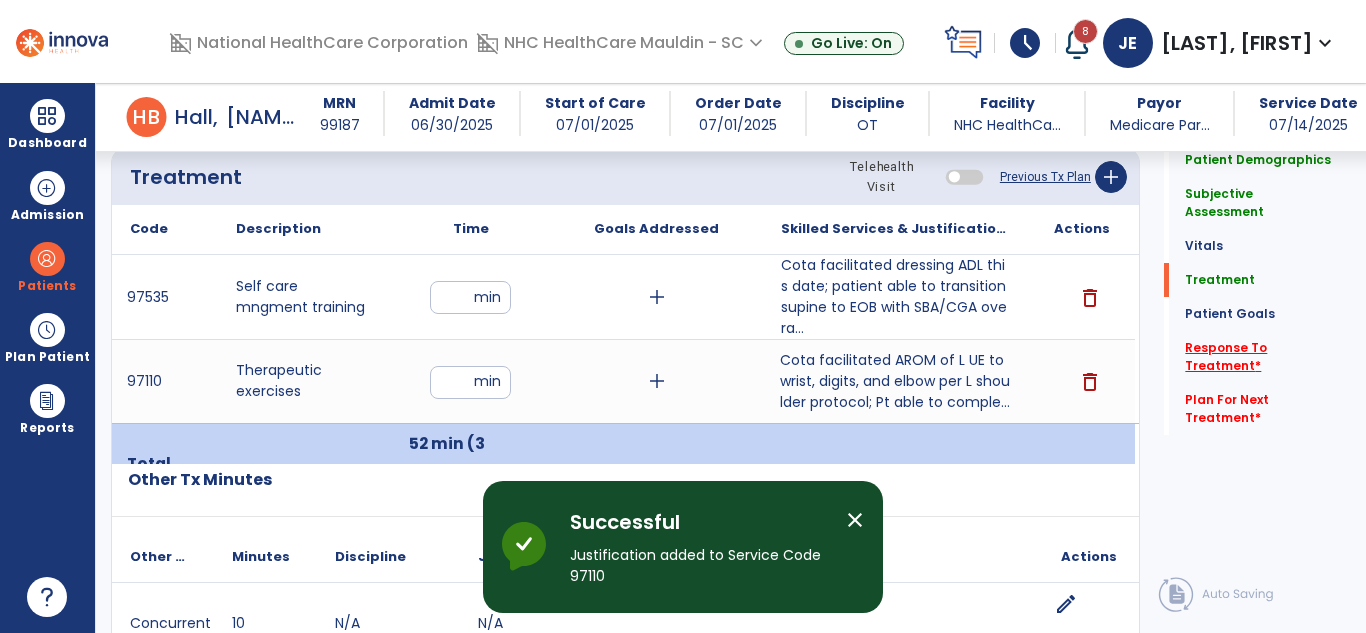click on "Response To Treatment   *" 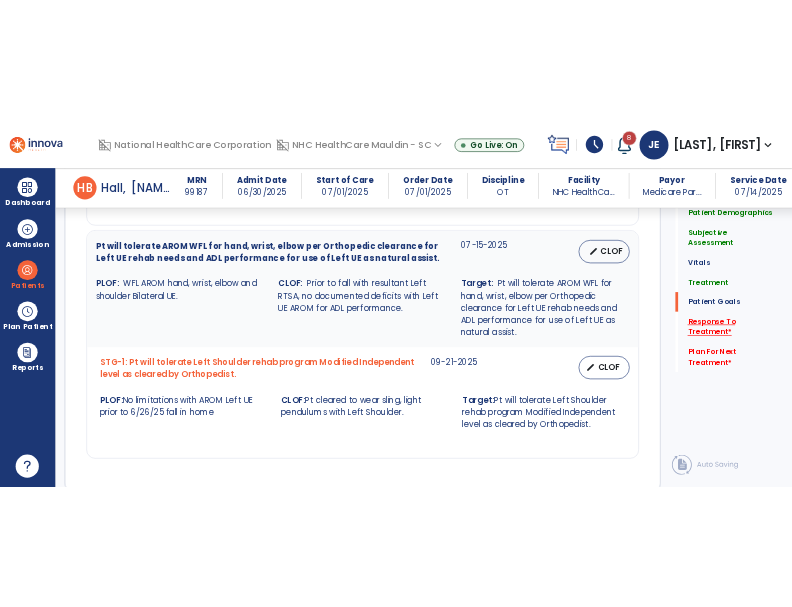 scroll, scrollTop: 2971, scrollLeft: 0, axis: vertical 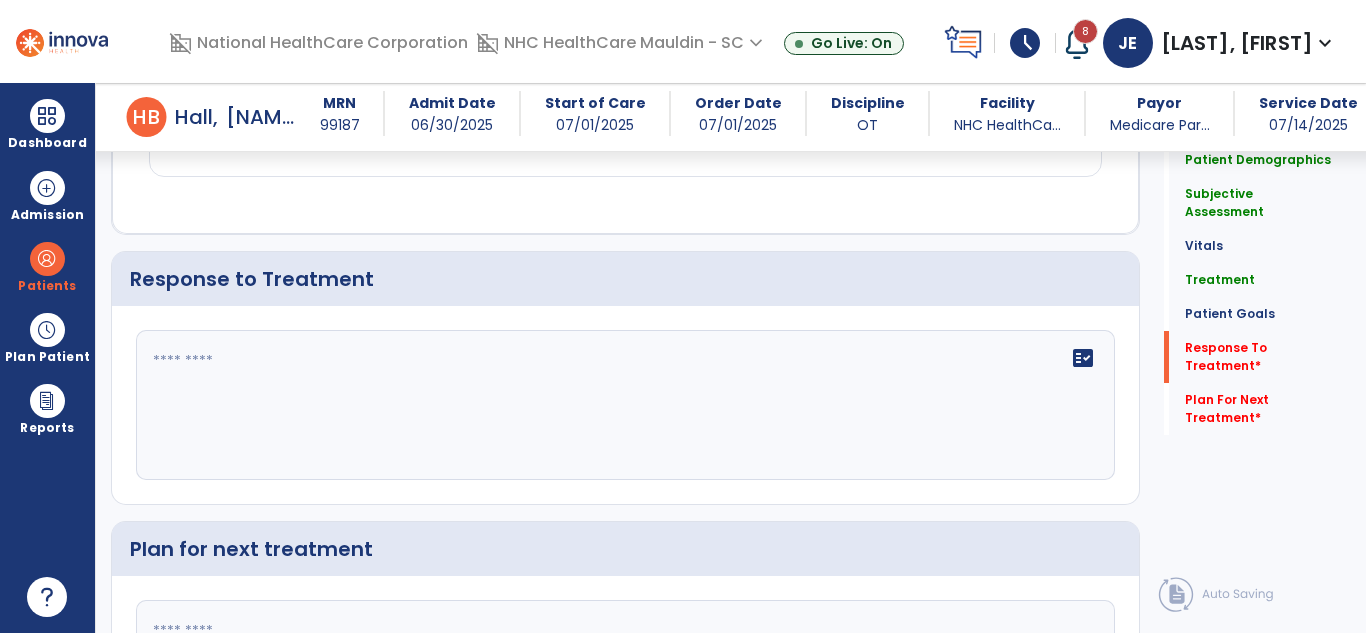 click on "fact_check" 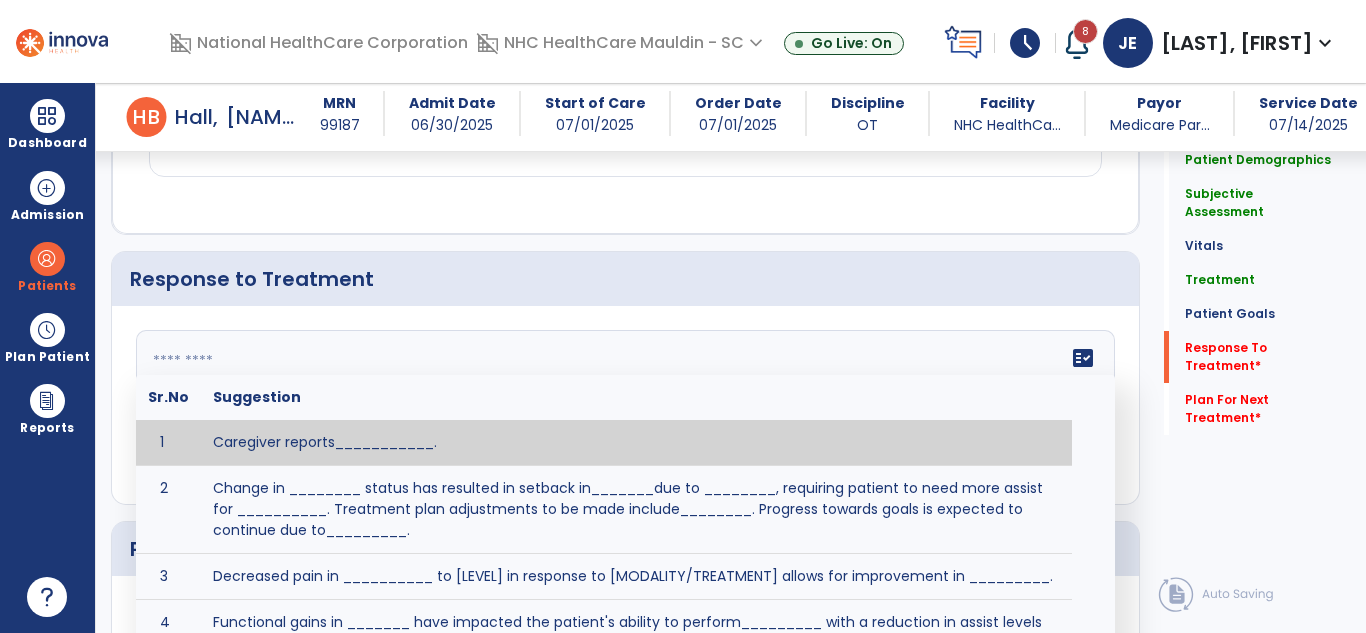 click on "fact_check  Sr.No Suggestion 1 Caregiver reports___________. 2 Change in ________ status has resulted in setback in_______due to ________, requiring patient to need more assist for __________.   Treatment plan adjustments to be made include________.  Progress towards goals is expected to continue due to_________. 3 Decreased pain in __________ to [LEVEL] in response to [MODALITY/TREATMENT] allows for improvement in _________. 4 Functional gains in _______ have impacted the patient's ability to perform_________ with a reduction in assist levels to_________. 5 Functional progress this week has been significant due to__________. 6 Gains in ________ have improved the patient's ability to perform ______with decreased levels of assist to___________. 7 Improvement in ________allows patient to tolerate higher levels of challenges in_________. 8 Pain in [AREA] has decreased to [LEVEL] in response to [TREATMENT/MODALITY], allowing fore ease in completing__________. 9 10 11 12 13 14 15 16 17 18 19 20 21" 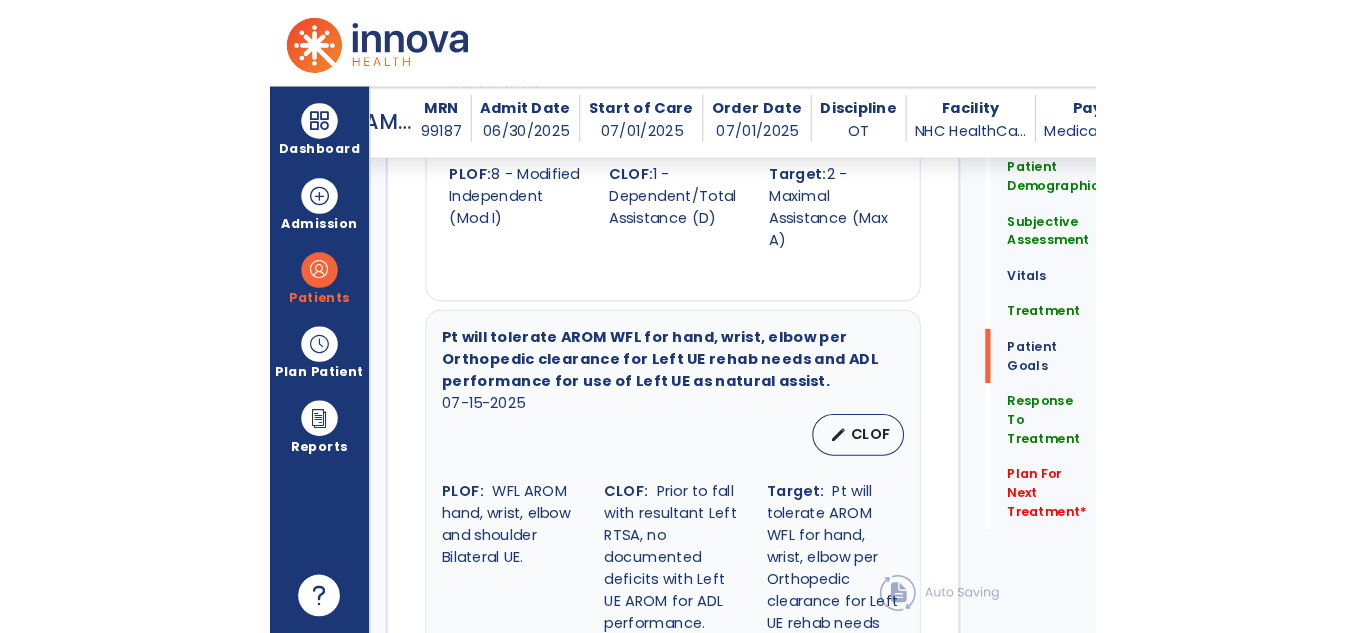 scroll, scrollTop: 3286, scrollLeft: 0, axis: vertical 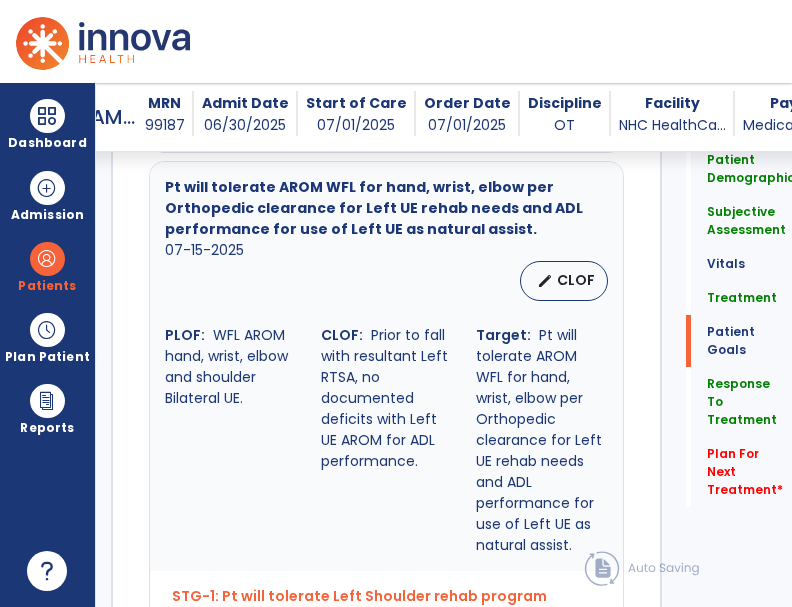 type on "**********" 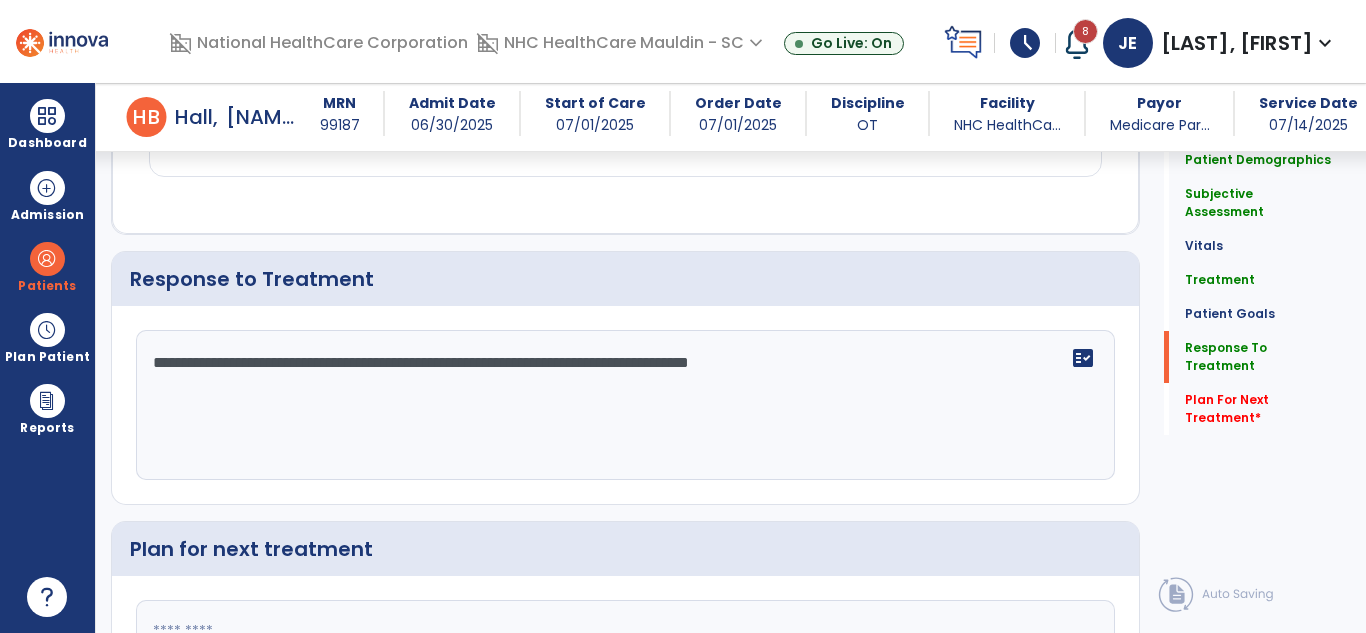 scroll, scrollTop: 3159, scrollLeft: 0, axis: vertical 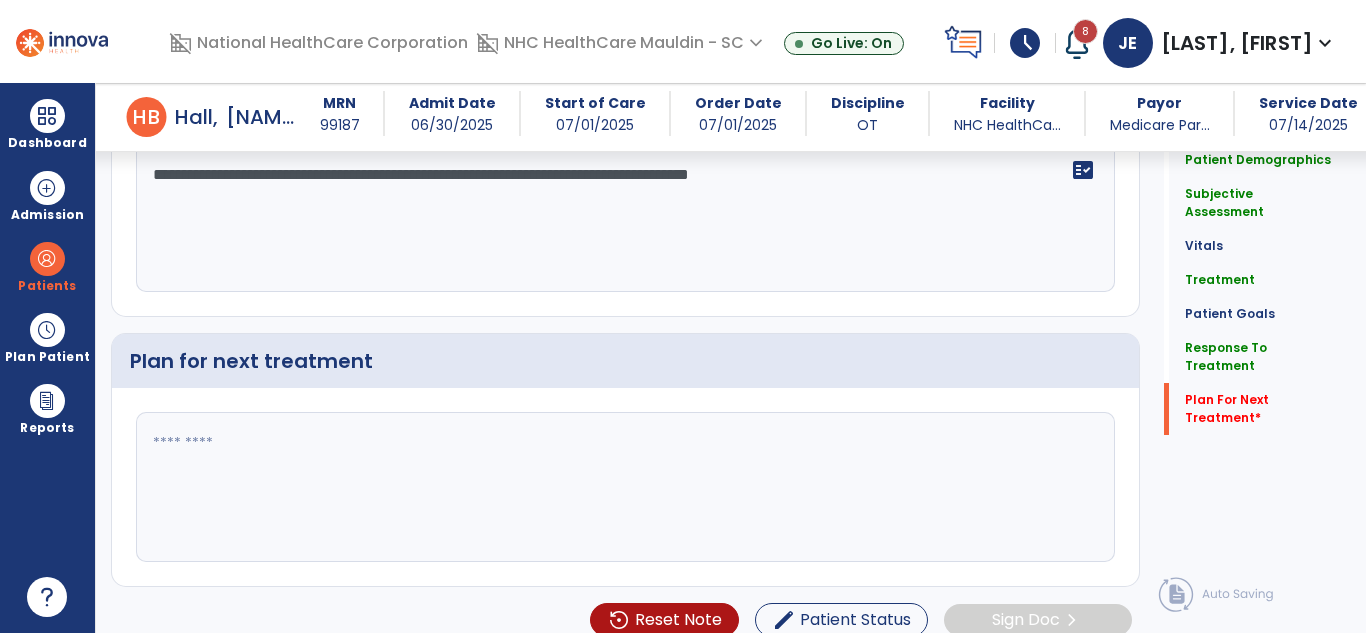 paste on "**********" 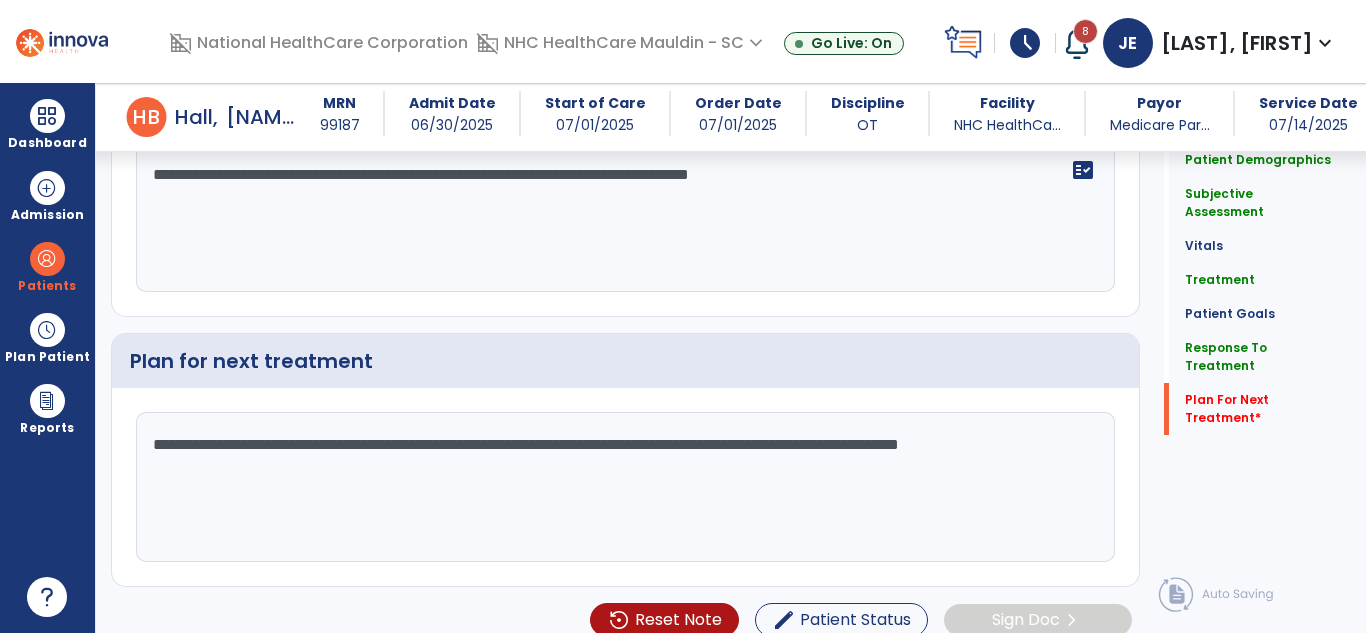 click on "**********" 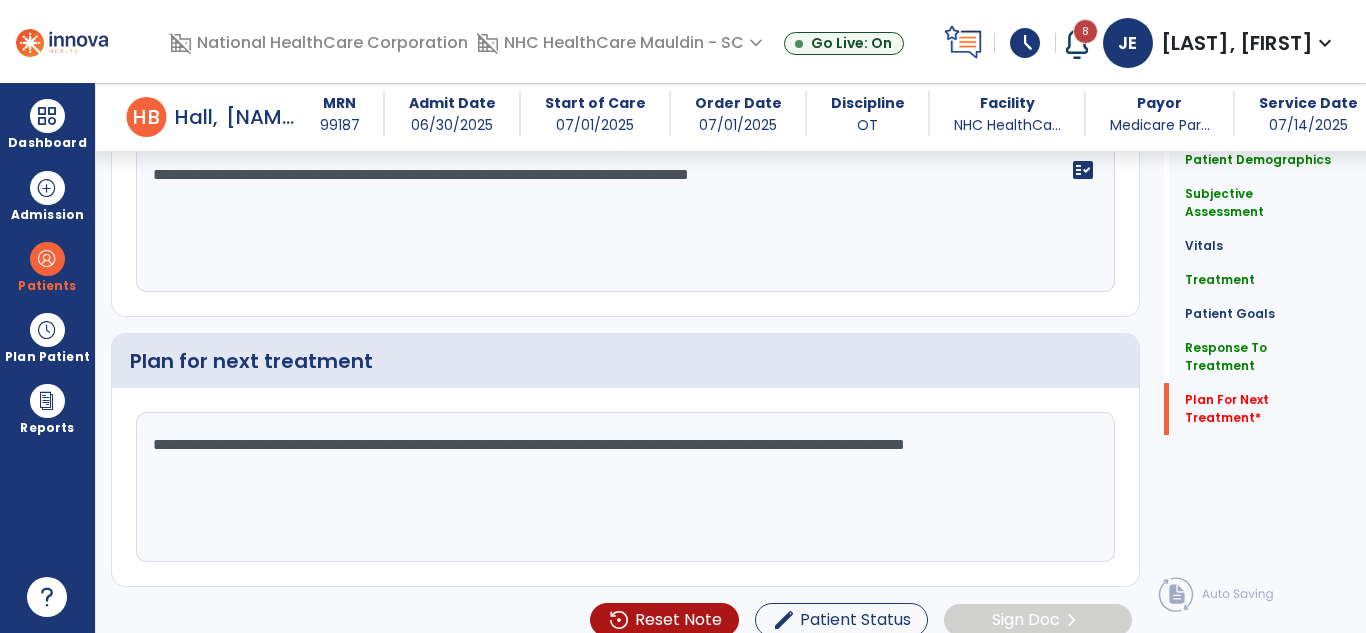 click on "**********" 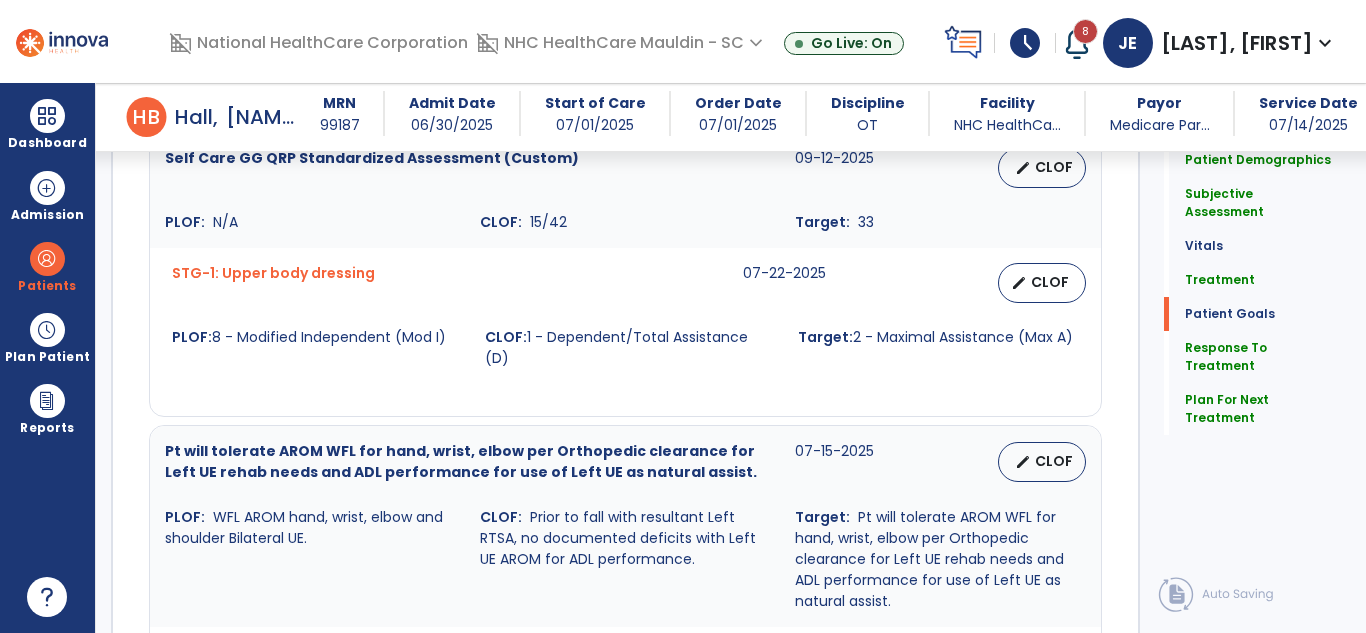 scroll, scrollTop: 2318, scrollLeft: 0, axis: vertical 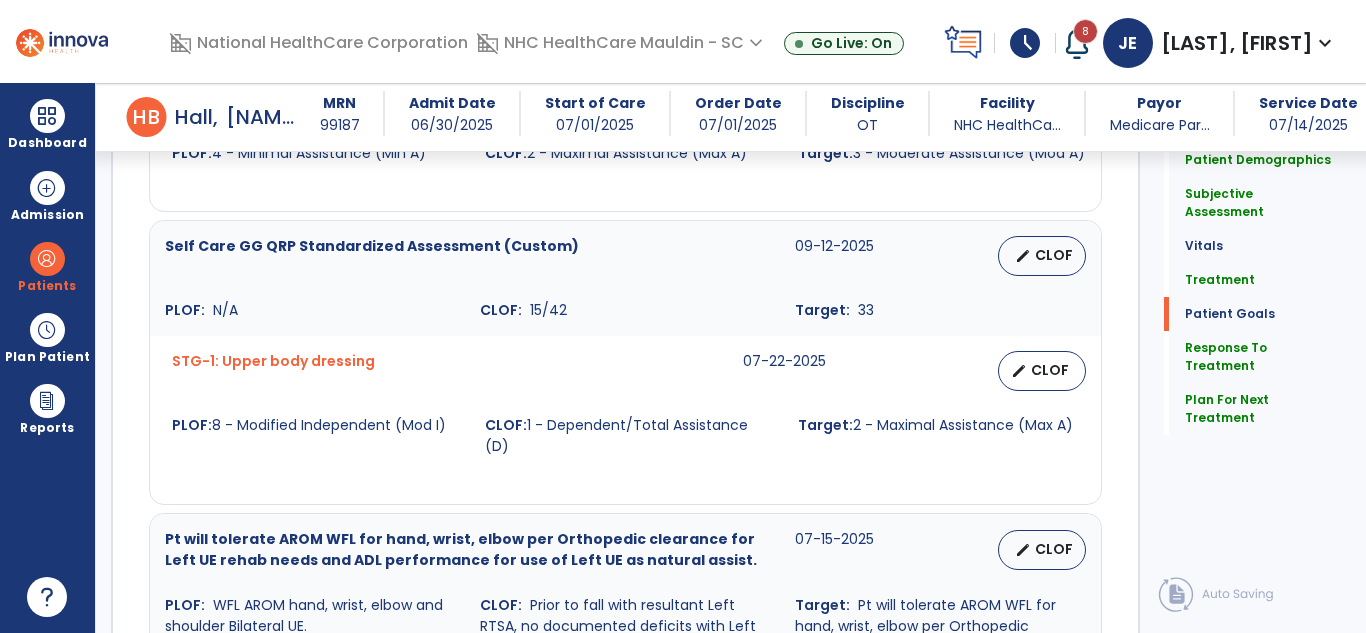 type on "**********" 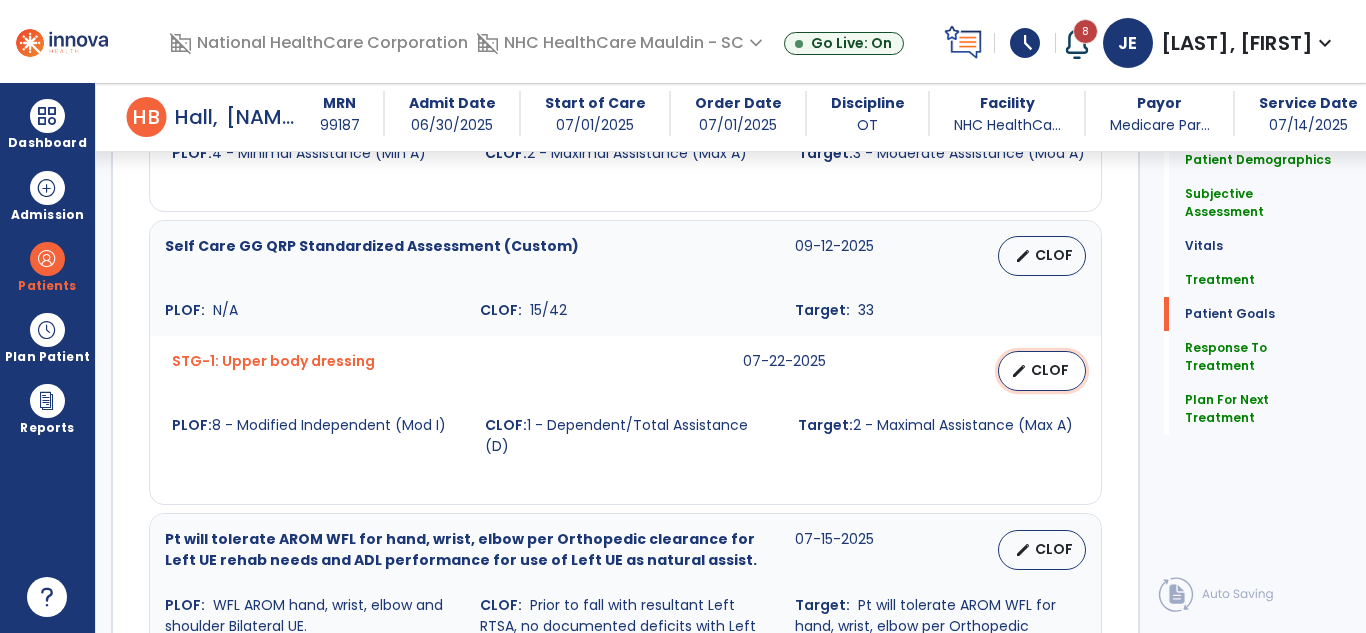 click on "CLOF" at bounding box center (1050, 370) 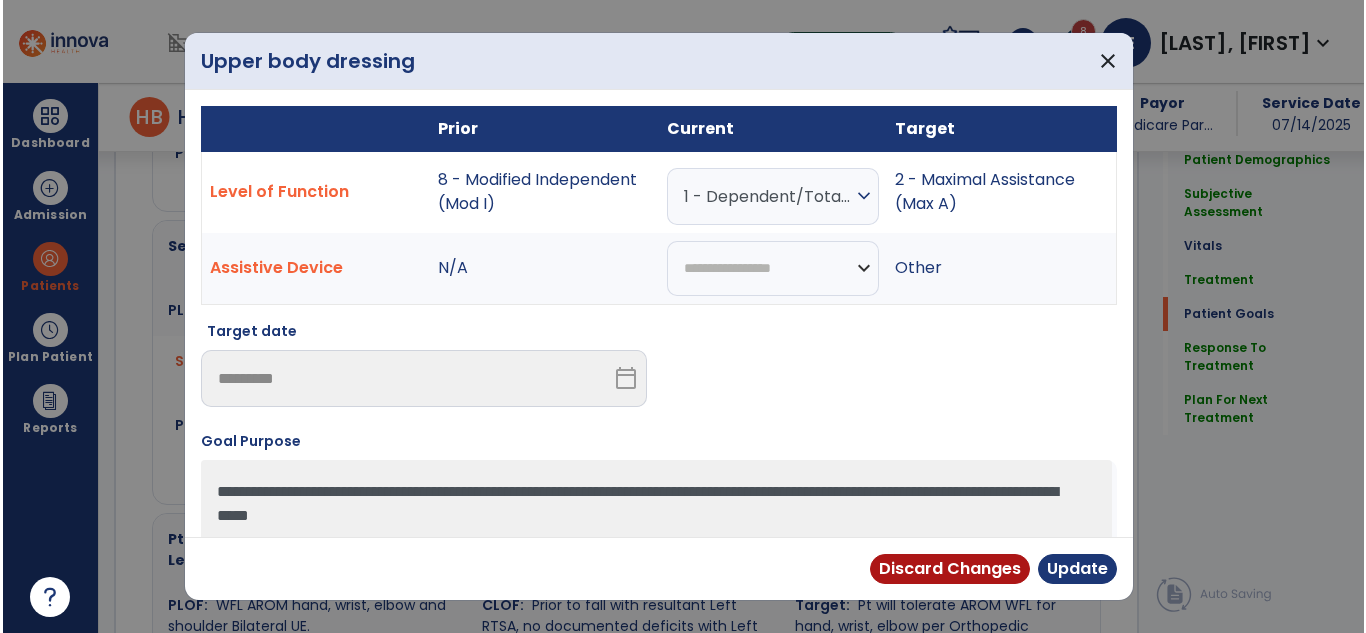 scroll, scrollTop: 2251, scrollLeft: 0, axis: vertical 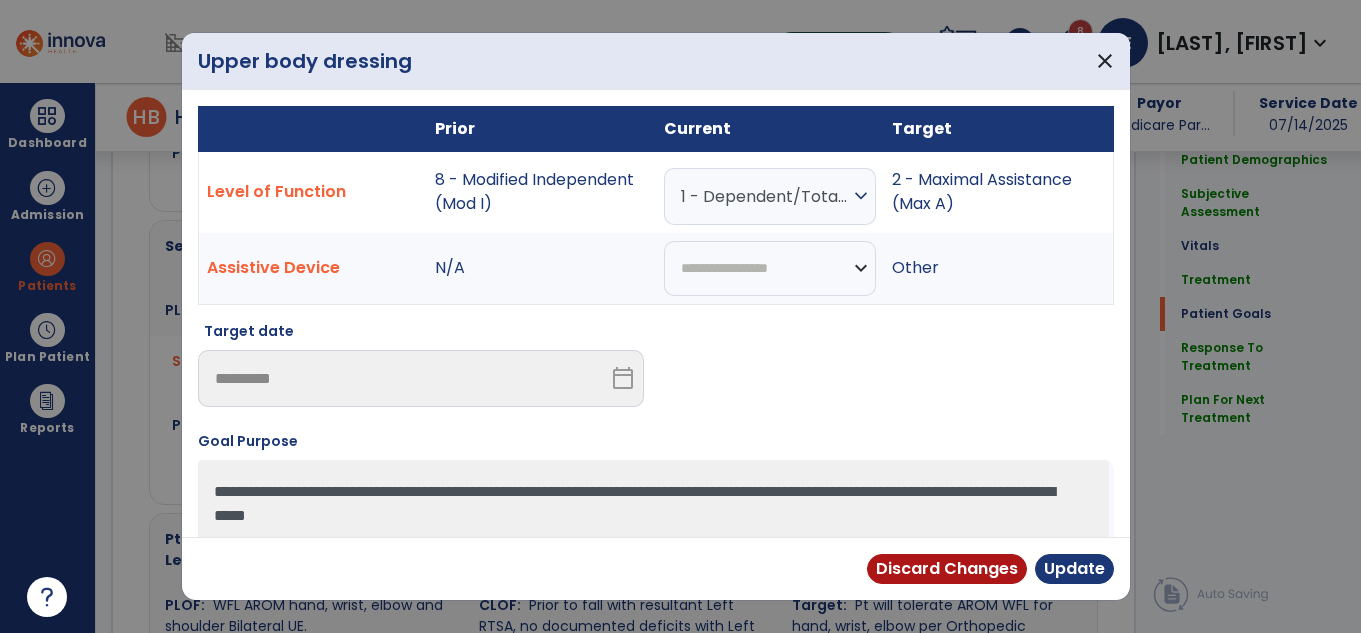 click on "1 - Dependent/Total Assistance (D)" at bounding box center (765, 196) 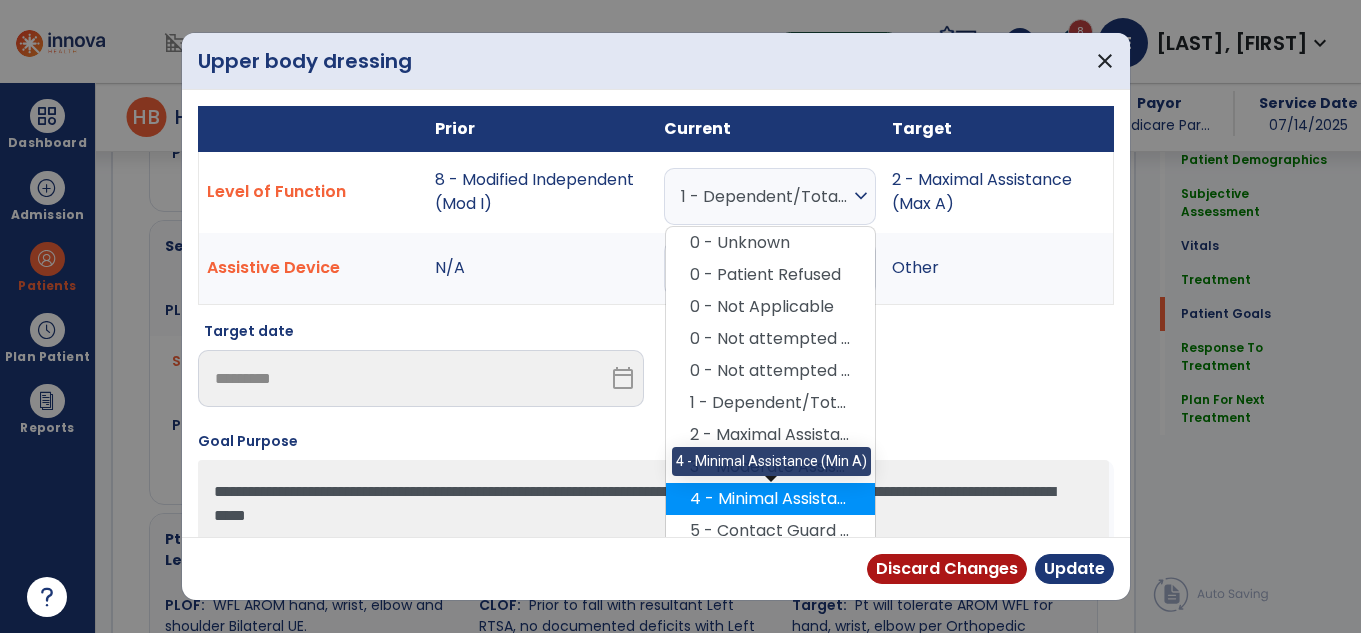 click on "4 - Minimal Assistance (Min A)" at bounding box center [770, 499] 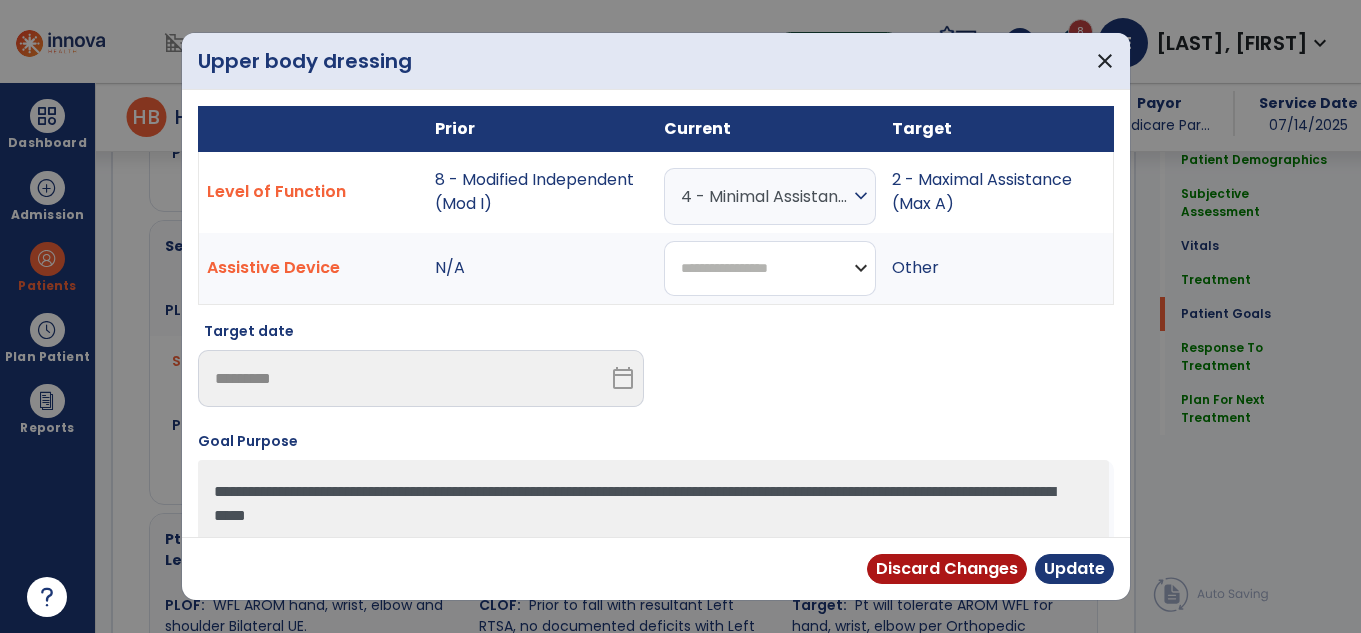 click on "**********" at bounding box center [770, 268] 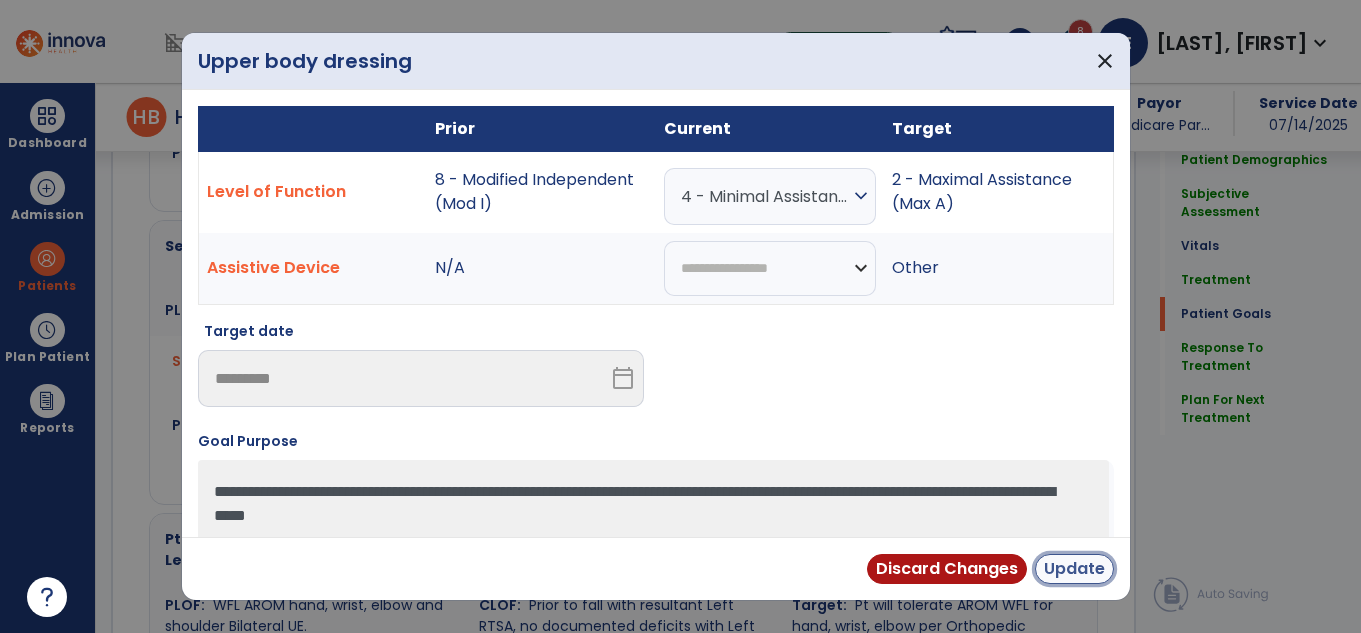 click on "Update" at bounding box center (1074, 569) 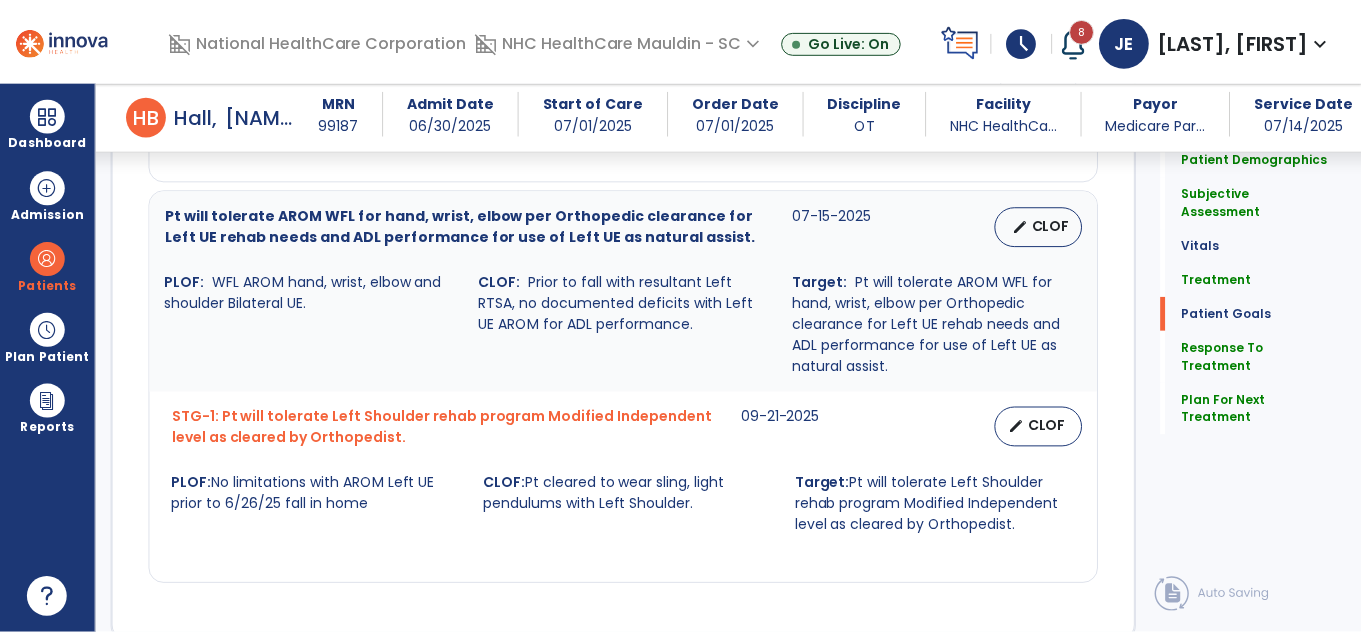 scroll, scrollTop: 2544, scrollLeft: 0, axis: vertical 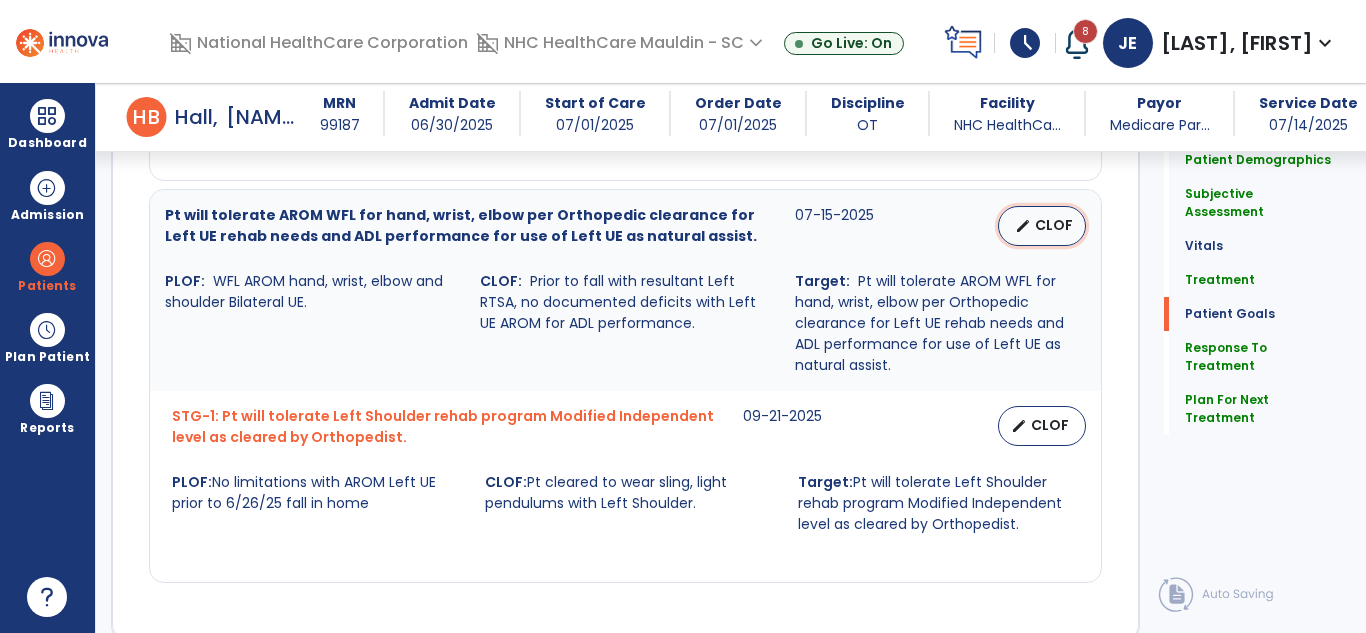 click on "edit   CLOF" at bounding box center (1042, 226) 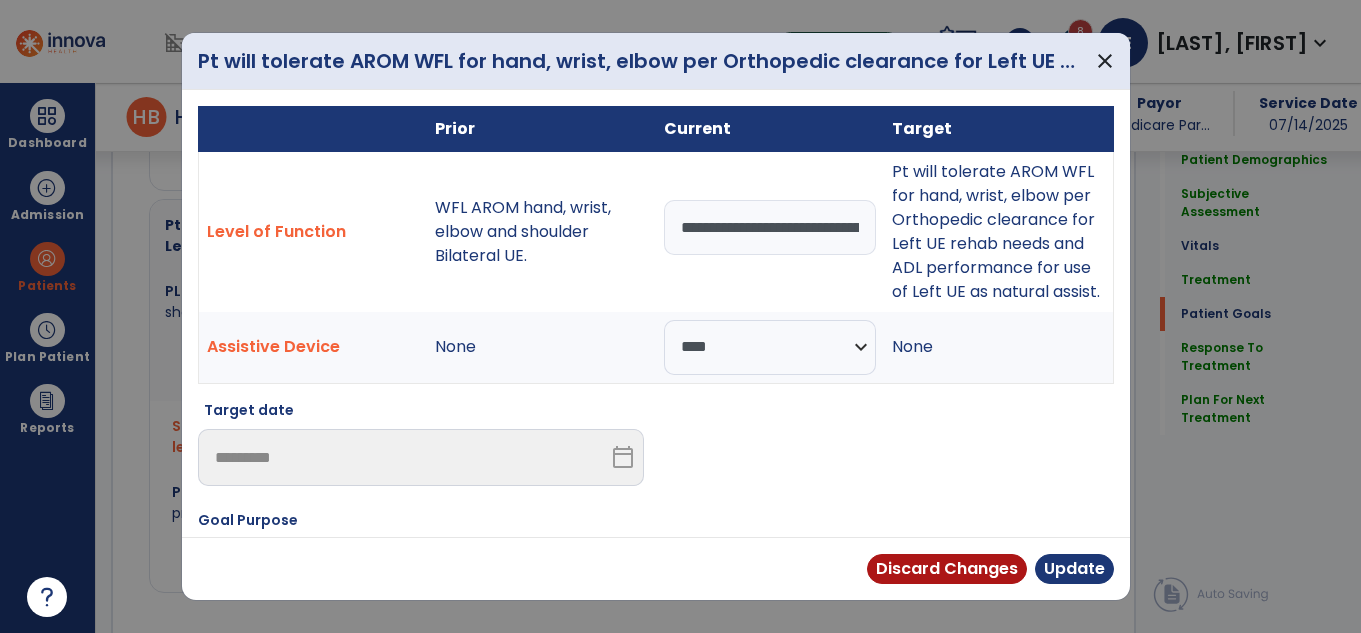 scroll, scrollTop: 2554, scrollLeft: 0, axis: vertical 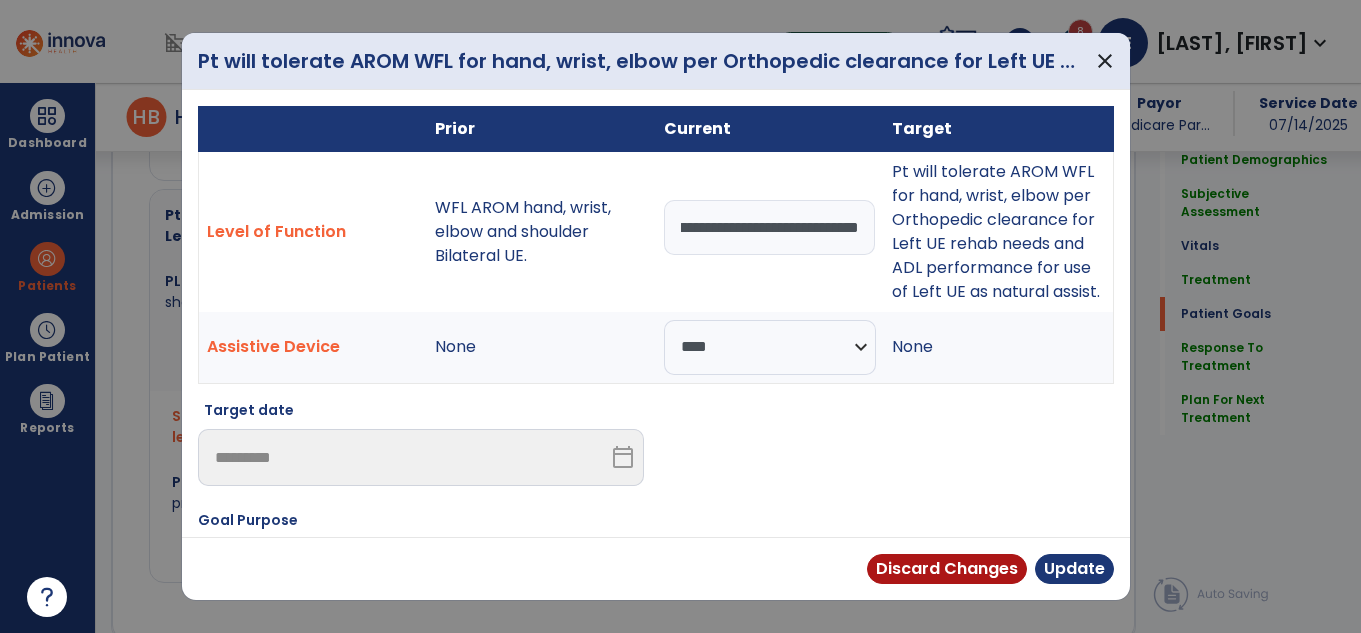 drag, startPoint x: 676, startPoint y: 215, endPoint x: 972, endPoint y: 261, distance: 299.553 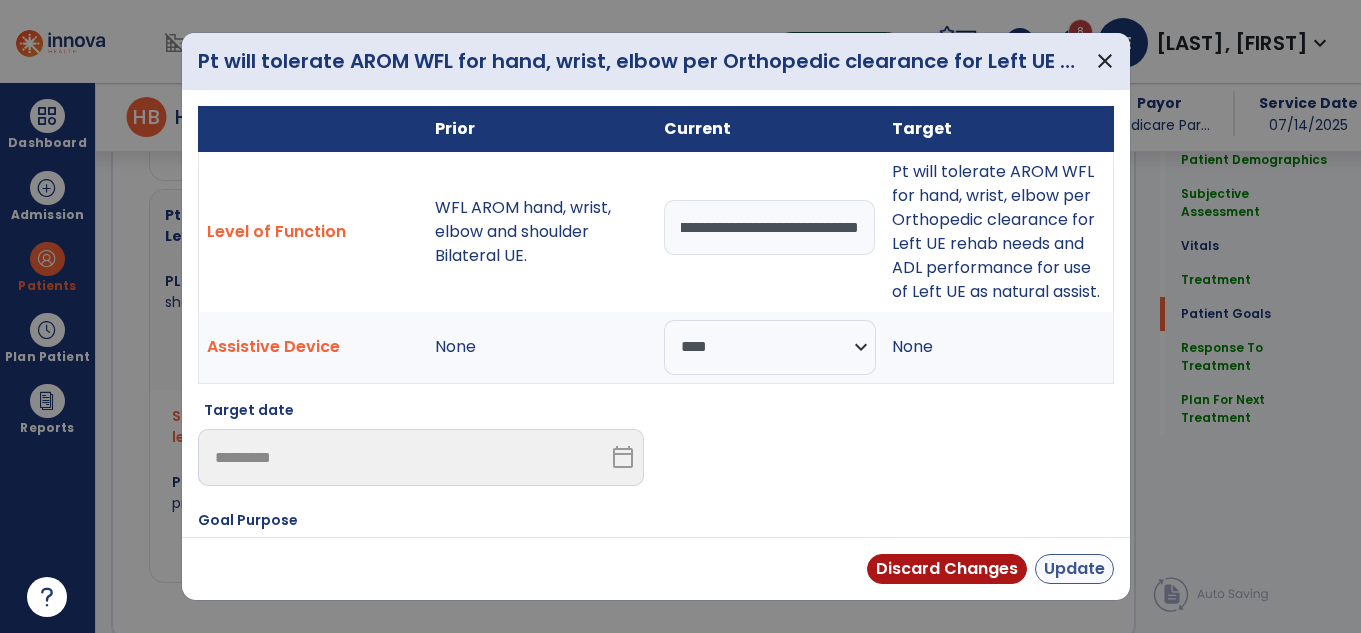 type on "**********" 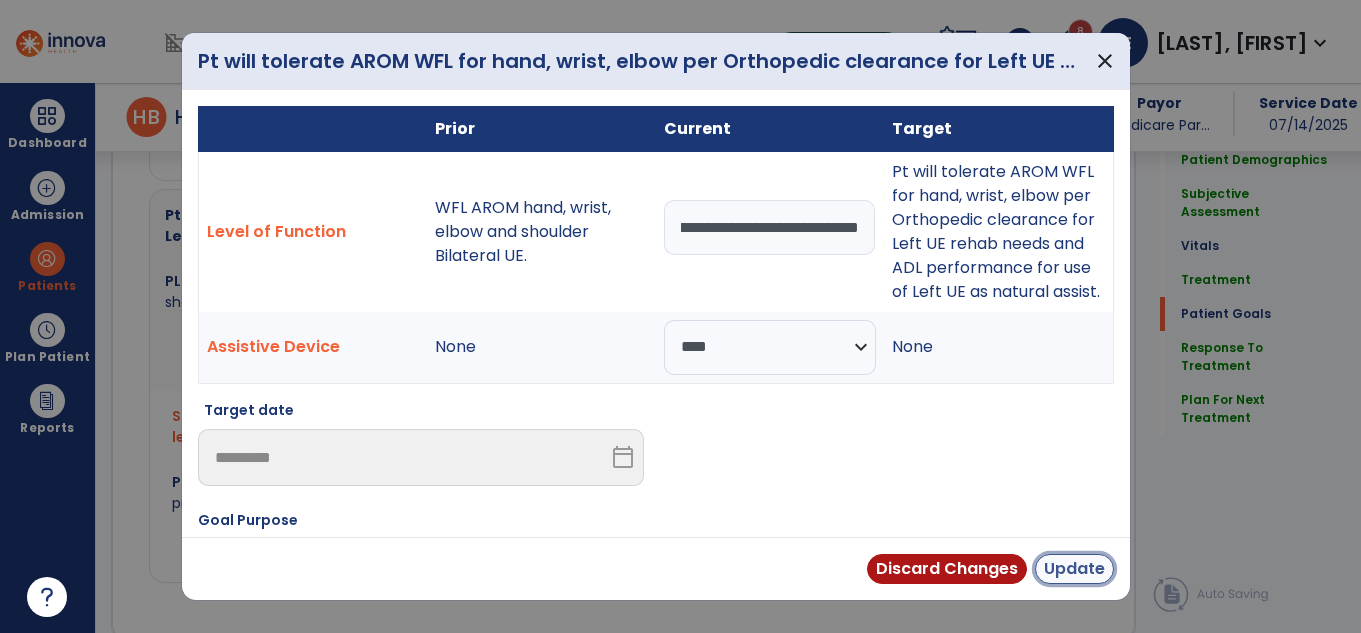 click on "Update" at bounding box center (1074, 569) 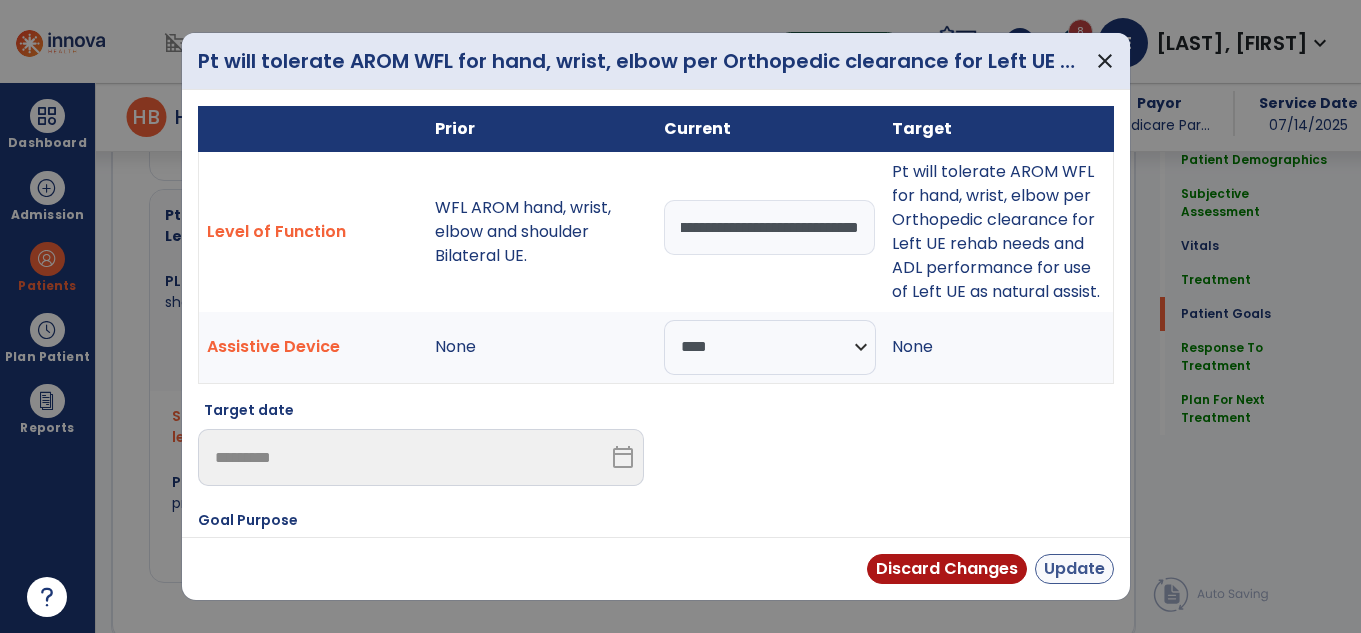 scroll, scrollTop: 0, scrollLeft: 0, axis: both 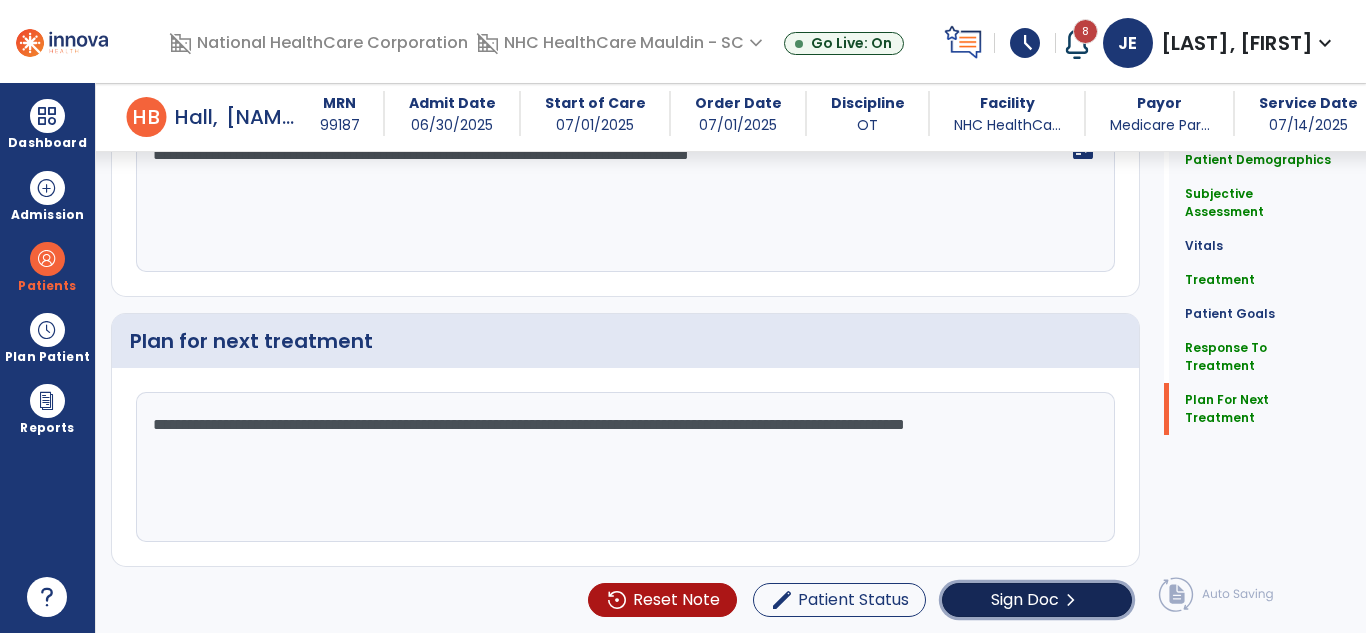 click on "Sign Doc  chevron_right" 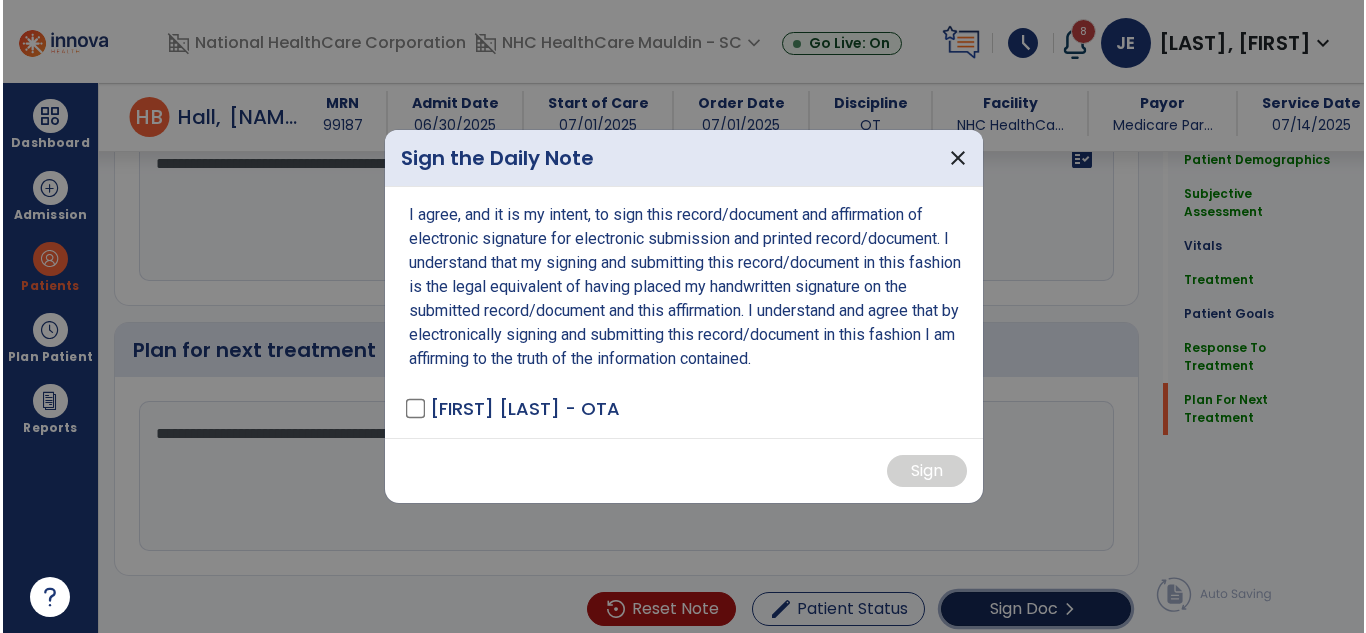 scroll, scrollTop: 3169, scrollLeft: 0, axis: vertical 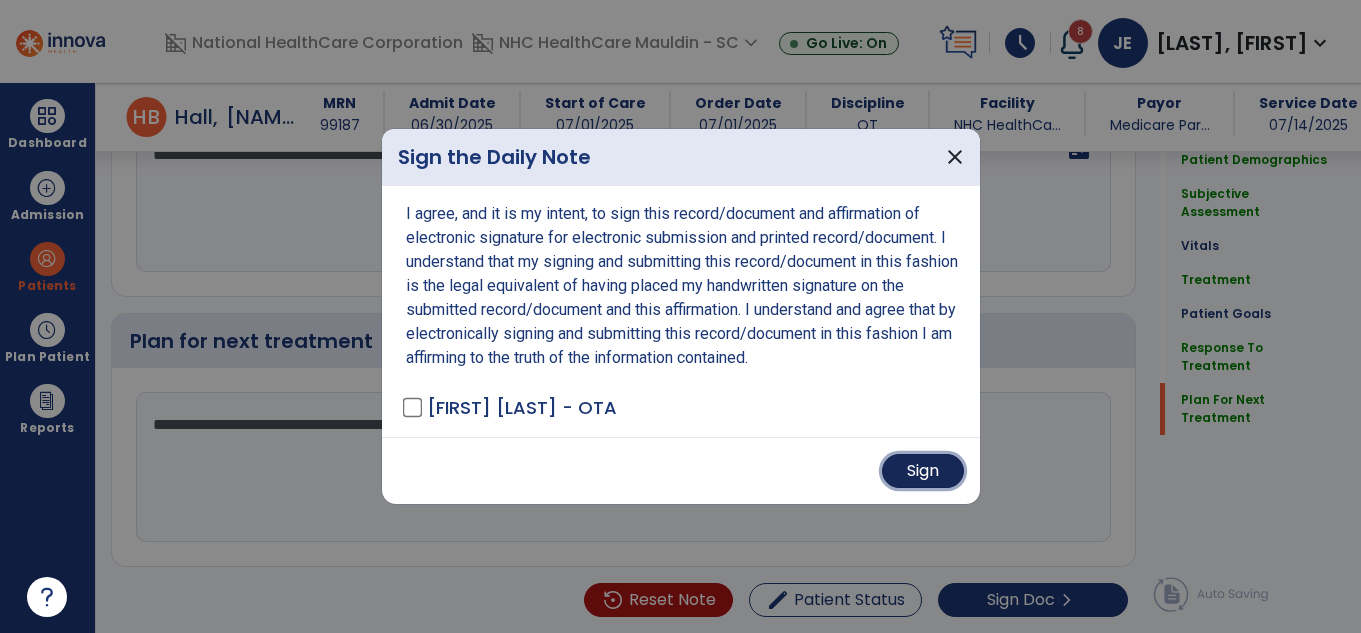 click on "Sign" at bounding box center [923, 471] 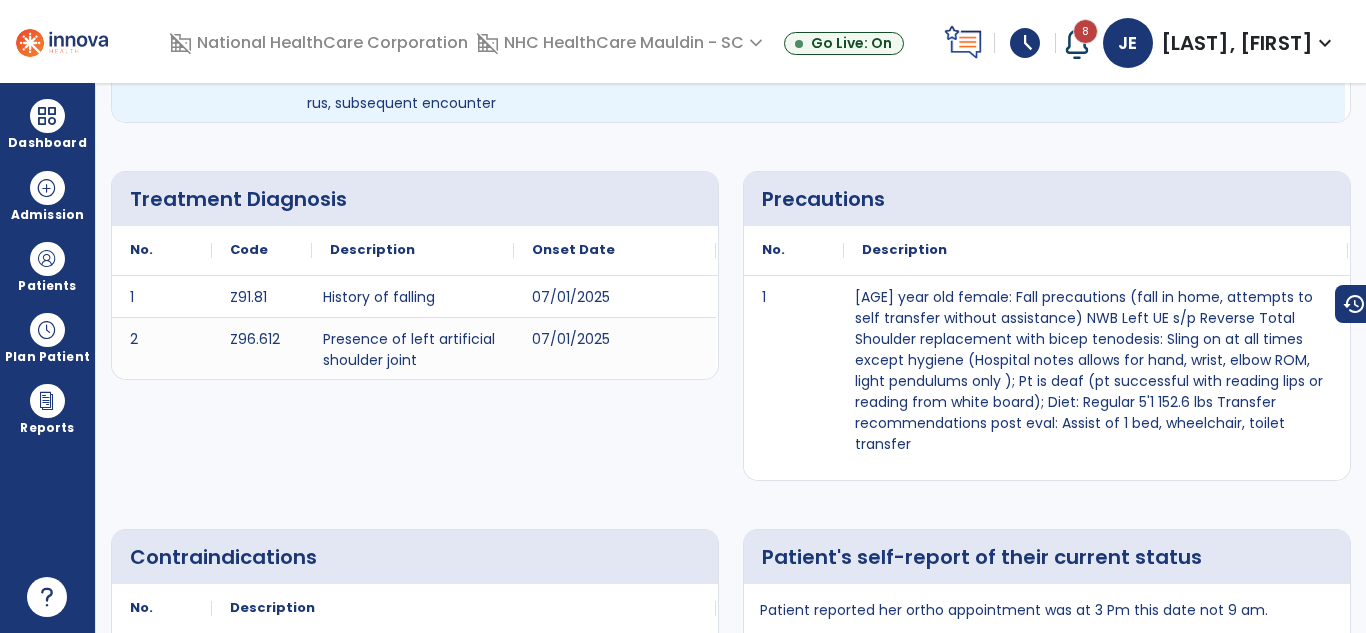 scroll, scrollTop: 0, scrollLeft: 0, axis: both 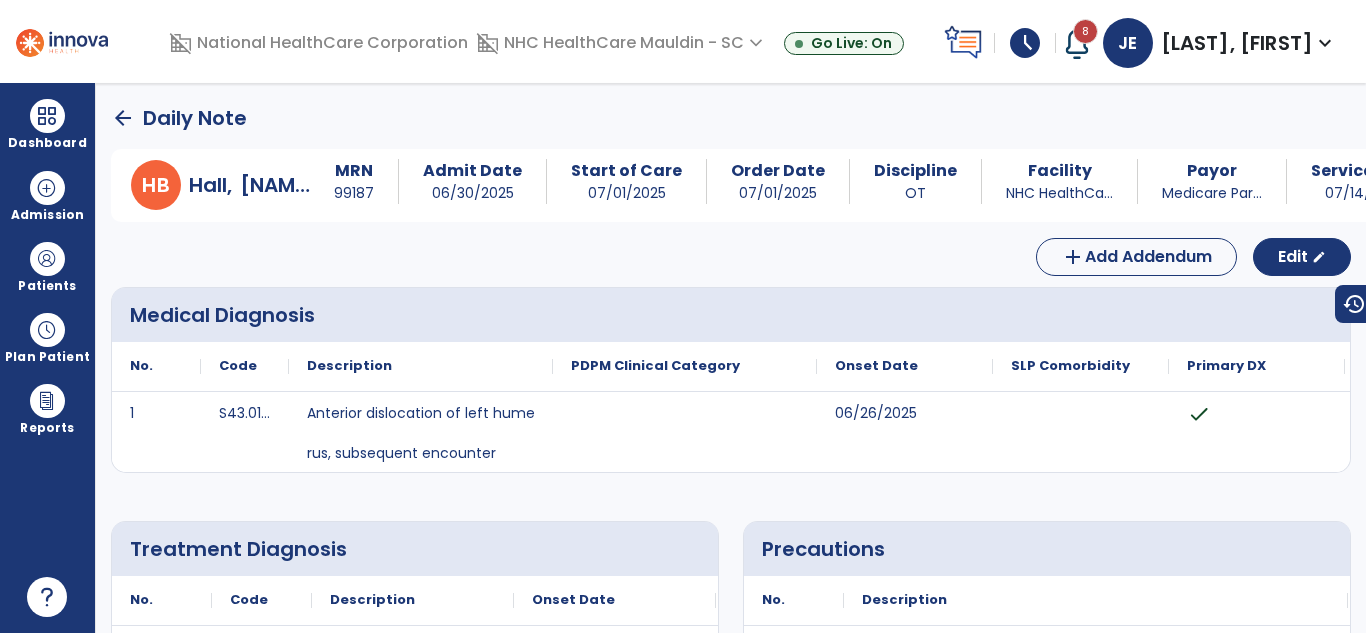 click on "arrow_back" 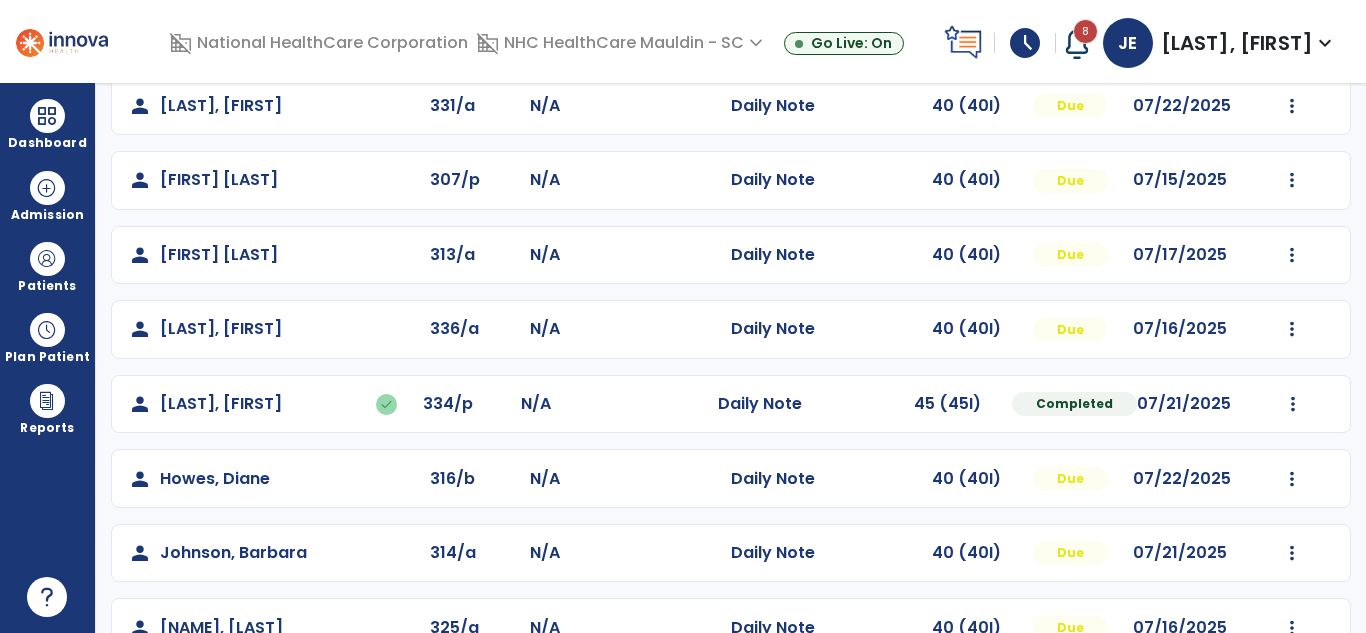 scroll, scrollTop: 454, scrollLeft: 0, axis: vertical 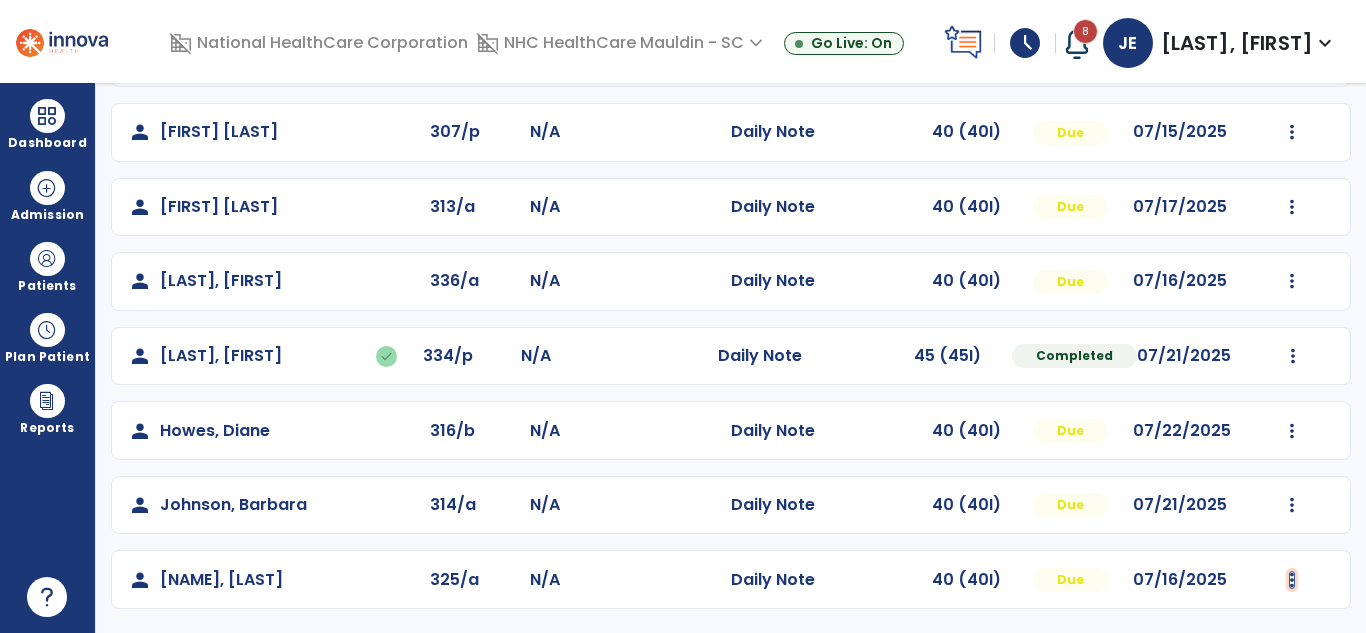 click at bounding box center (1292, -166) 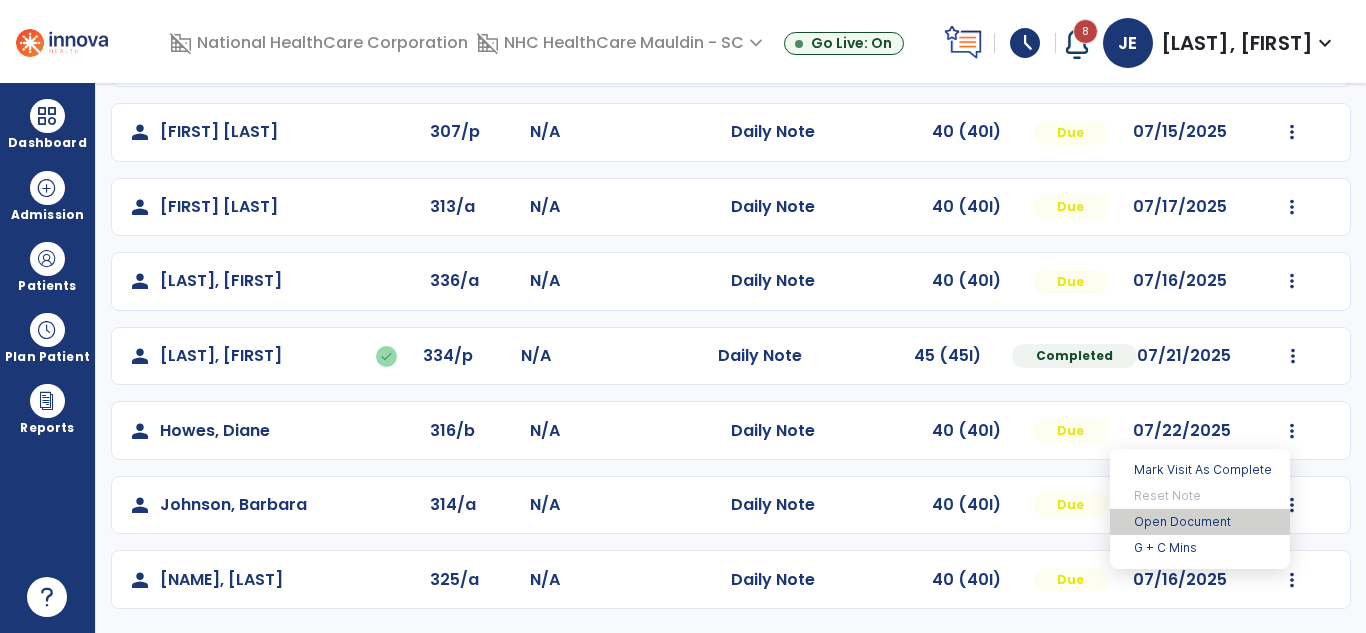 click on "Open Document" at bounding box center (1200, 522) 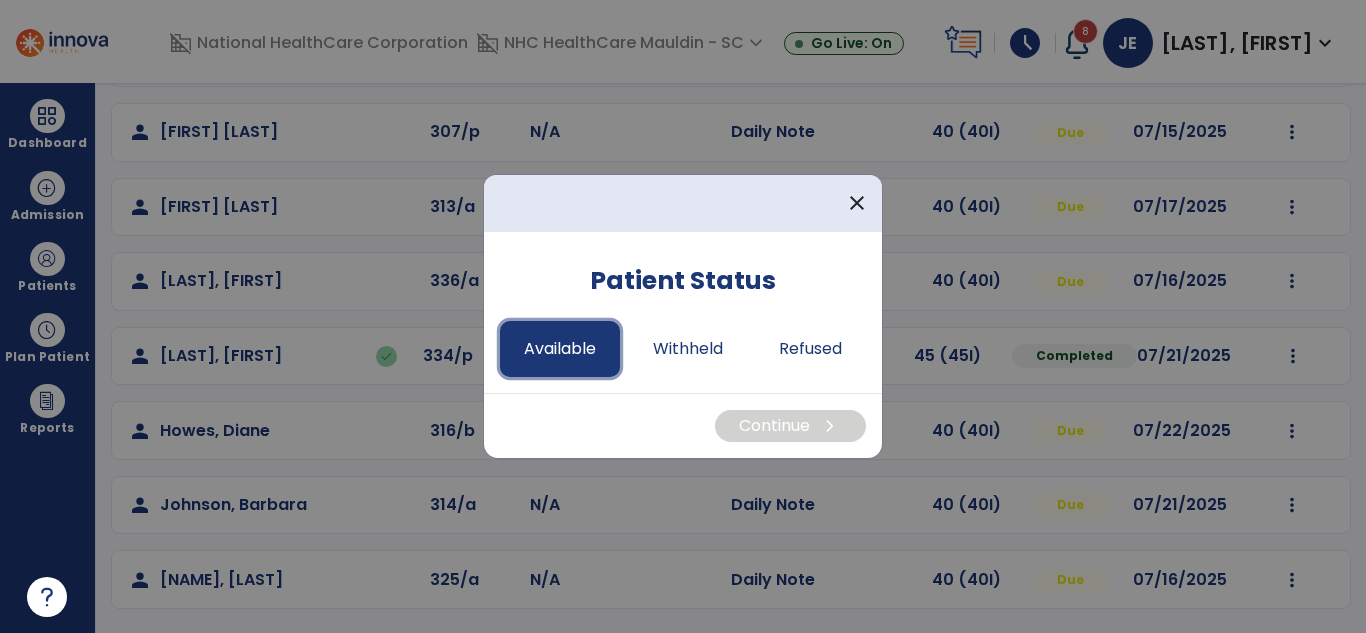 click on "Available" at bounding box center (560, 349) 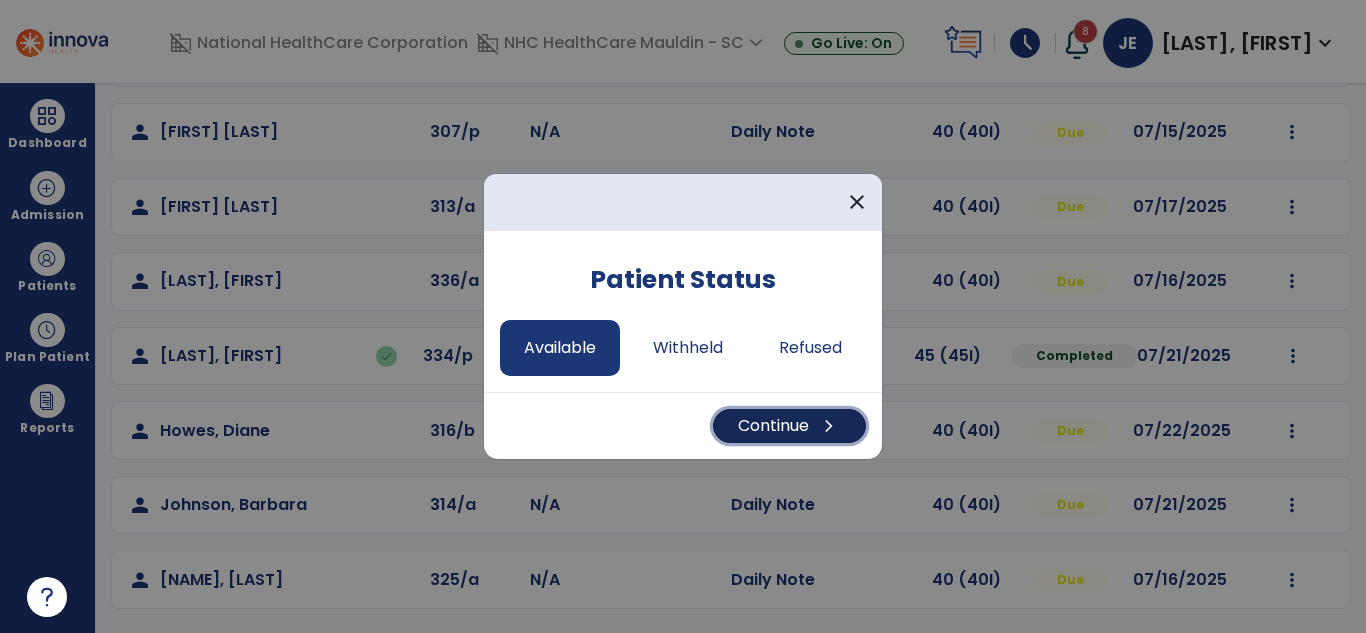 click on "Continue   chevron_right" at bounding box center [789, 426] 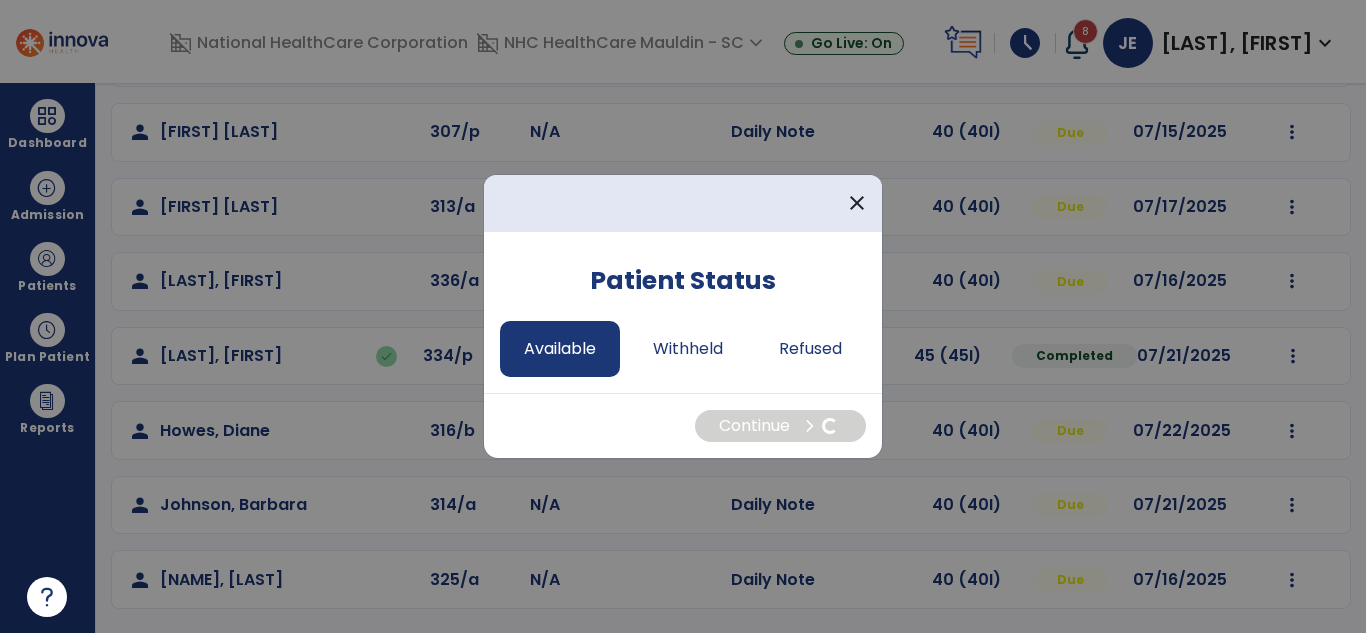select on "*" 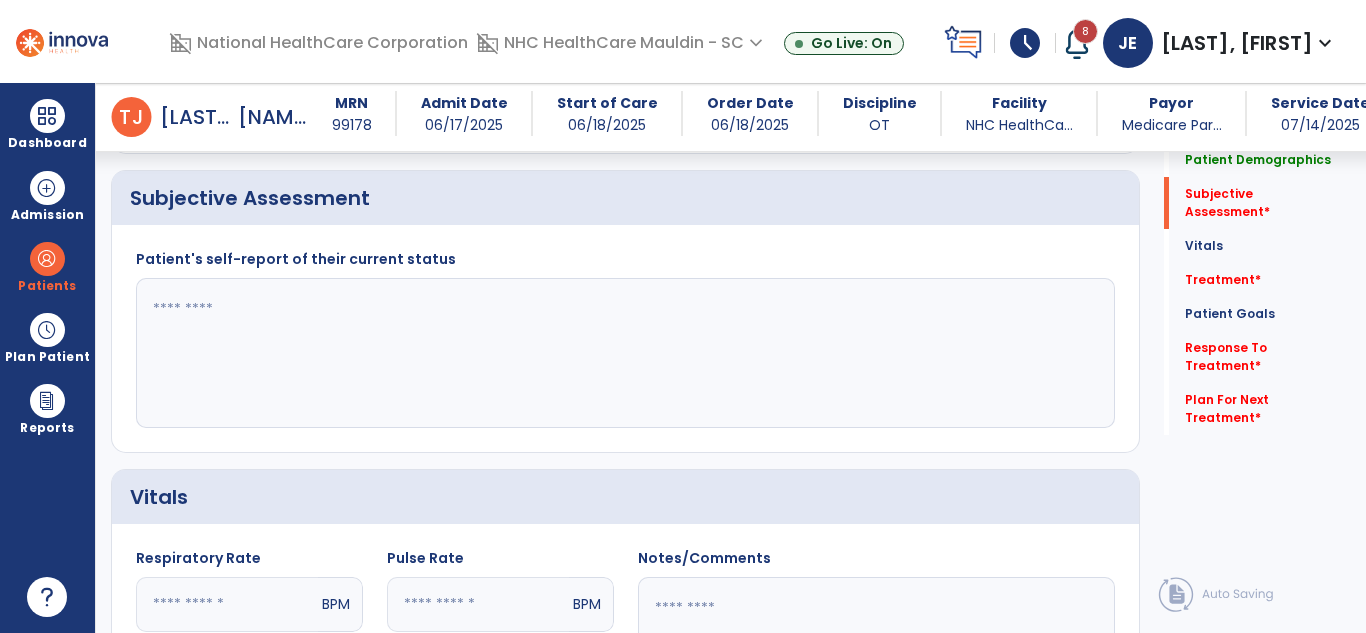 scroll, scrollTop: 357, scrollLeft: 0, axis: vertical 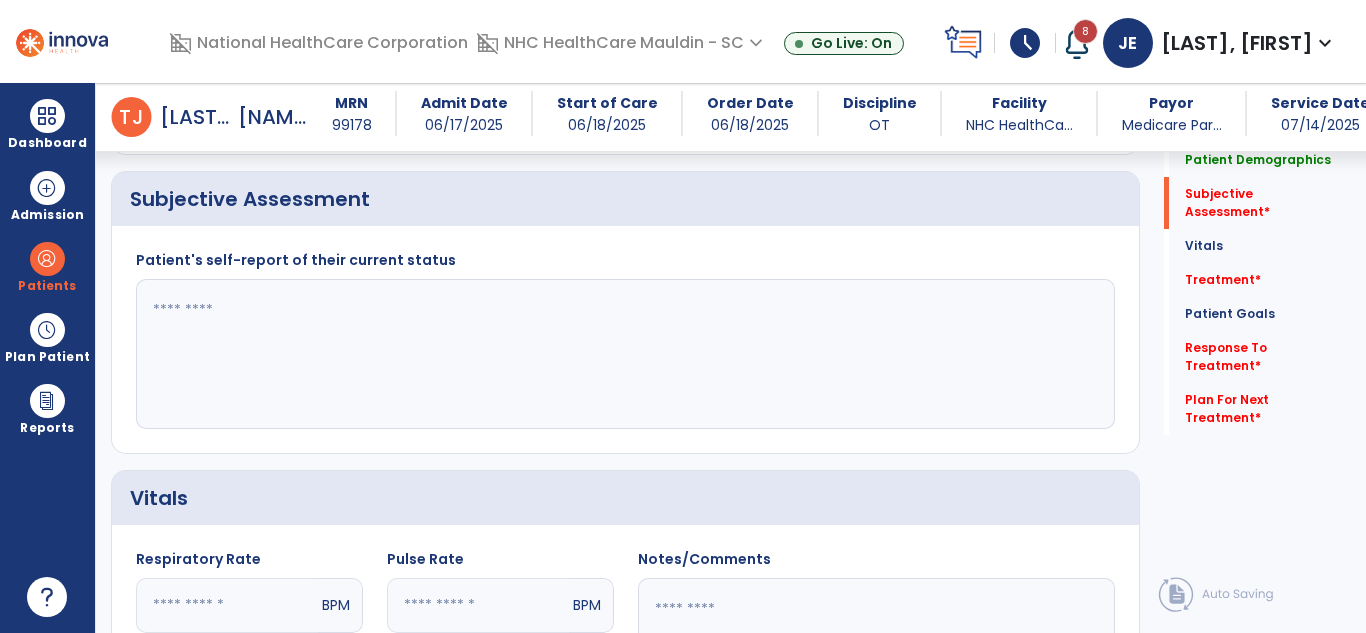 click 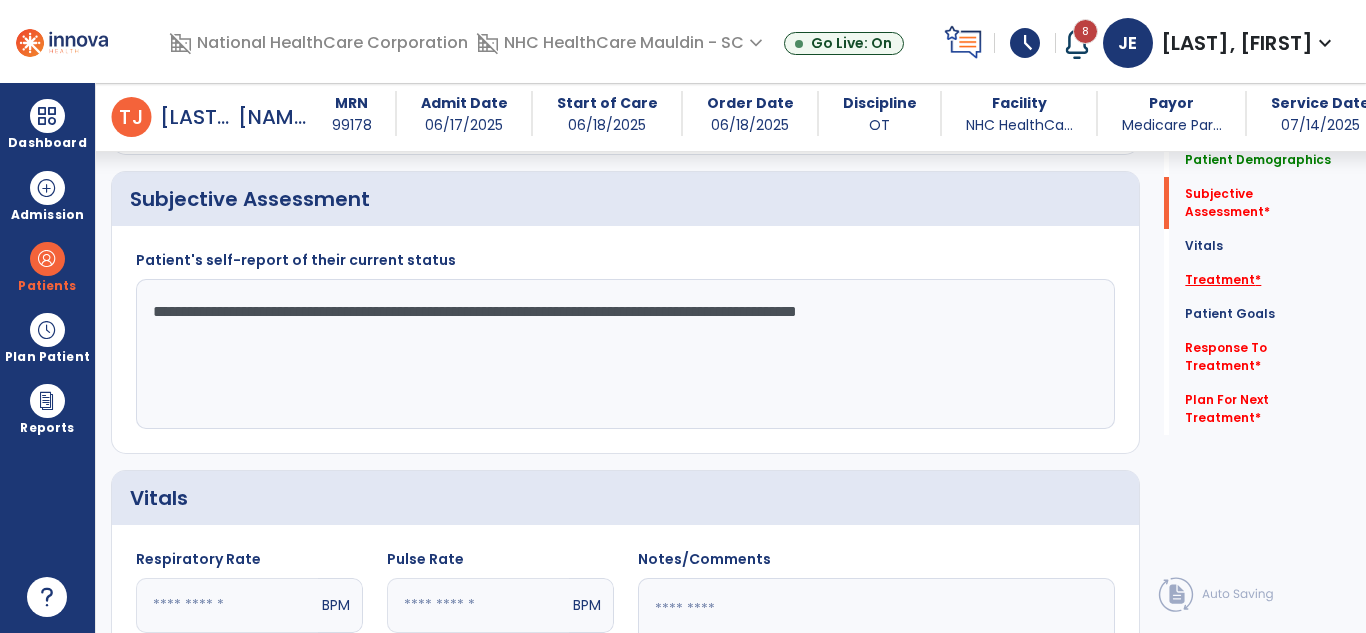 type on "**********" 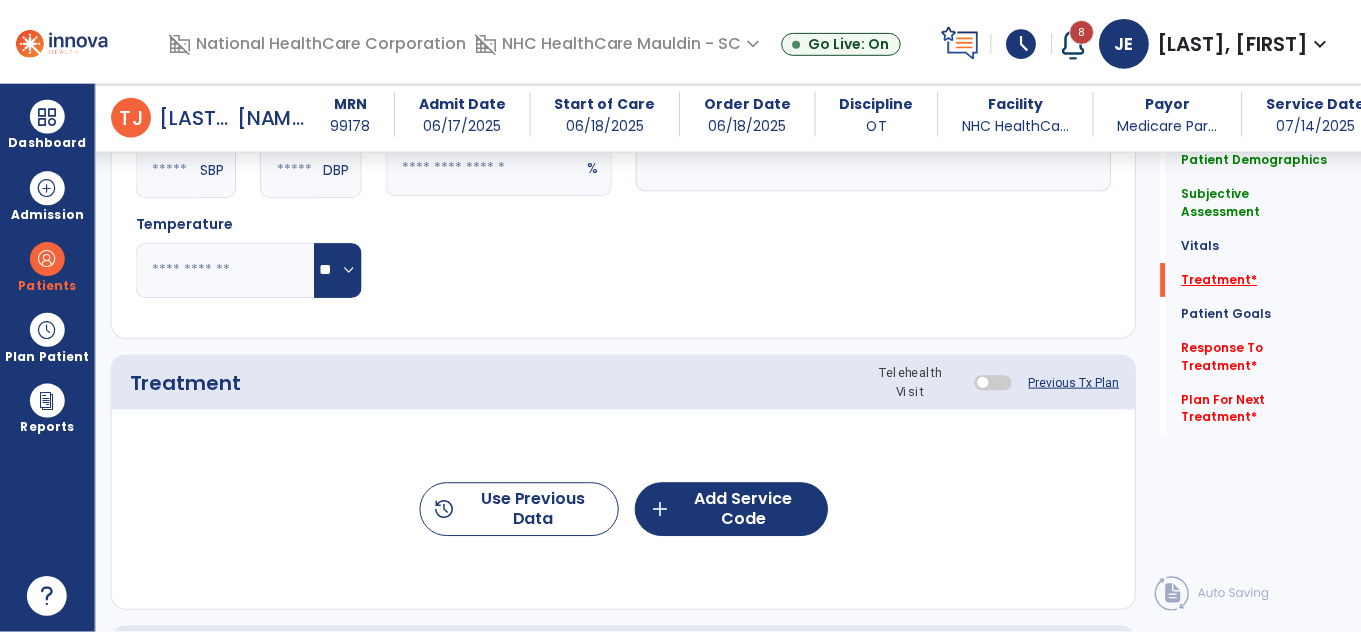 scroll, scrollTop: 1020, scrollLeft: 0, axis: vertical 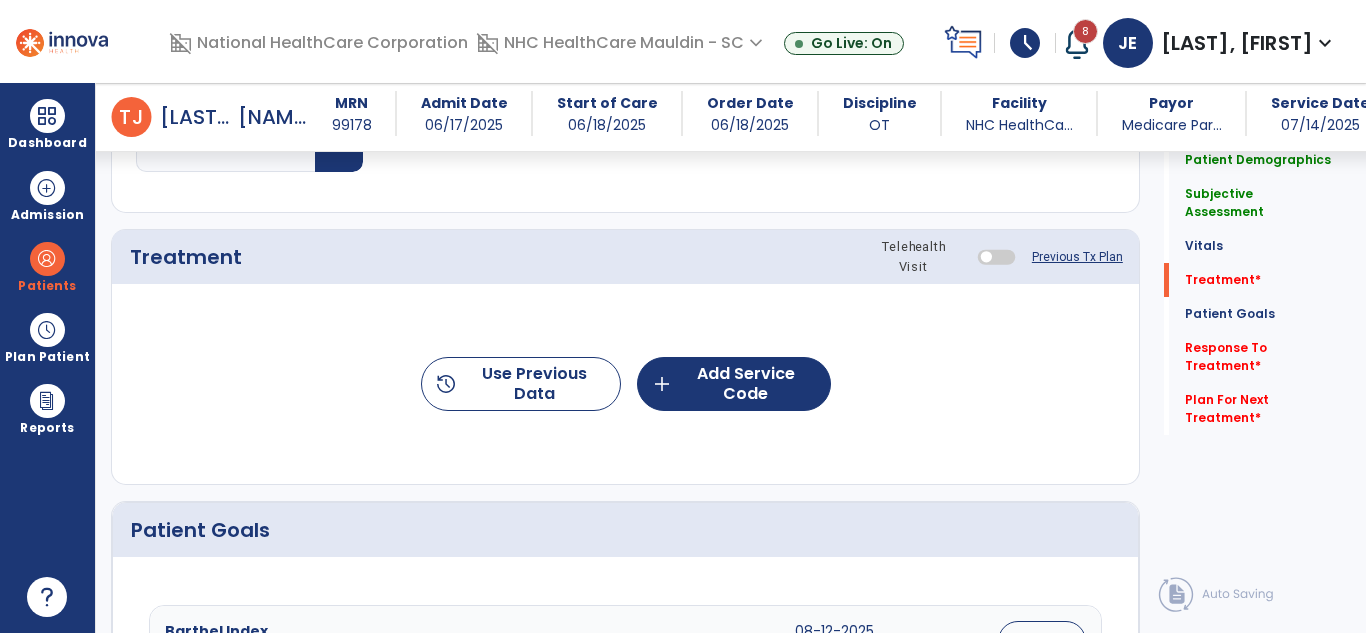 click on "history  Use Previous Data  add  Add Service Code" 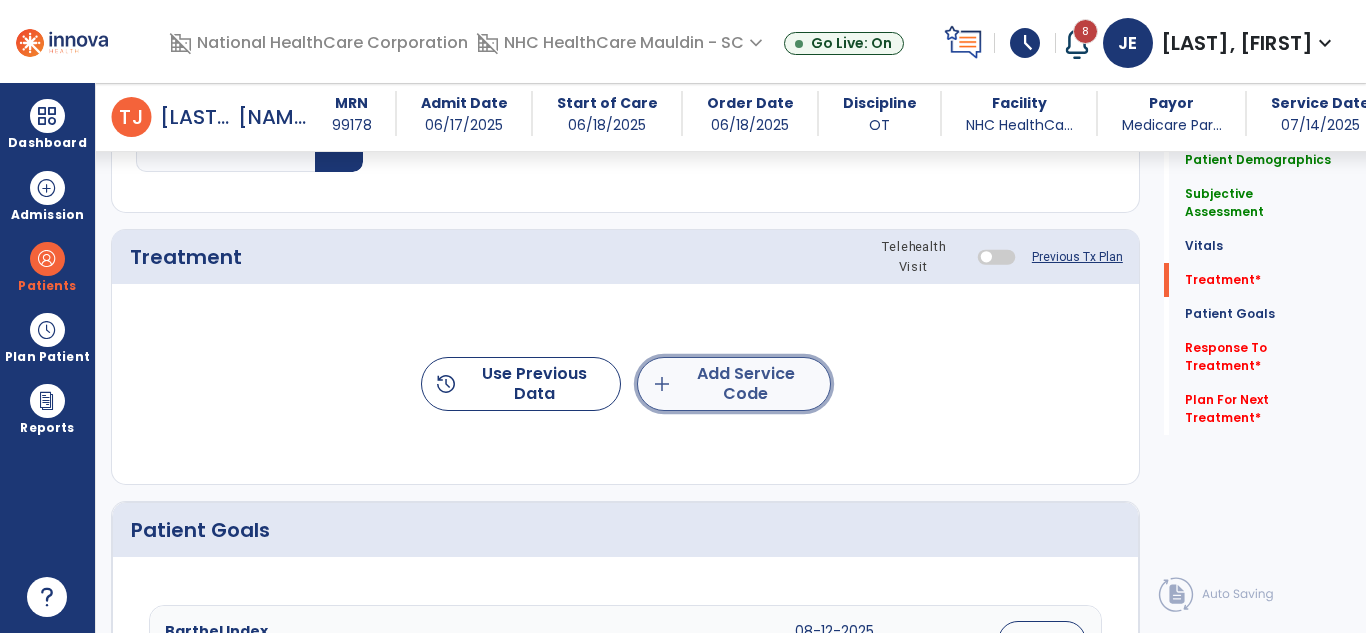 click on "add  Add Service Code" 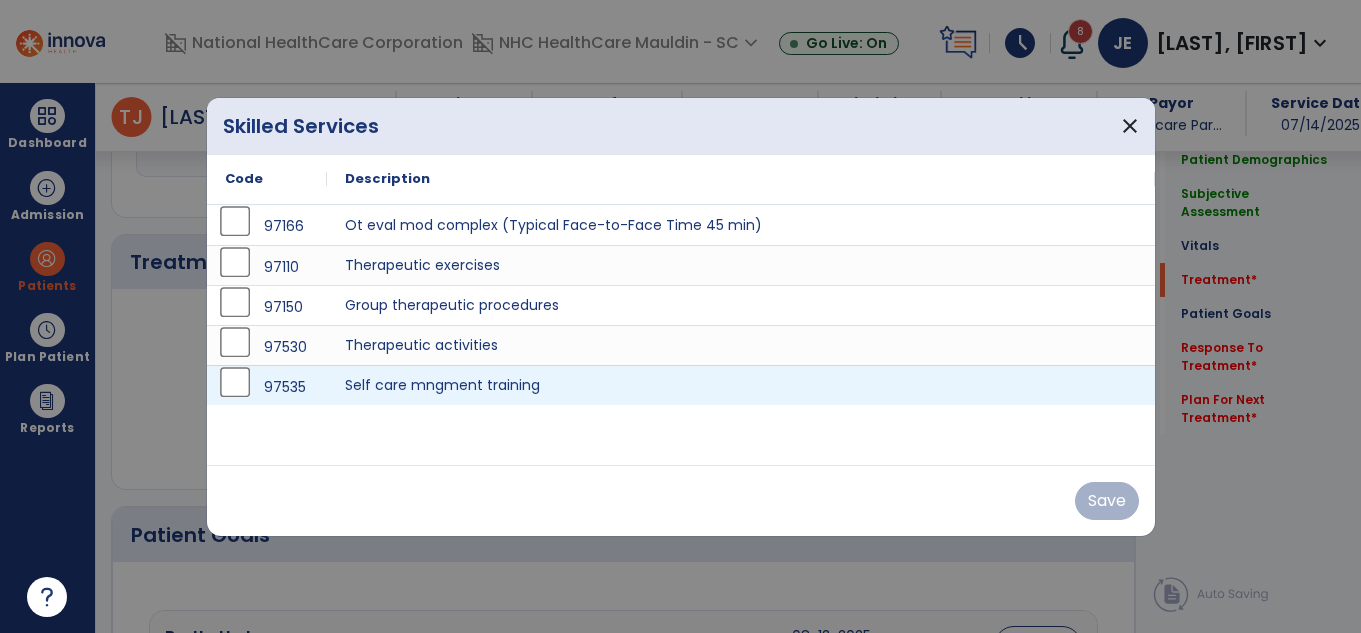 scroll, scrollTop: 1020, scrollLeft: 0, axis: vertical 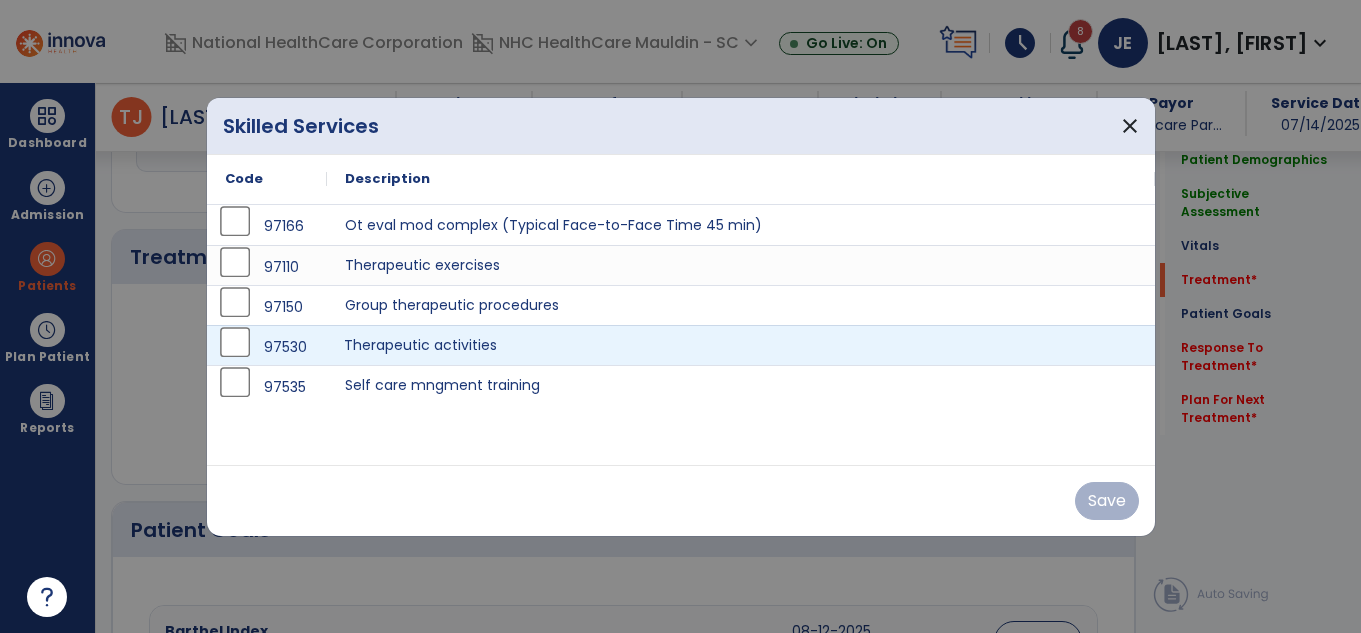 click on "Therapeutic activities" at bounding box center (741, 345) 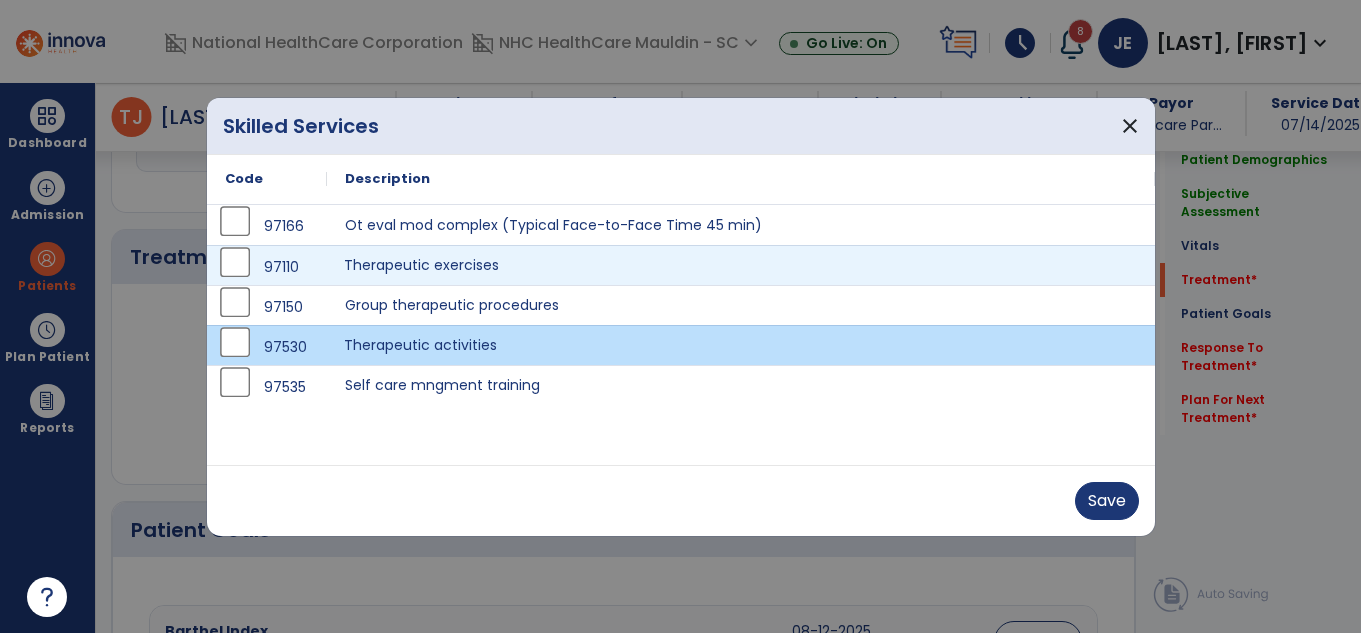 click on "Therapeutic exercises" at bounding box center (741, 265) 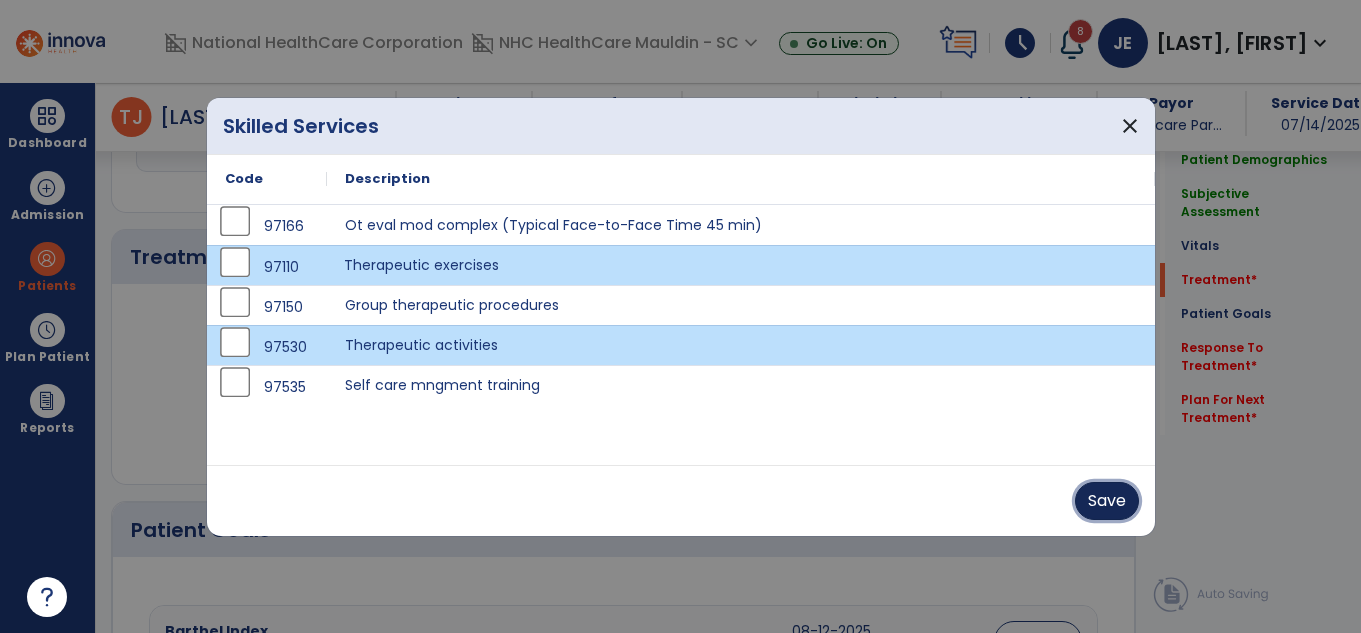 click on "Save" at bounding box center (1107, 501) 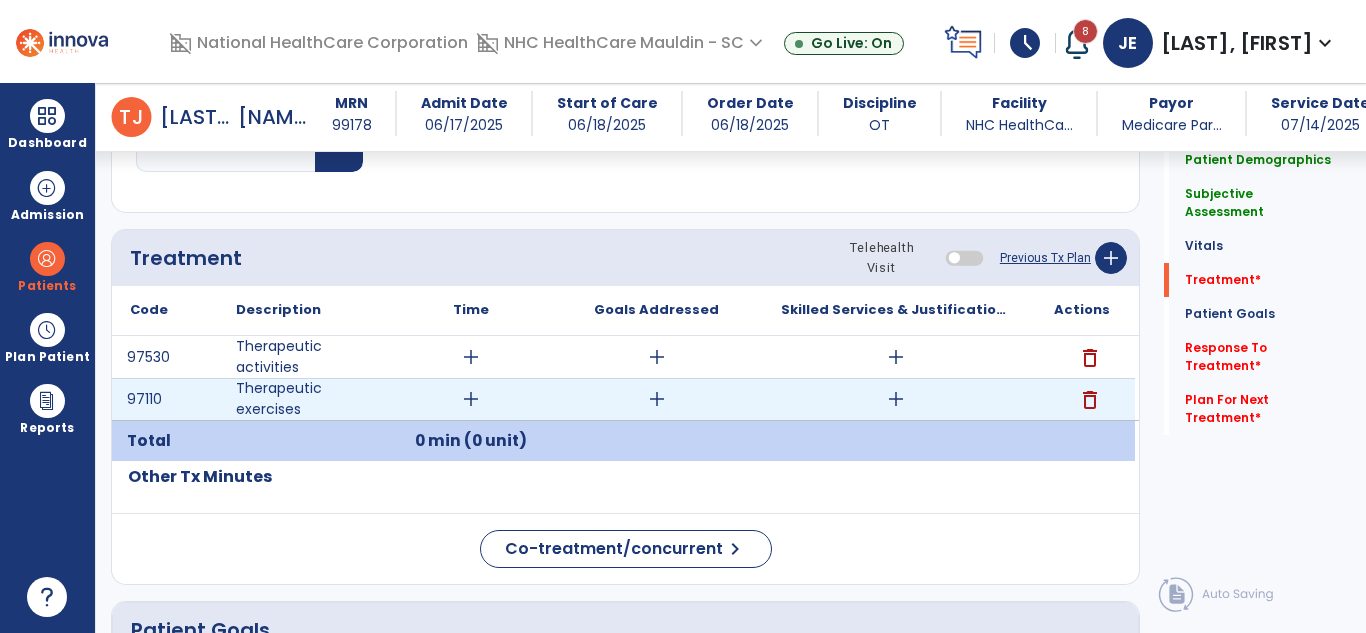 click on "add" at bounding box center [471, 399] 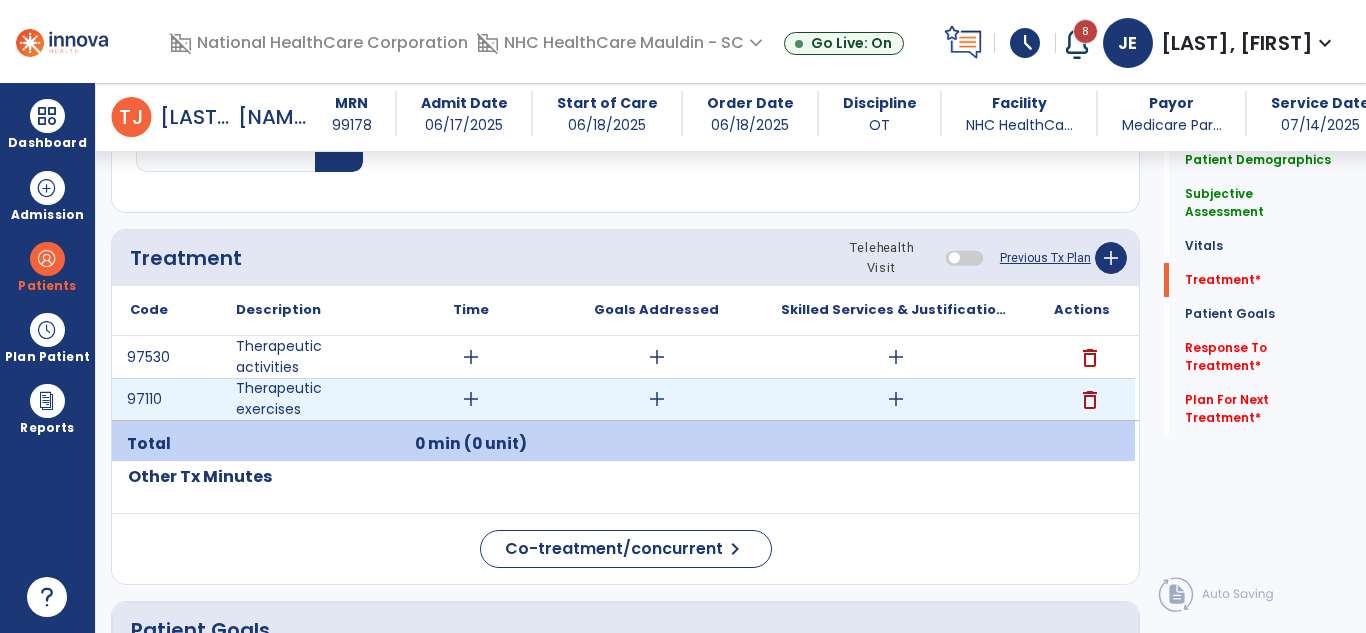click on "add" at bounding box center [471, 399] 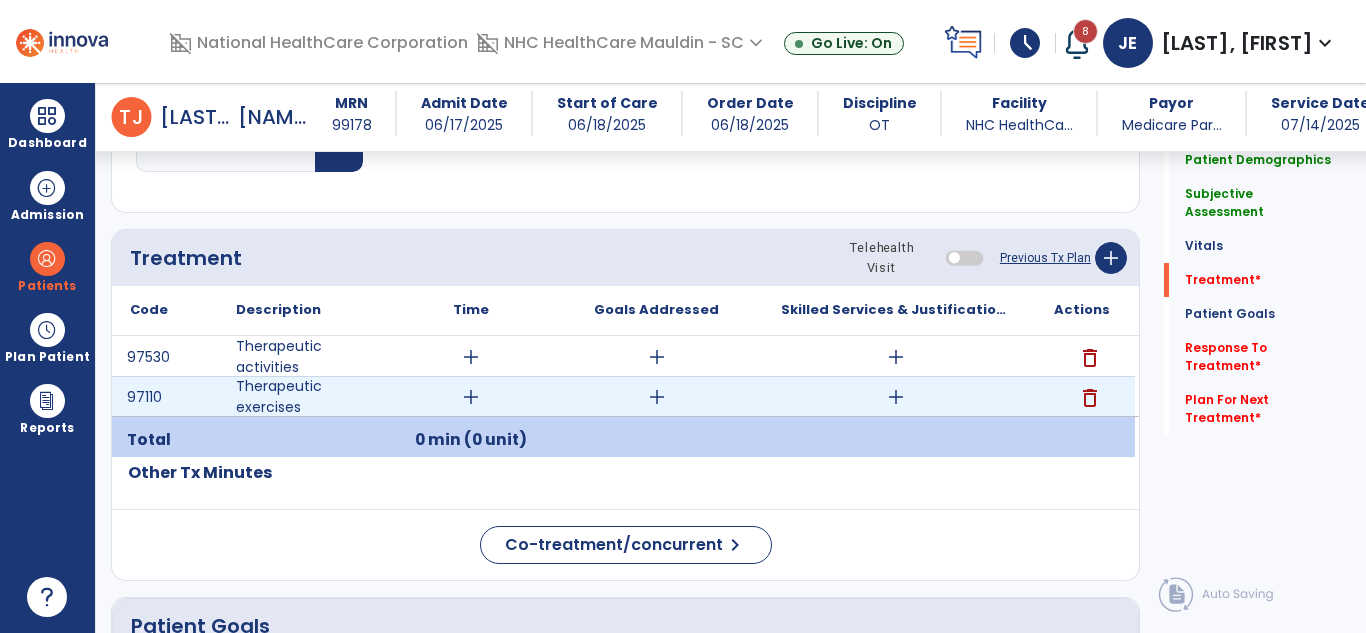 click on "add" at bounding box center [471, 397] 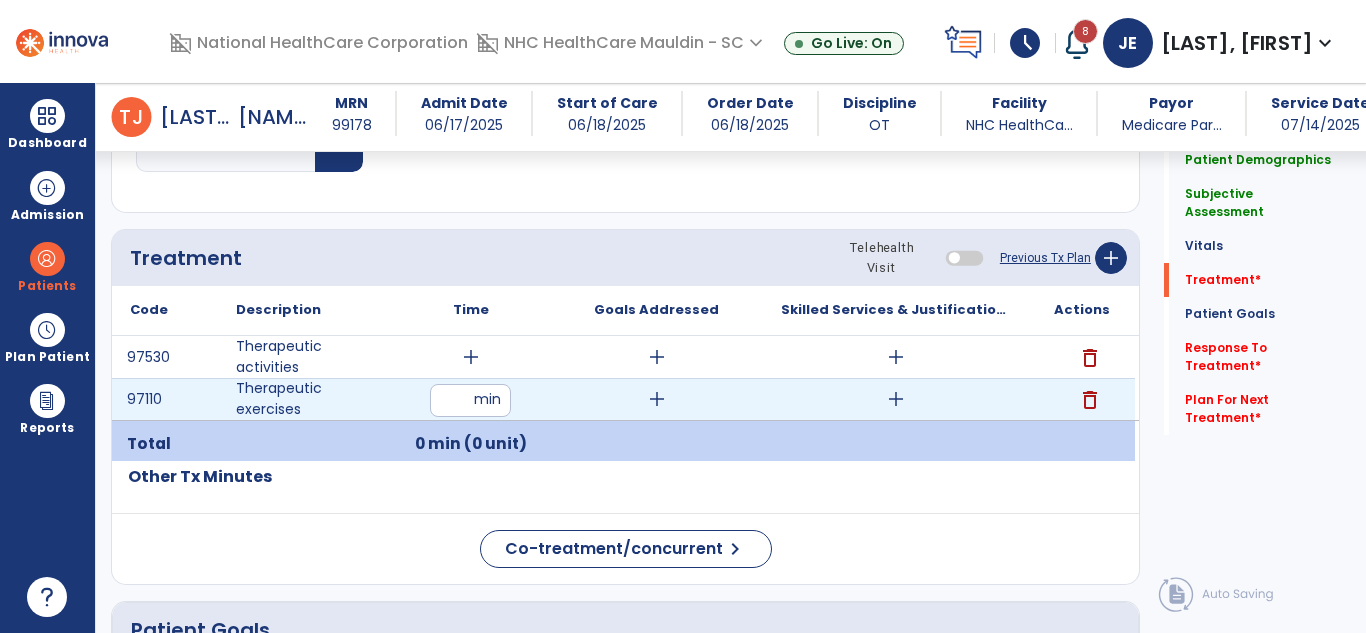 type on "**" 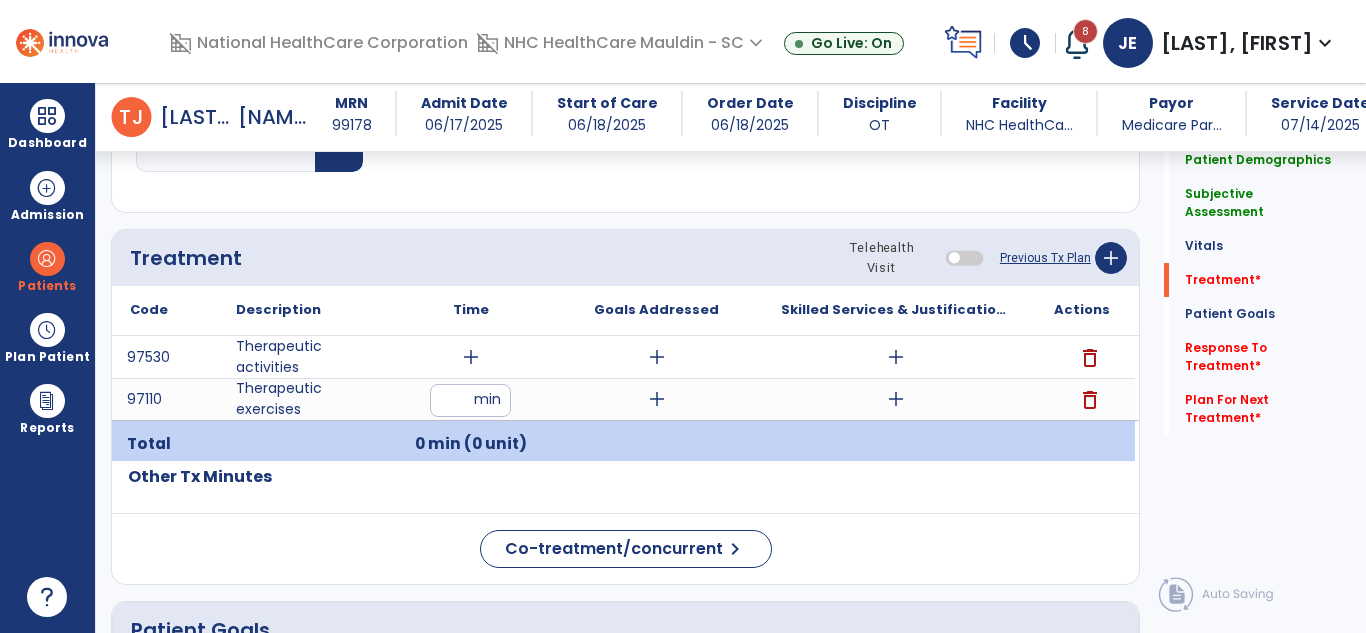 click 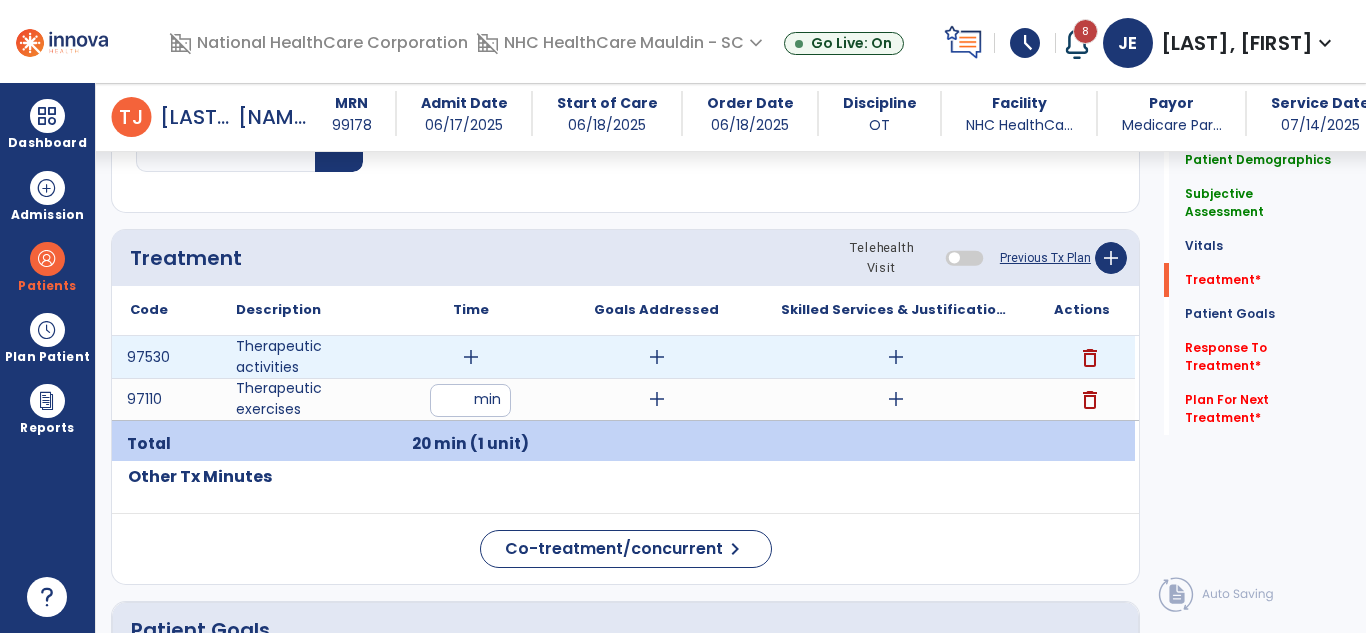 click on "add" at bounding box center (471, 357) 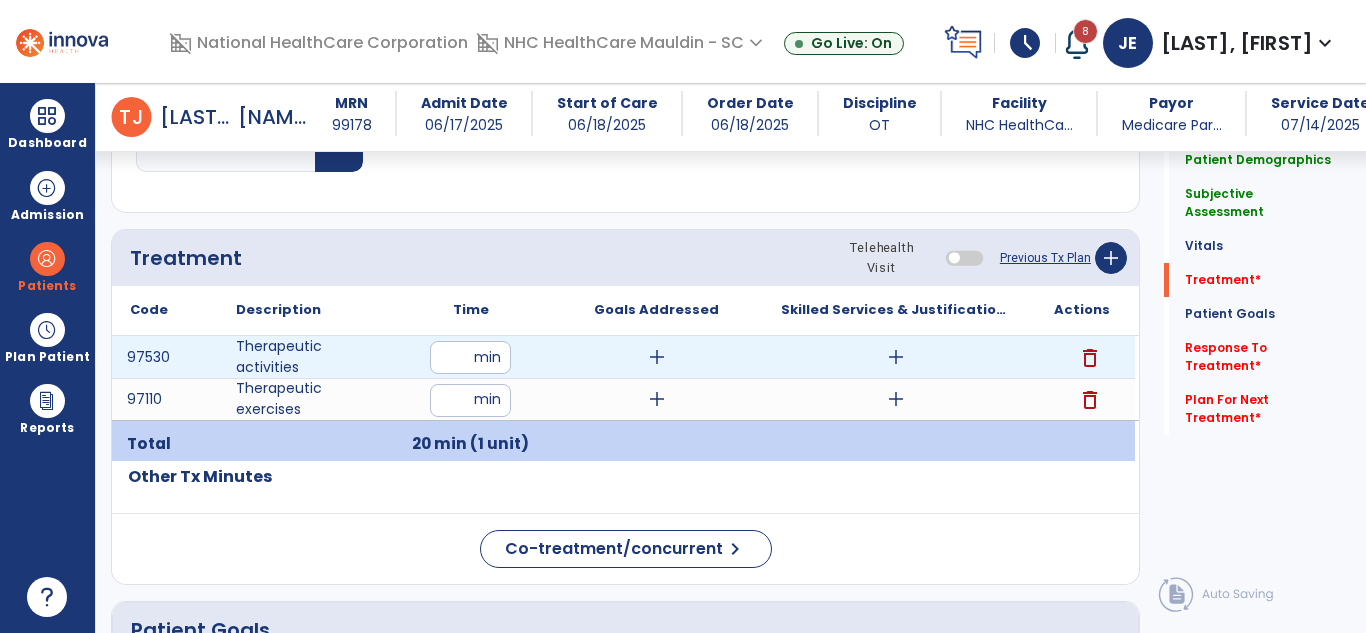type on "**" 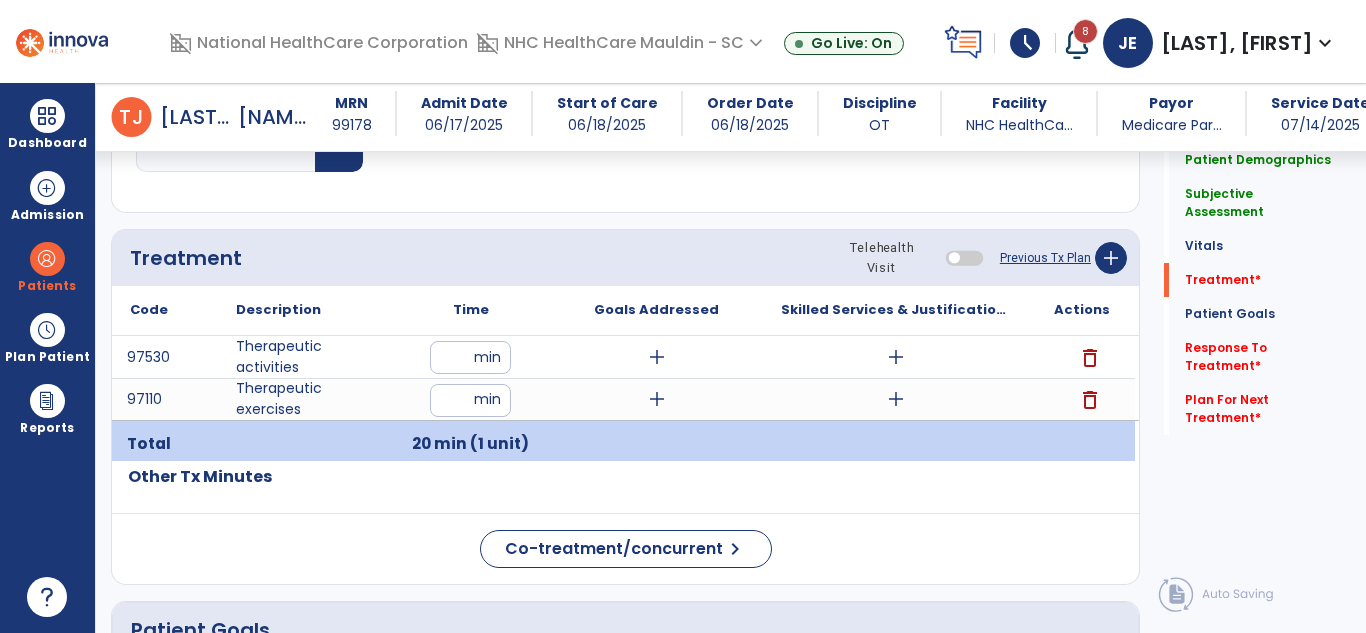 click on "Code
Description
Time" 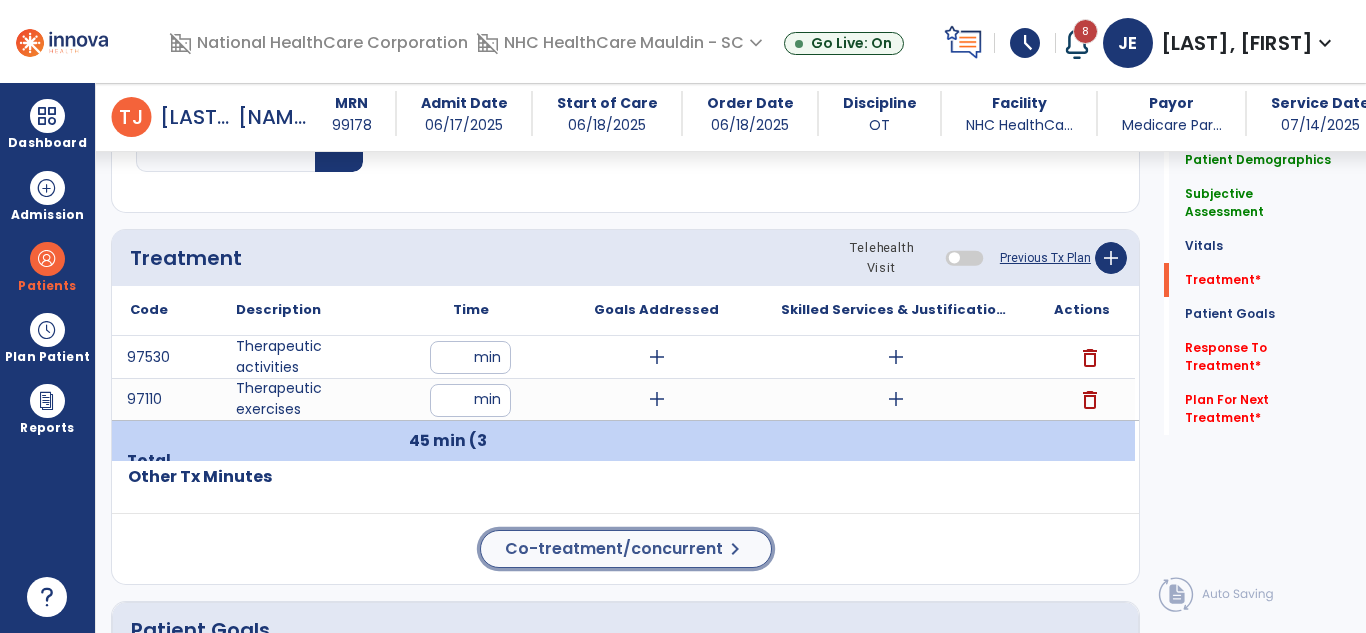 click on "Co-treatment/concurrent" 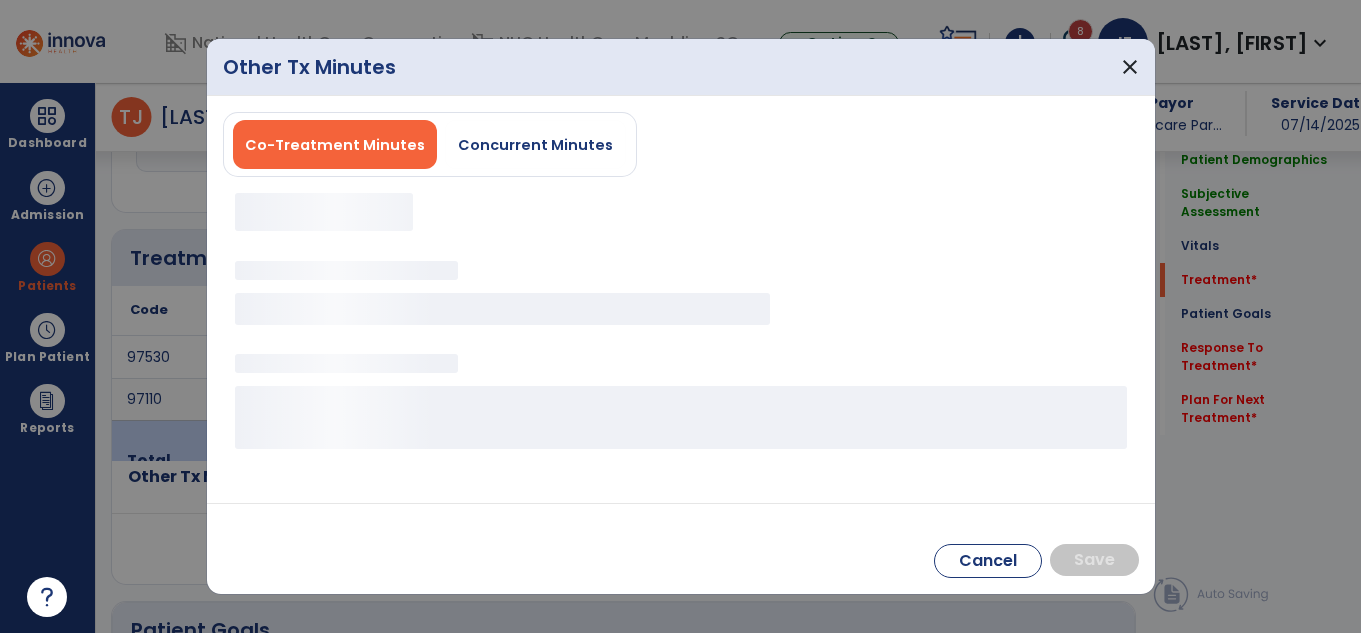 scroll, scrollTop: 1020, scrollLeft: 0, axis: vertical 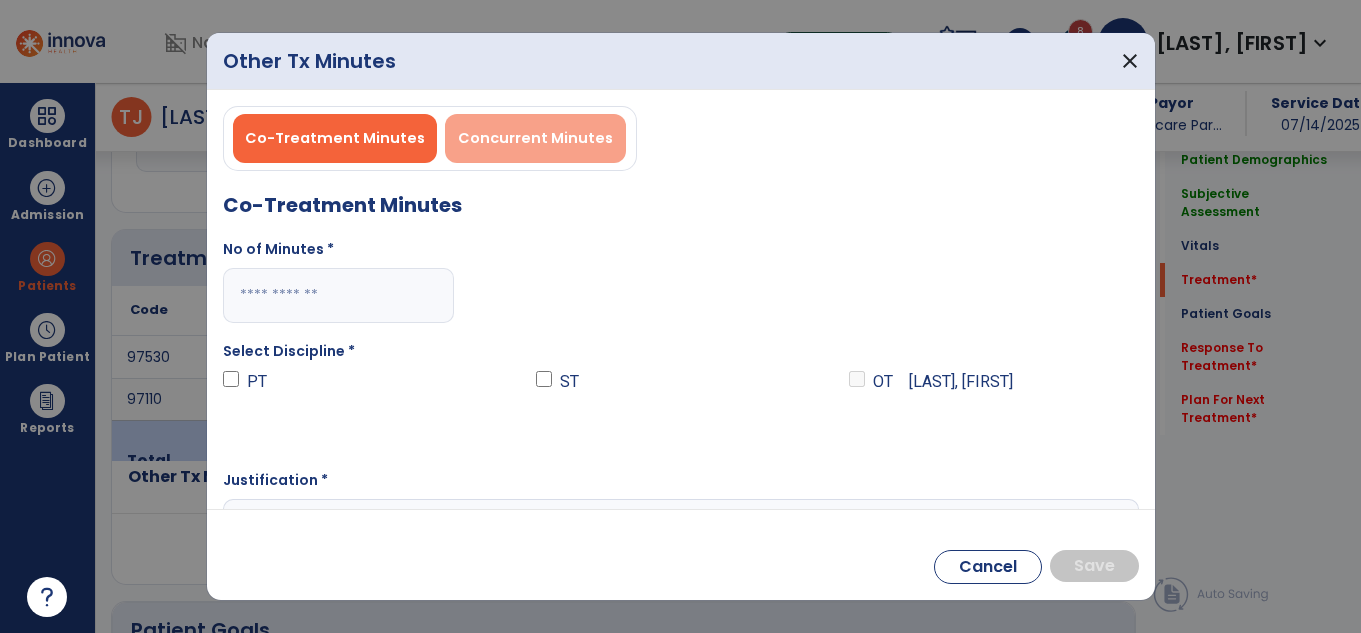 click on "Concurrent Minutes" at bounding box center (535, 138) 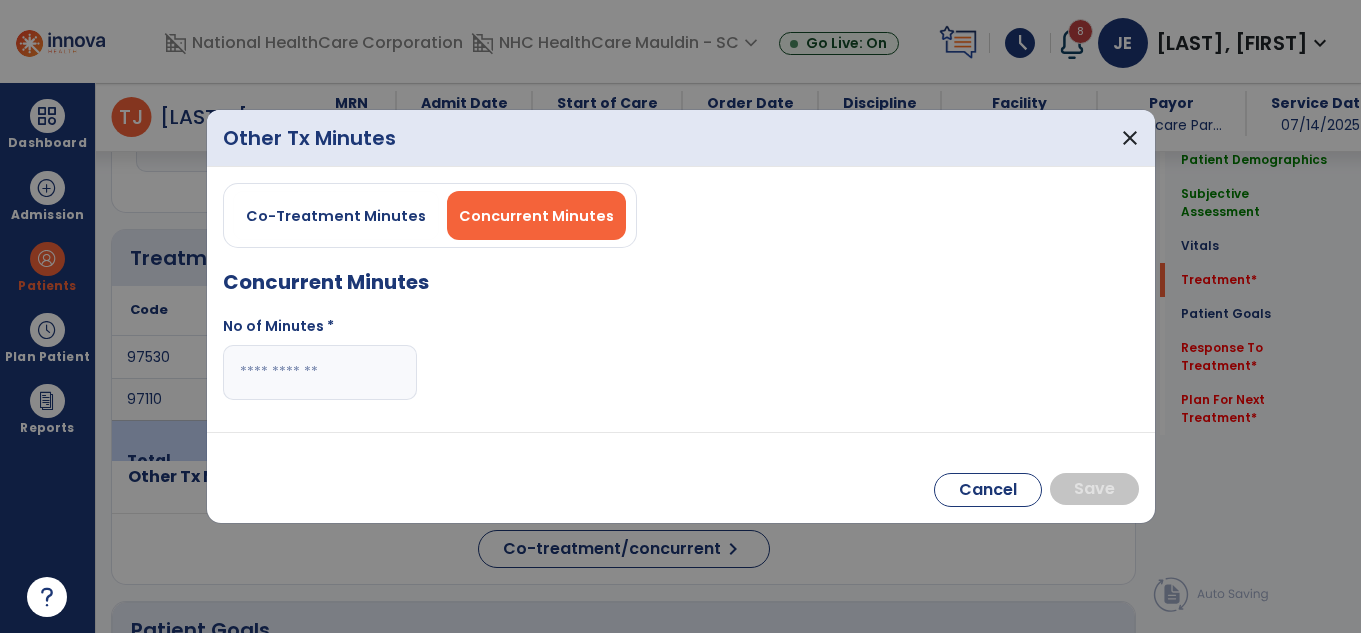 click at bounding box center (320, 372) 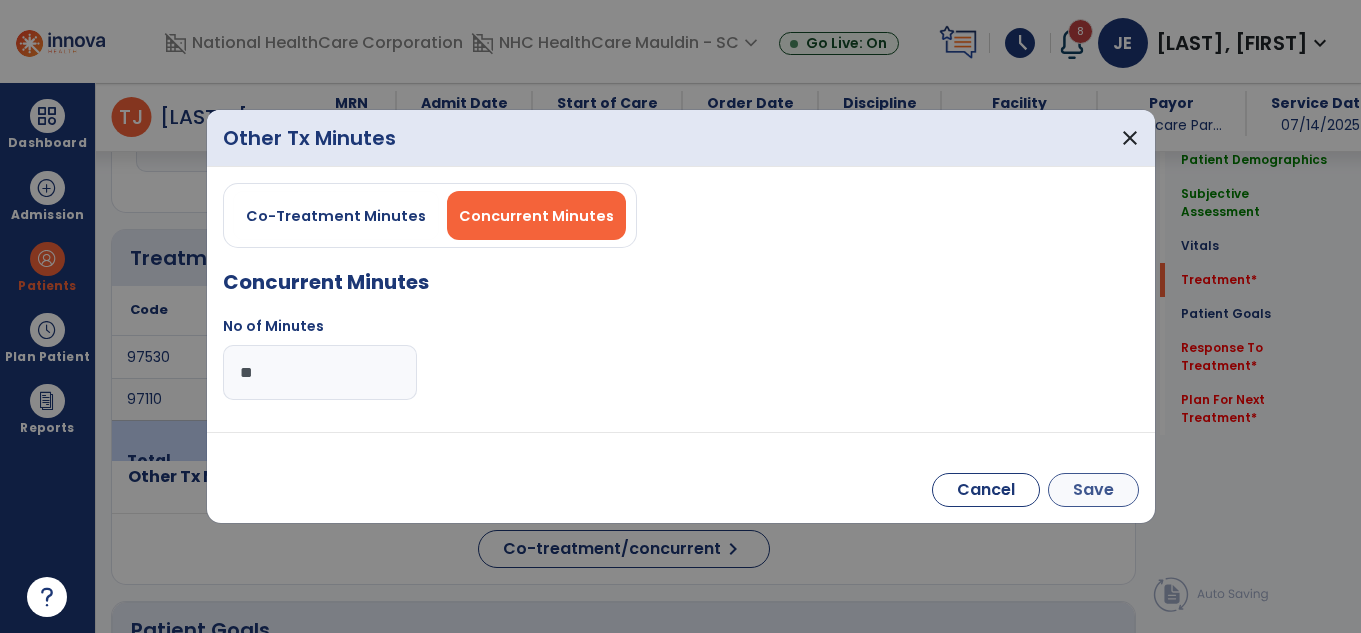type on "**" 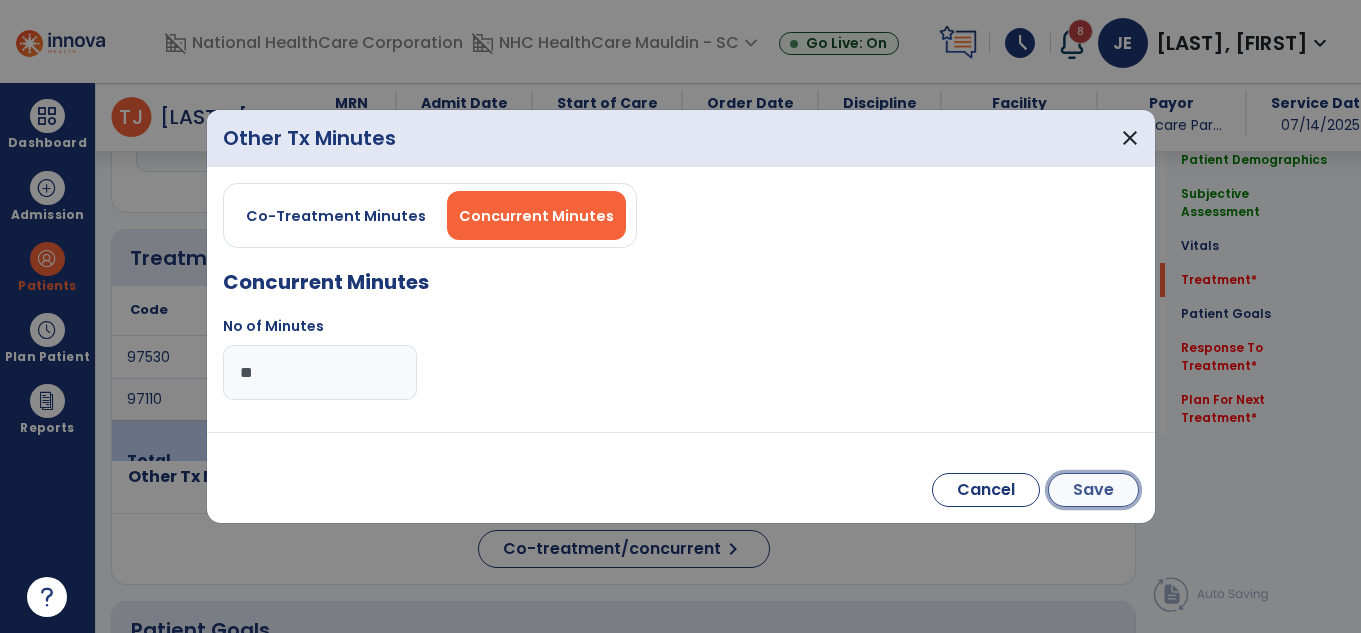 click on "Save" at bounding box center (1093, 490) 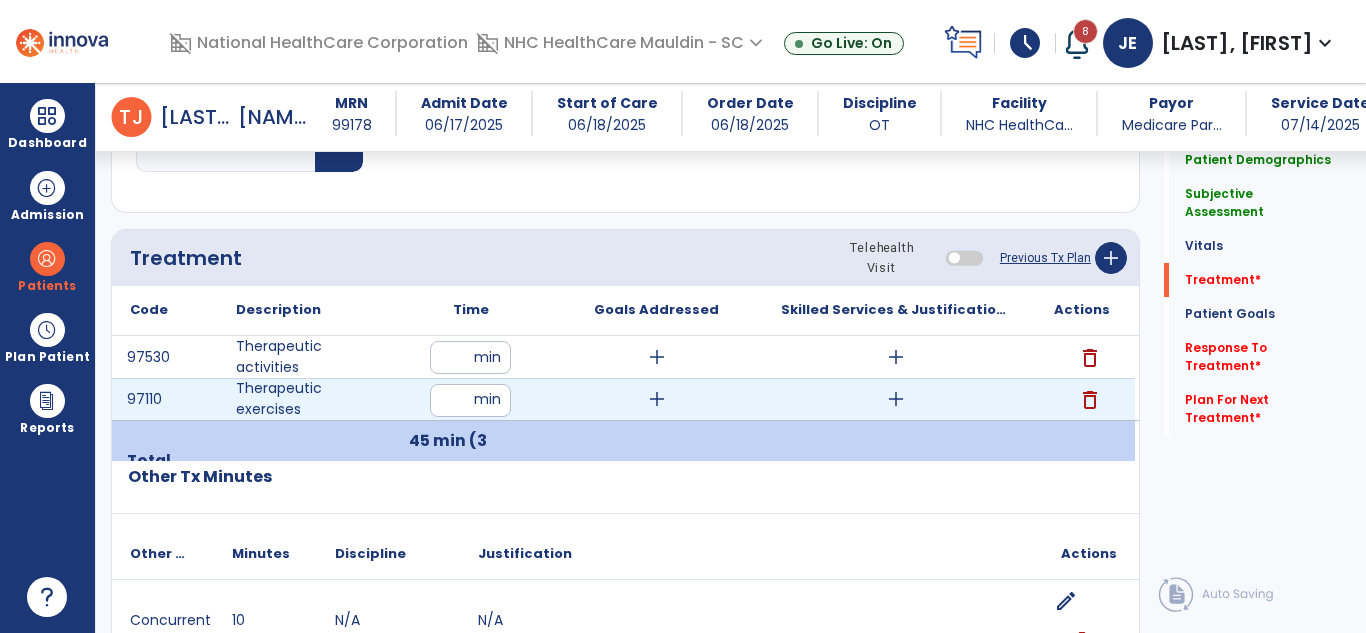 click on "add" at bounding box center (896, 399) 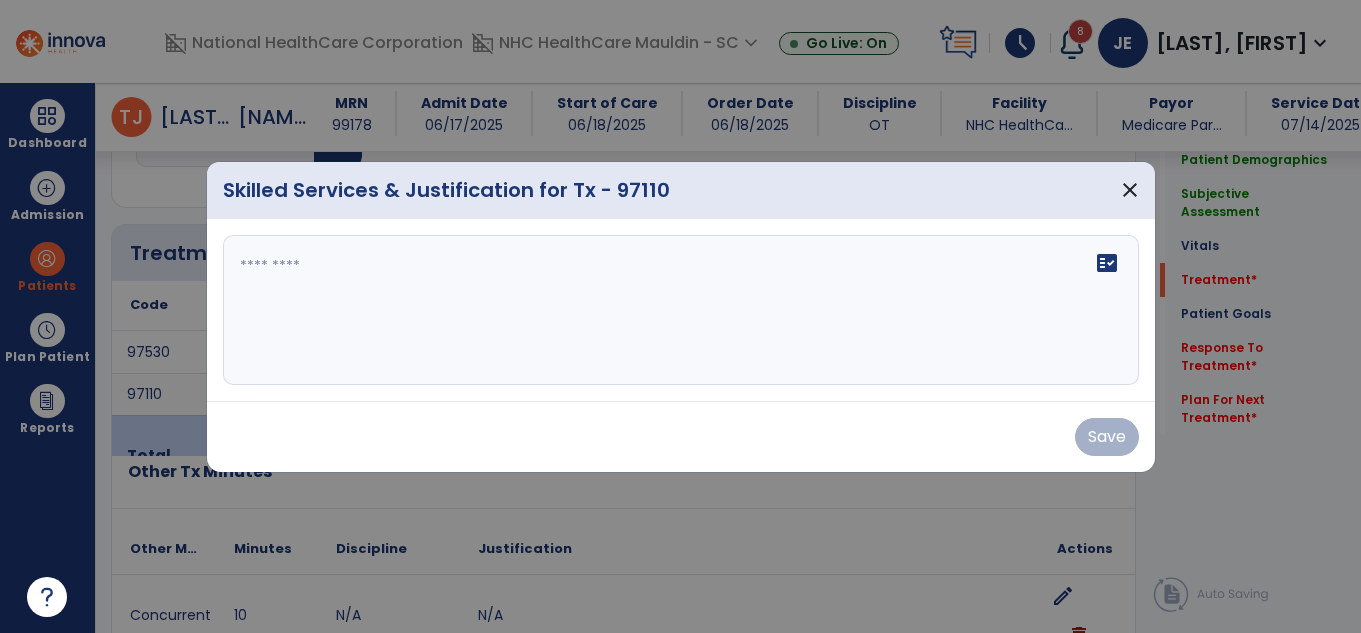 scroll, scrollTop: 1020, scrollLeft: 0, axis: vertical 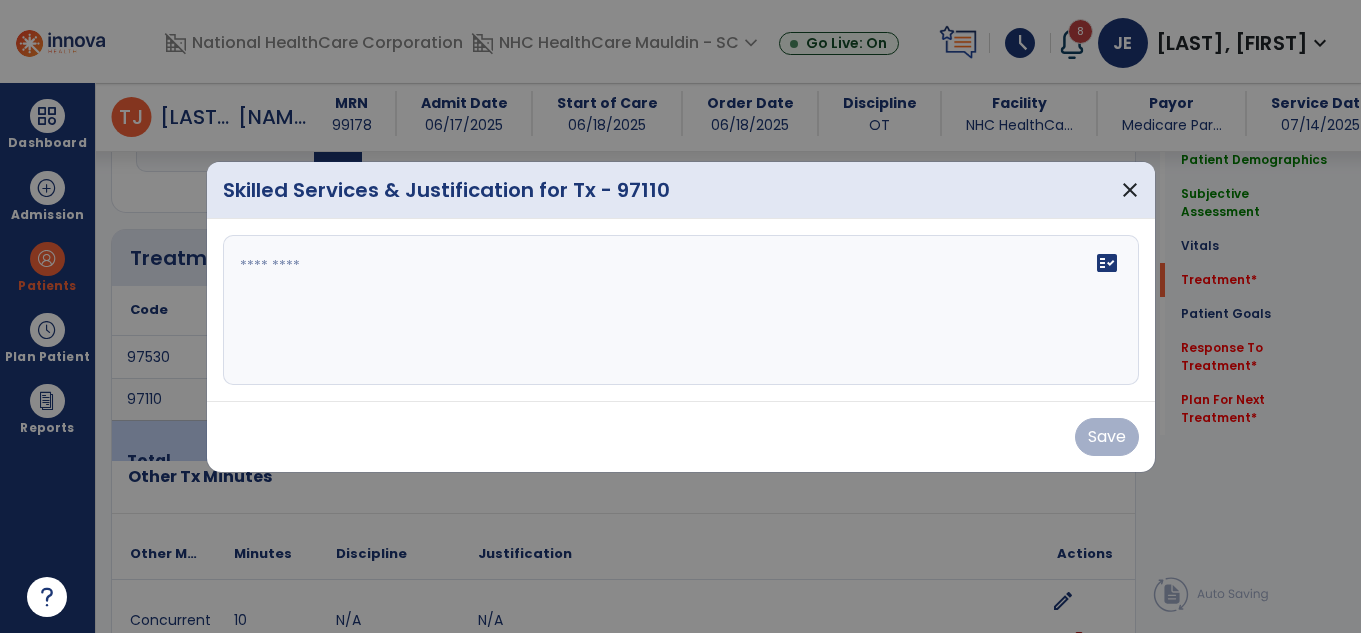 click on "fact_check" at bounding box center (681, 310) 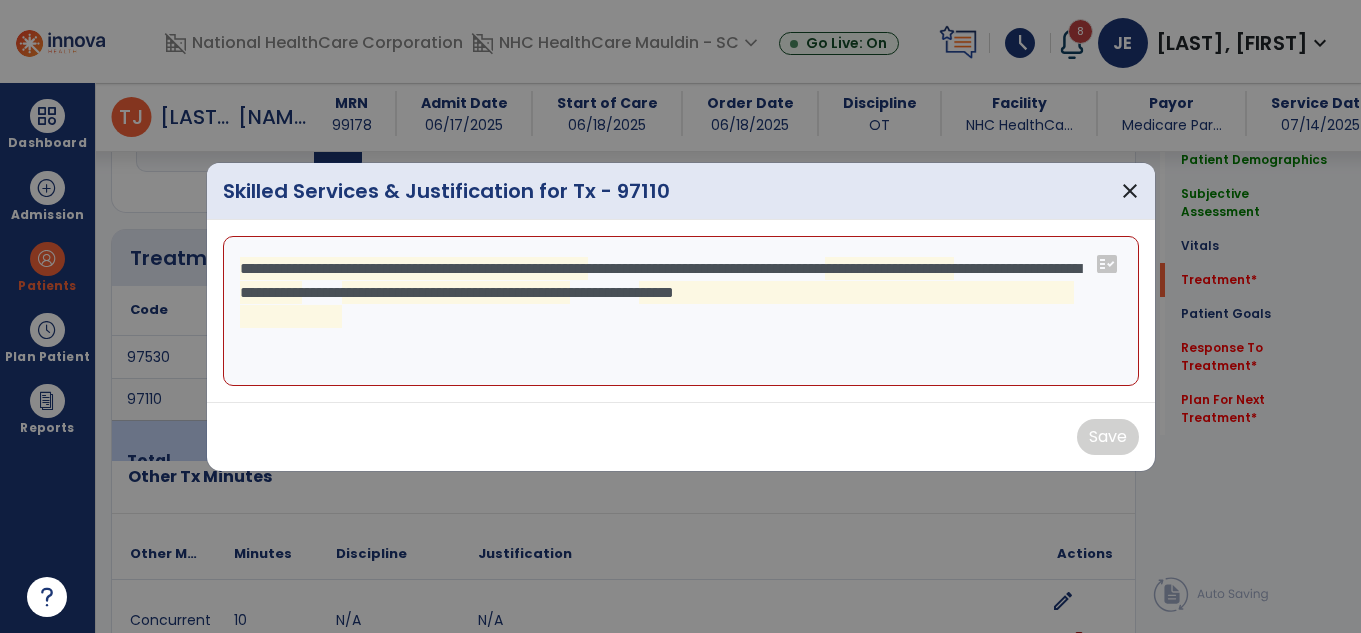 click on "**********" at bounding box center [681, 311] 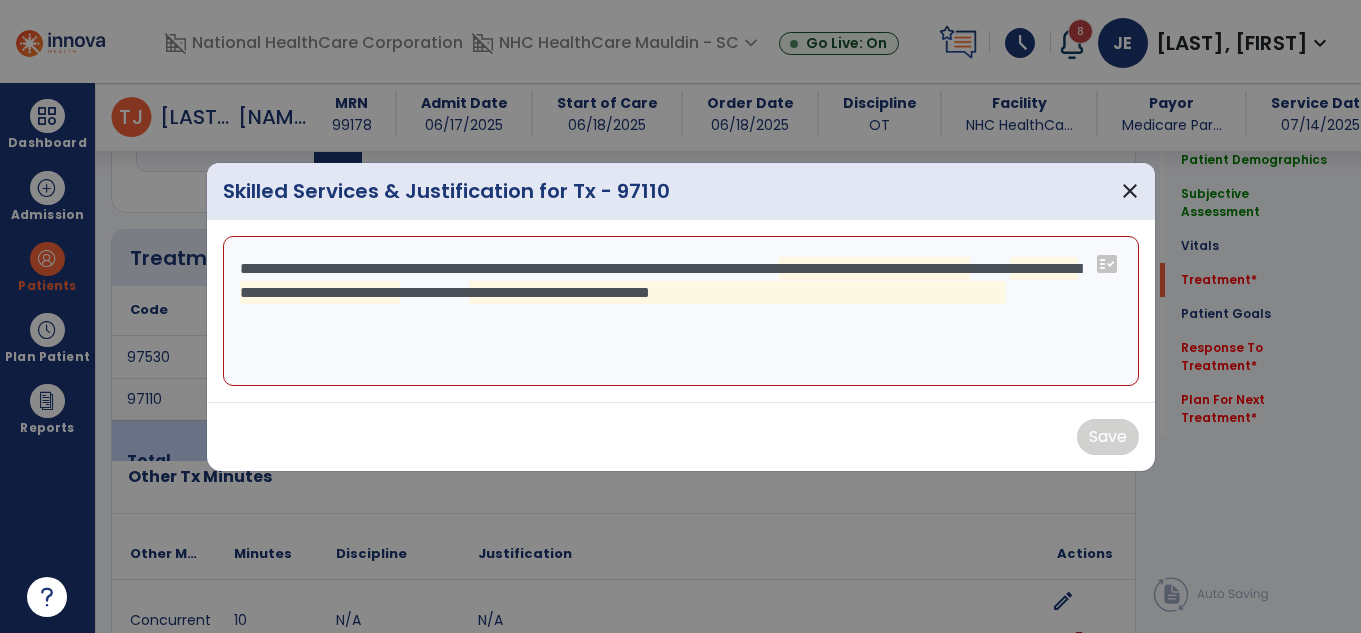 click on "**********" at bounding box center [681, 311] 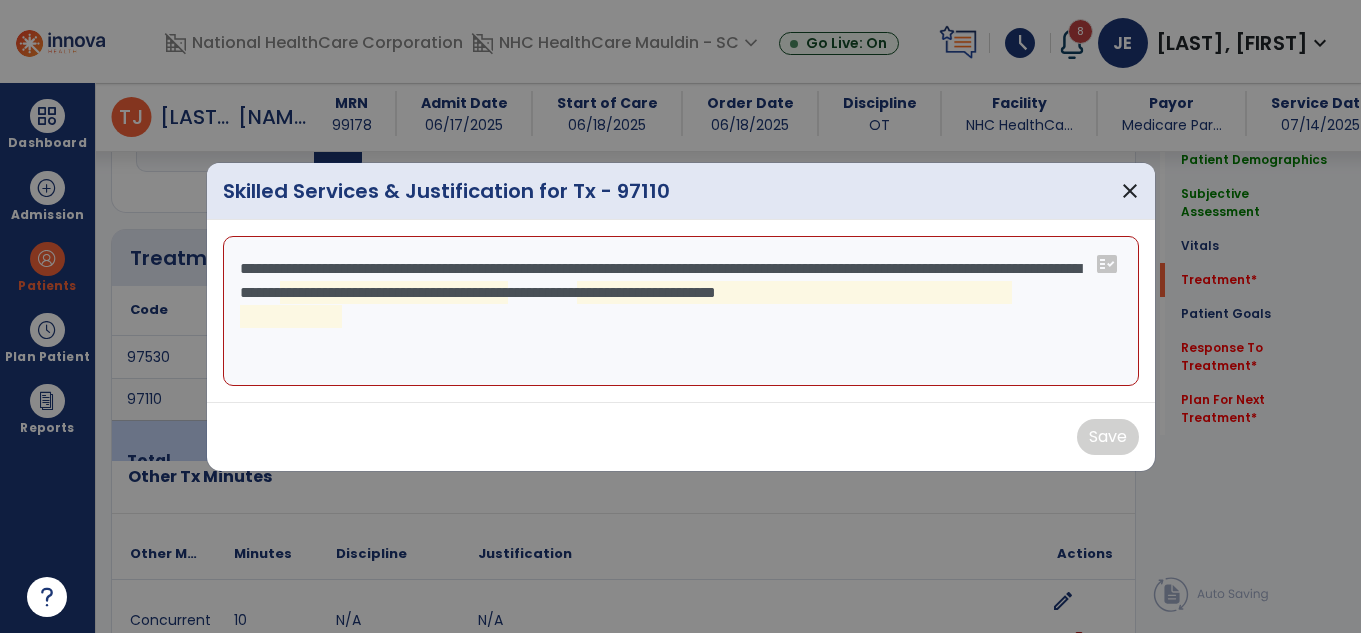 click on "**********" at bounding box center (681, 311) 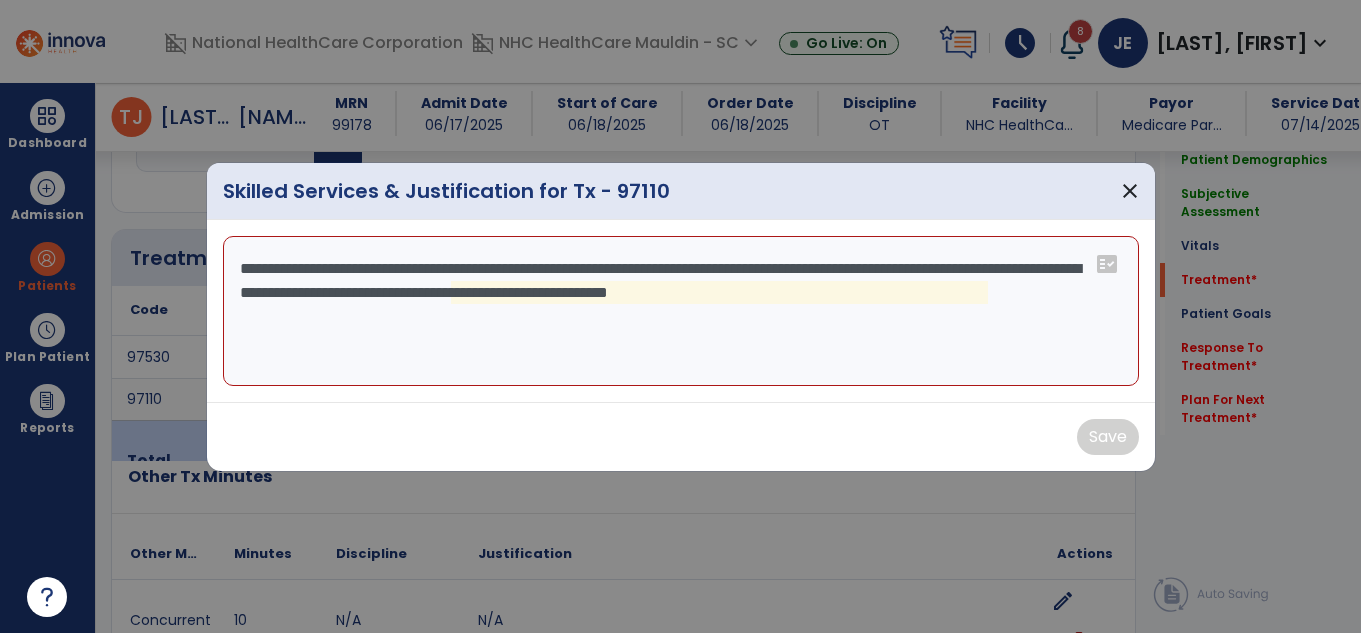 click on "**********" at bounding box center [681, 311] 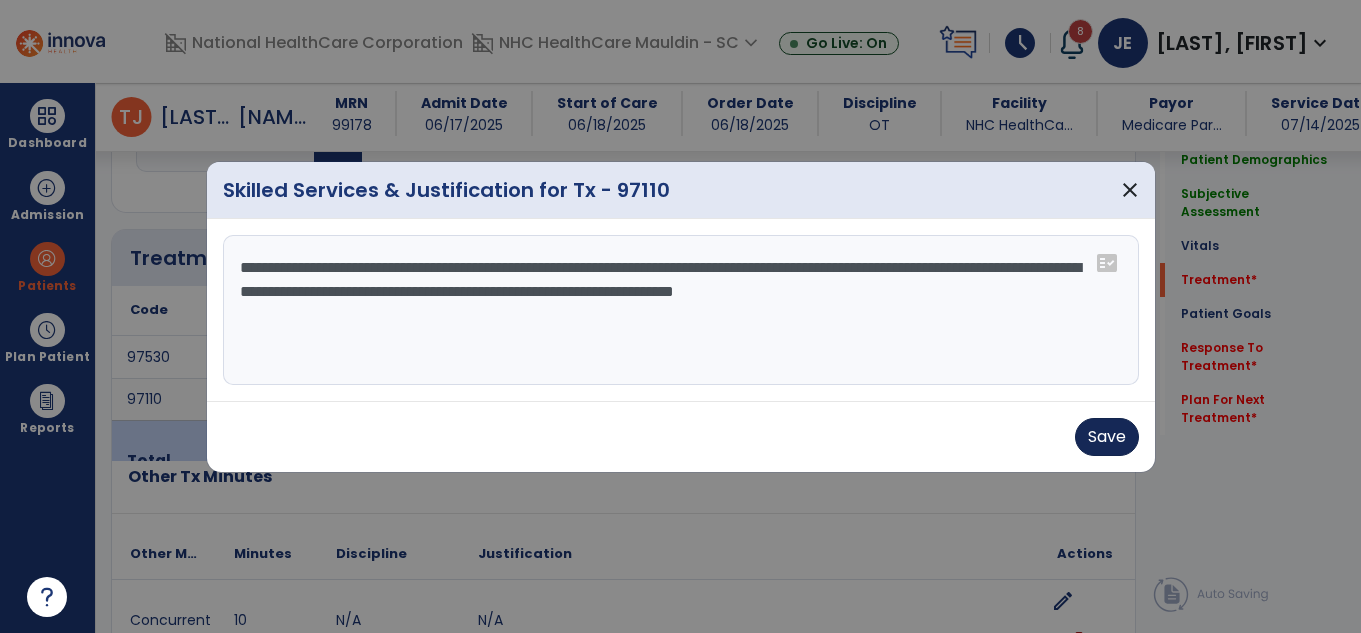 type on "**********" 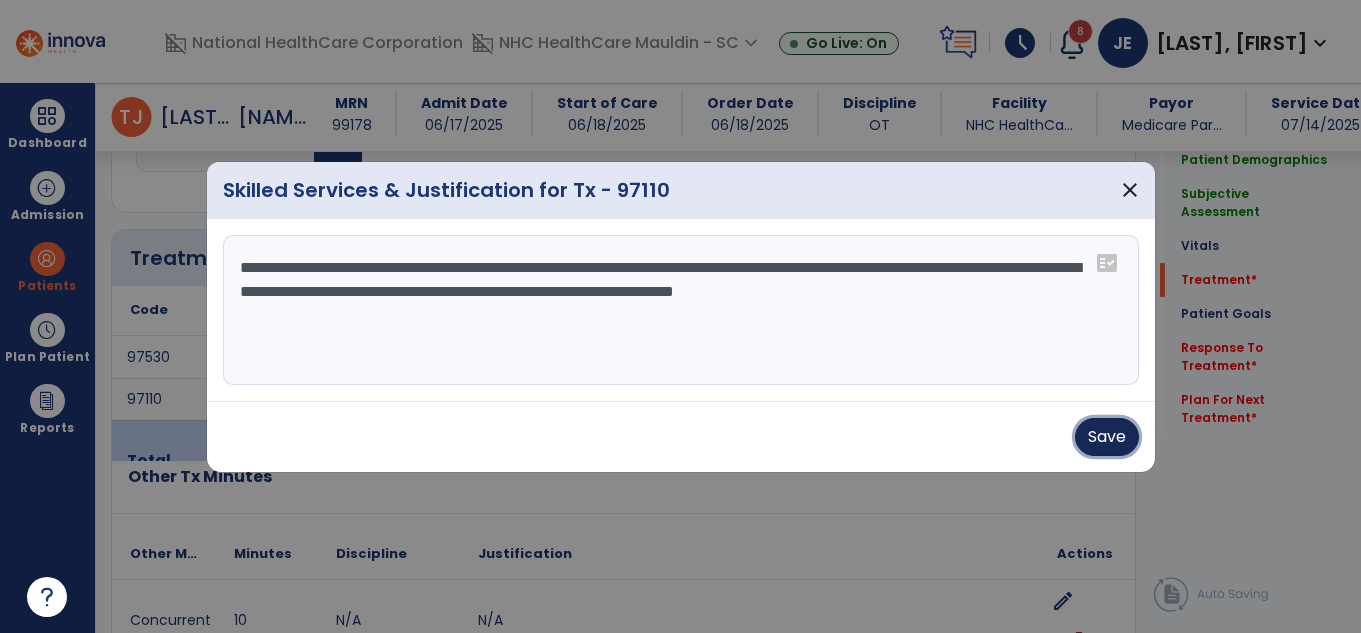 click on "Save" at bounding box center (1107, 437) 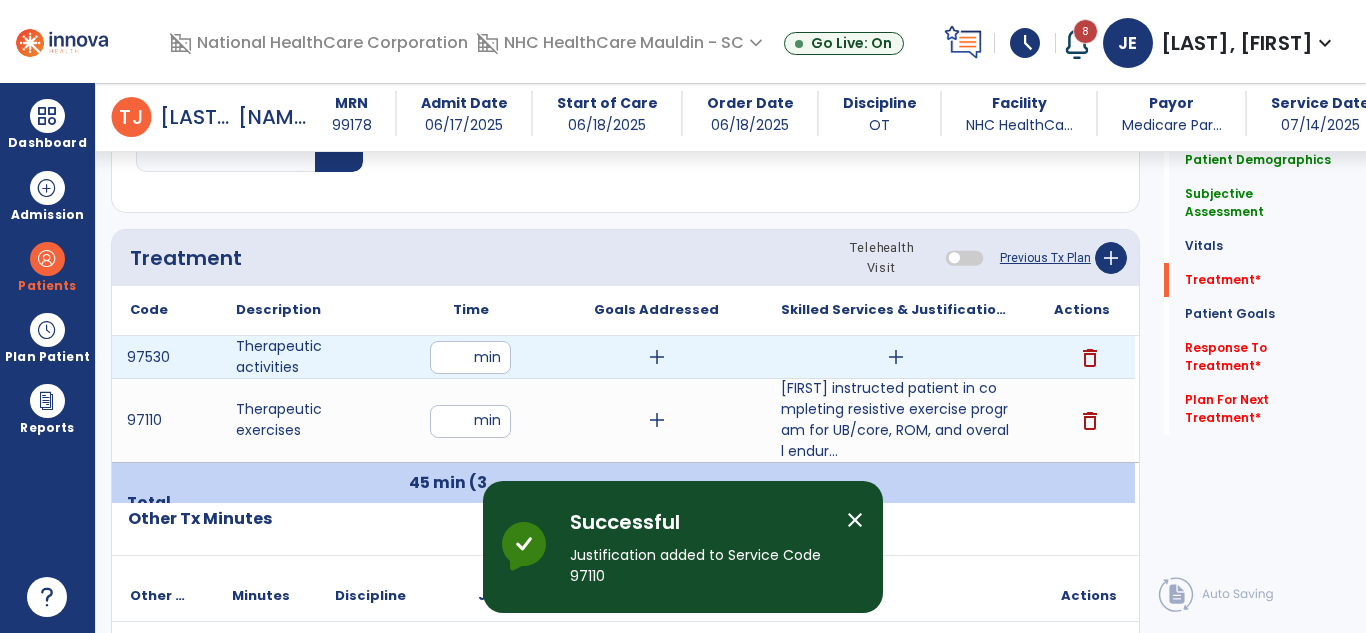 click on "add" at bounding box center (896, 357) 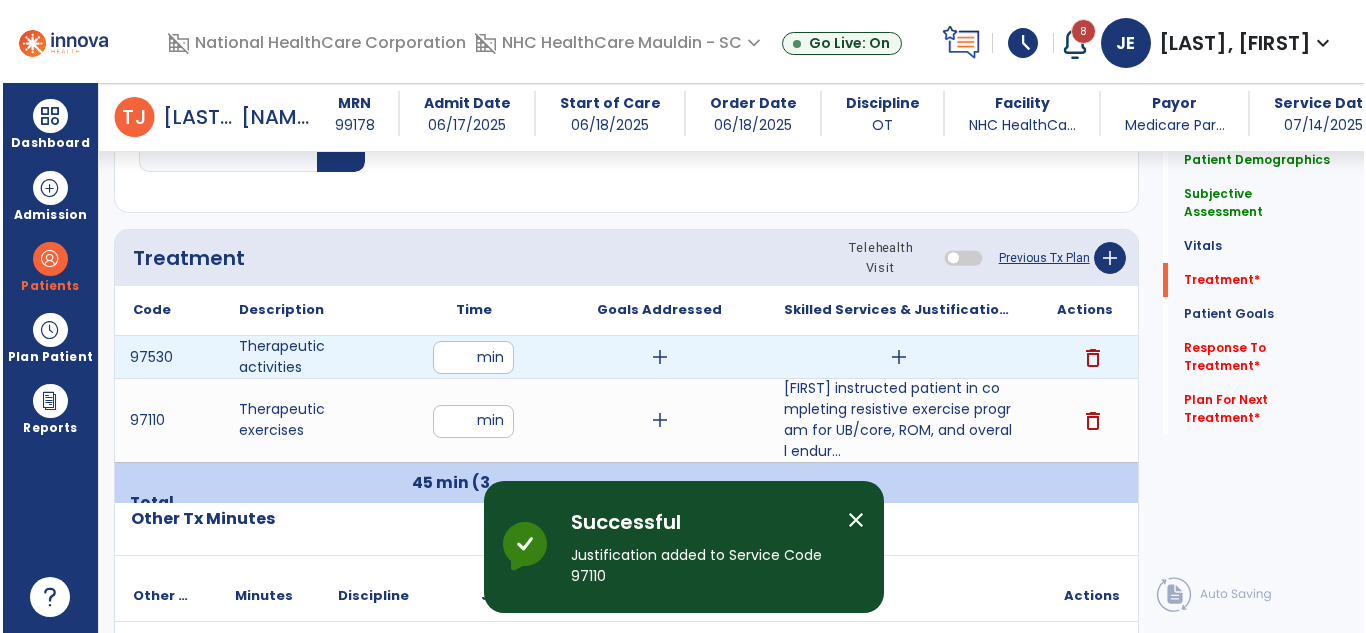 scroll, scrollTop: 1020, scrollLeft: 0, axis: vertical 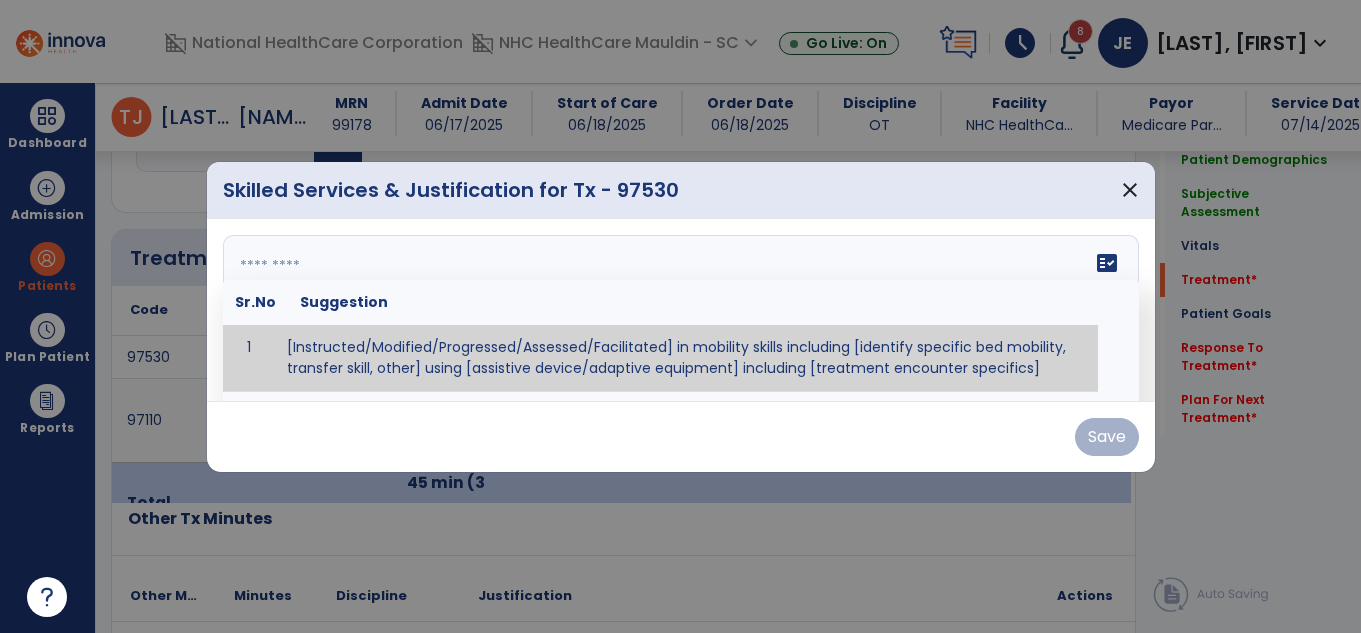 click on "fact_check  Sr.No Suggestion 1 [Instructed/Modified/Progressed/Assessed/Facilitated] in mobility skills including [identify specific bed mobility, transfer skill, other] using [assistive device/adaptive equipment] including [treatment encounter specifics]" at bounding box center [681, 310] 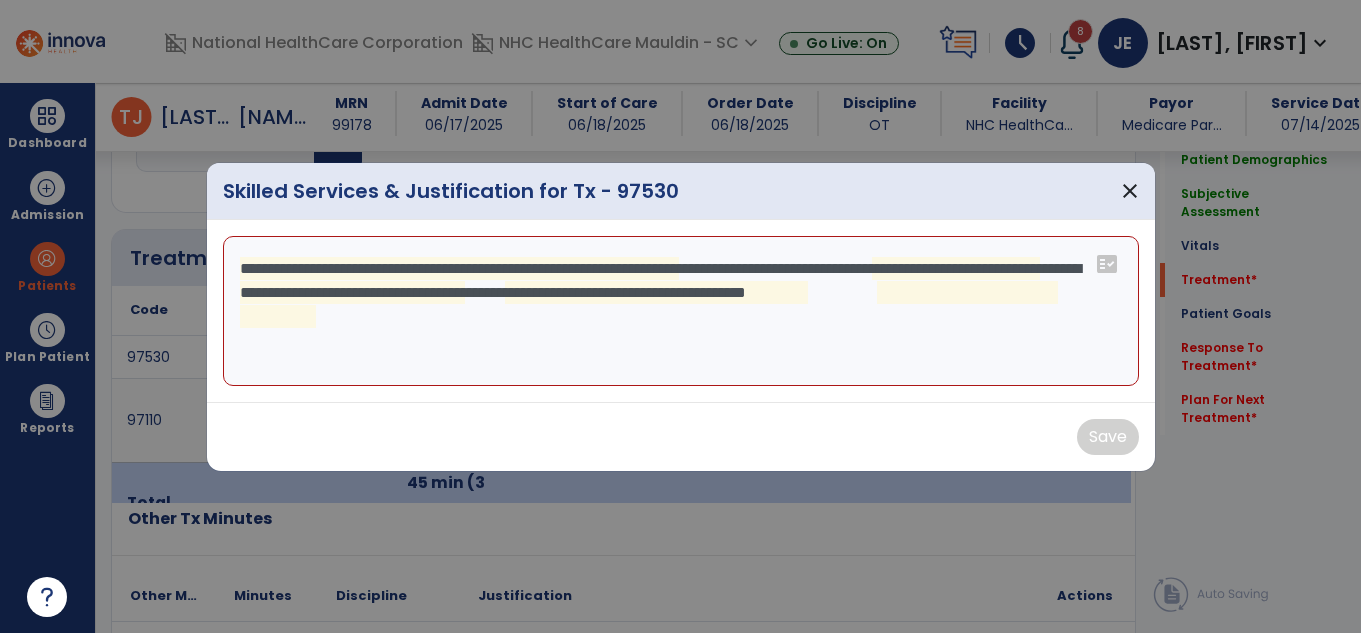 drag, startPoint x: 652, startPoint y: 334, endPoint x: 569, endPoint y: 250, distance: 118.08895 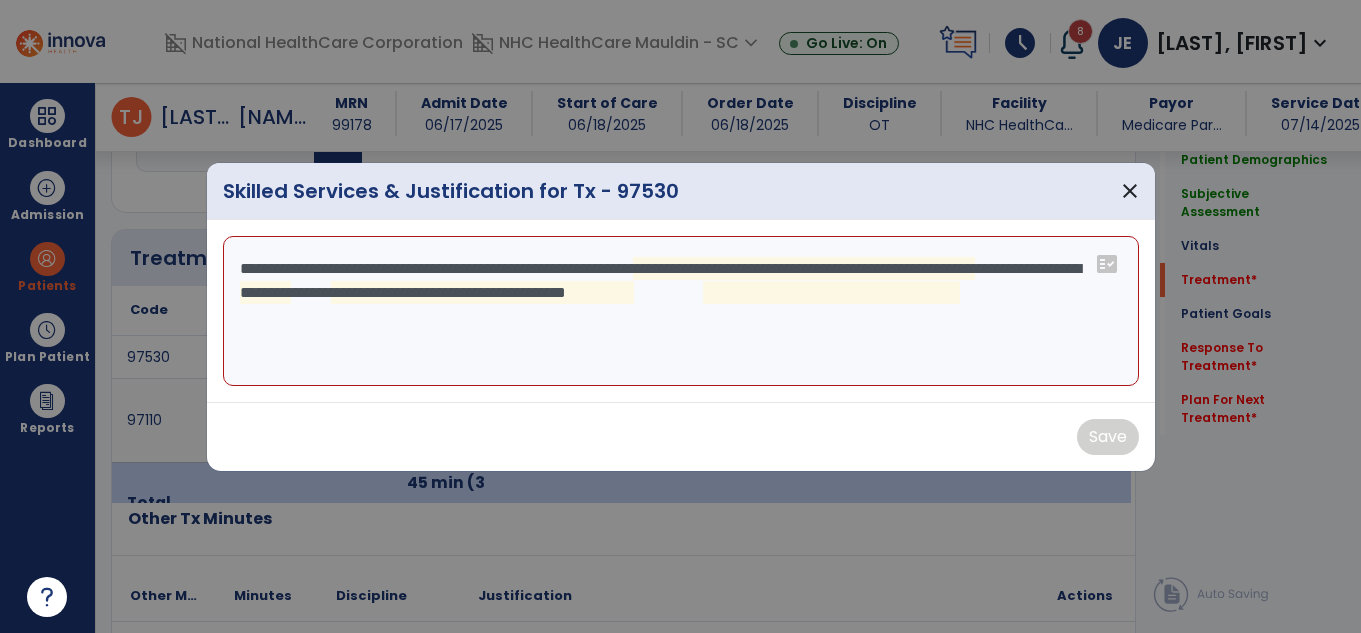 click on "**********" at bounding box center [681, 311] 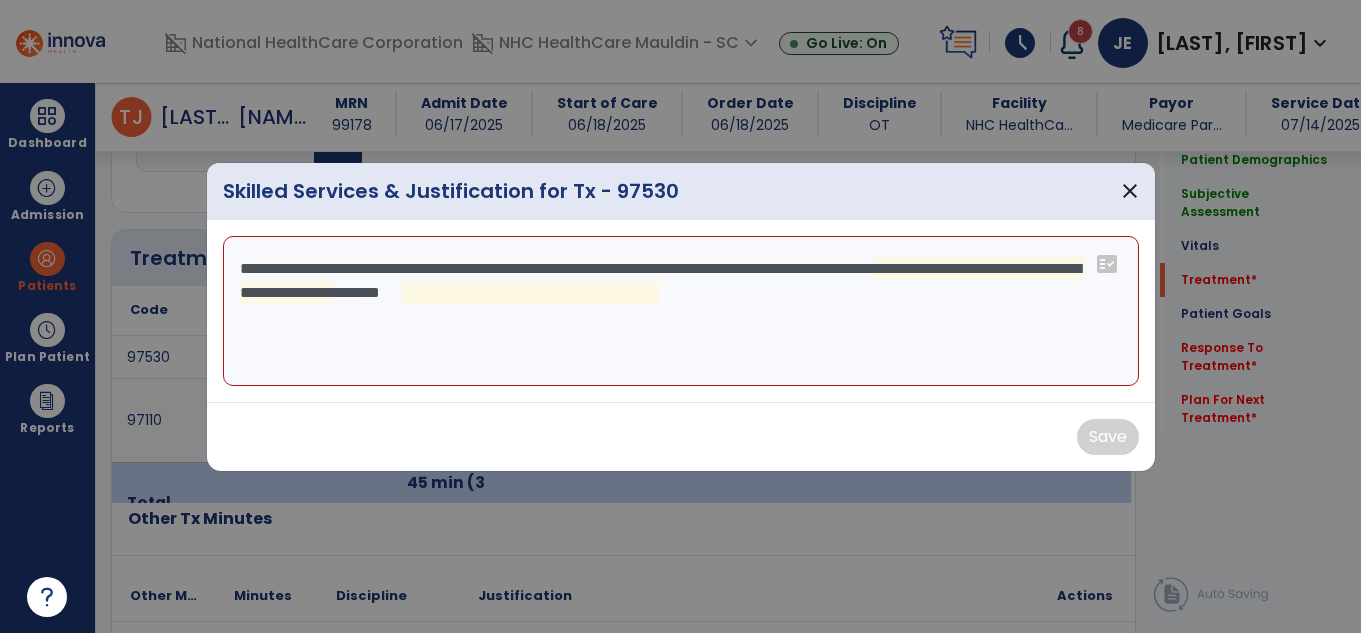 click on "**********" at bounding box center [681, 311] 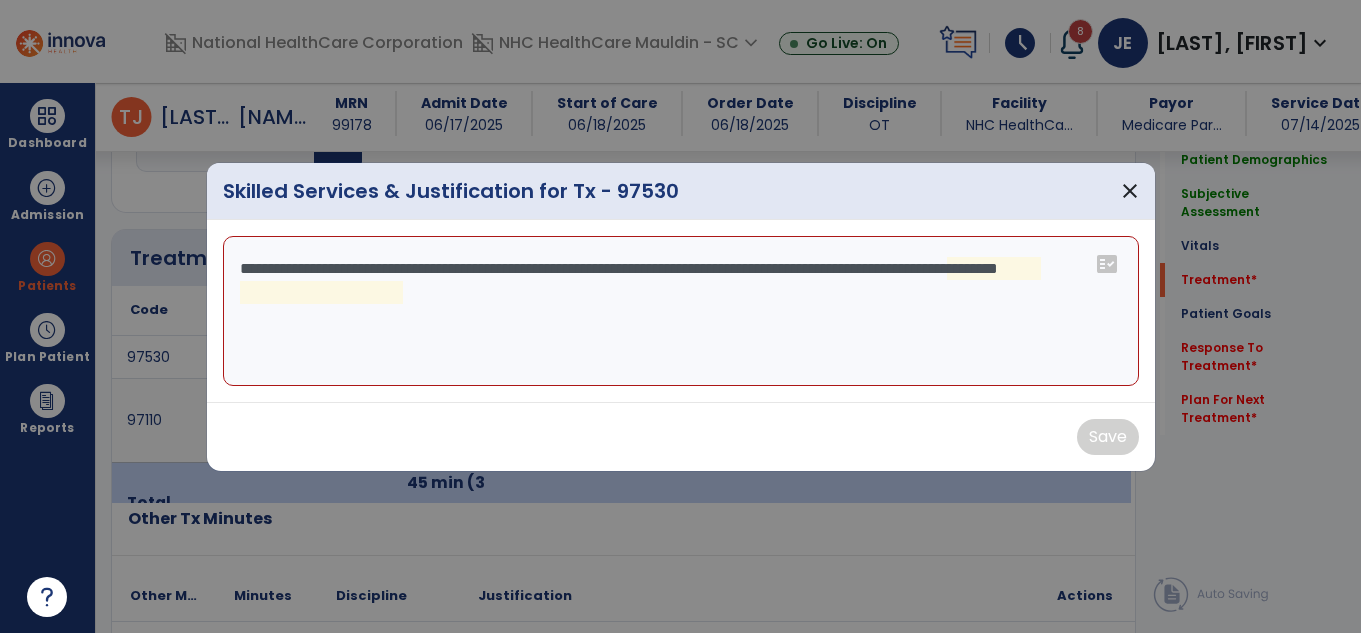 click on "**********" at bounding box center (681, 311) 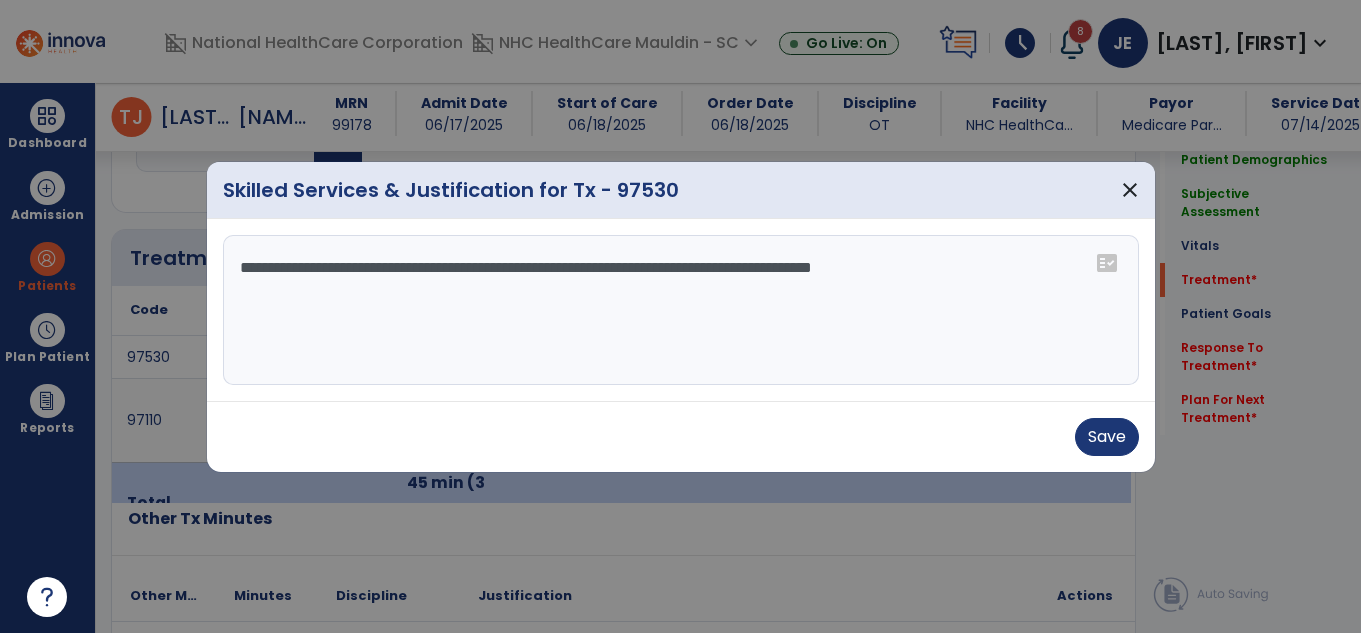 click on "**********" at bounding box center (681, 310) 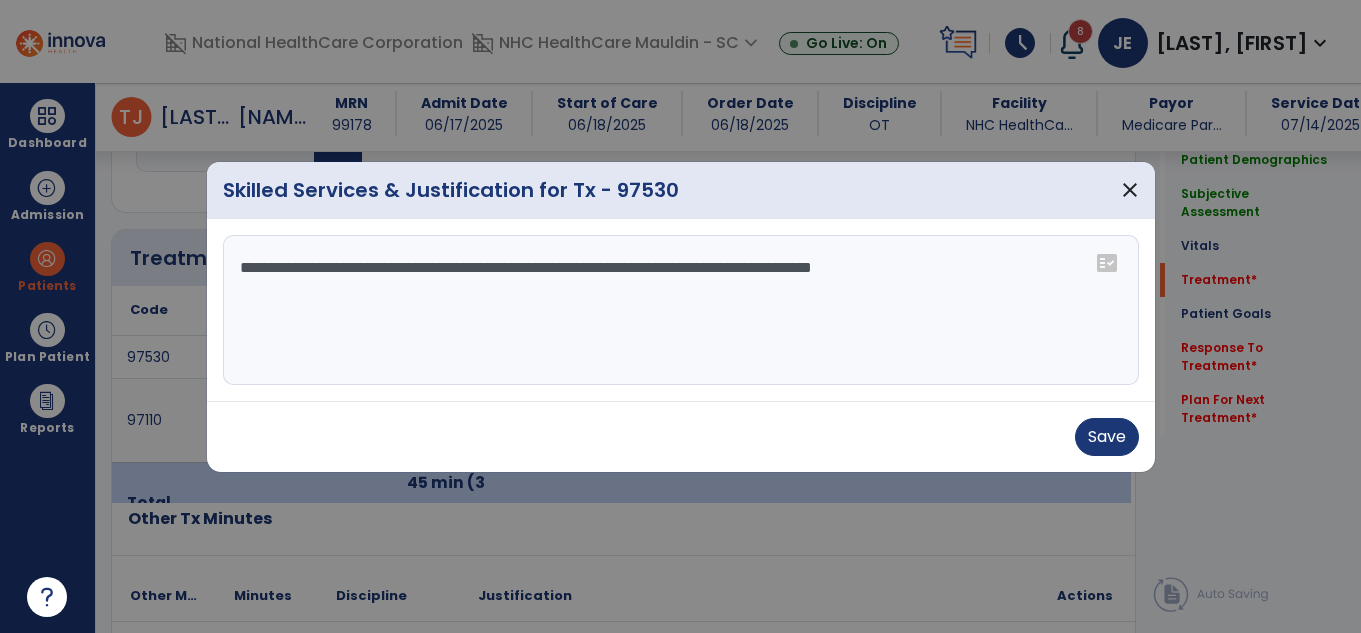 drag, startPoint x: 811, startPoint y: 269, endPoint x: 771, endPoint y: 405, distance: 141.76036 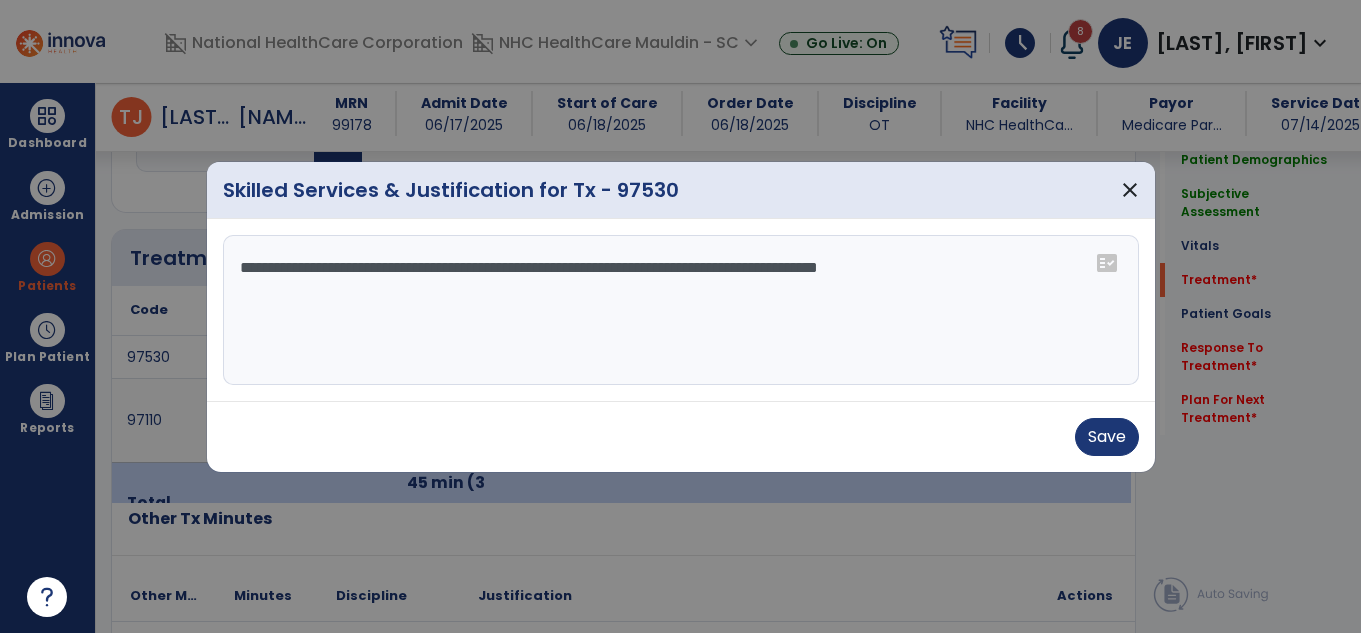 click on "**********" at bounding box center [681, 310] 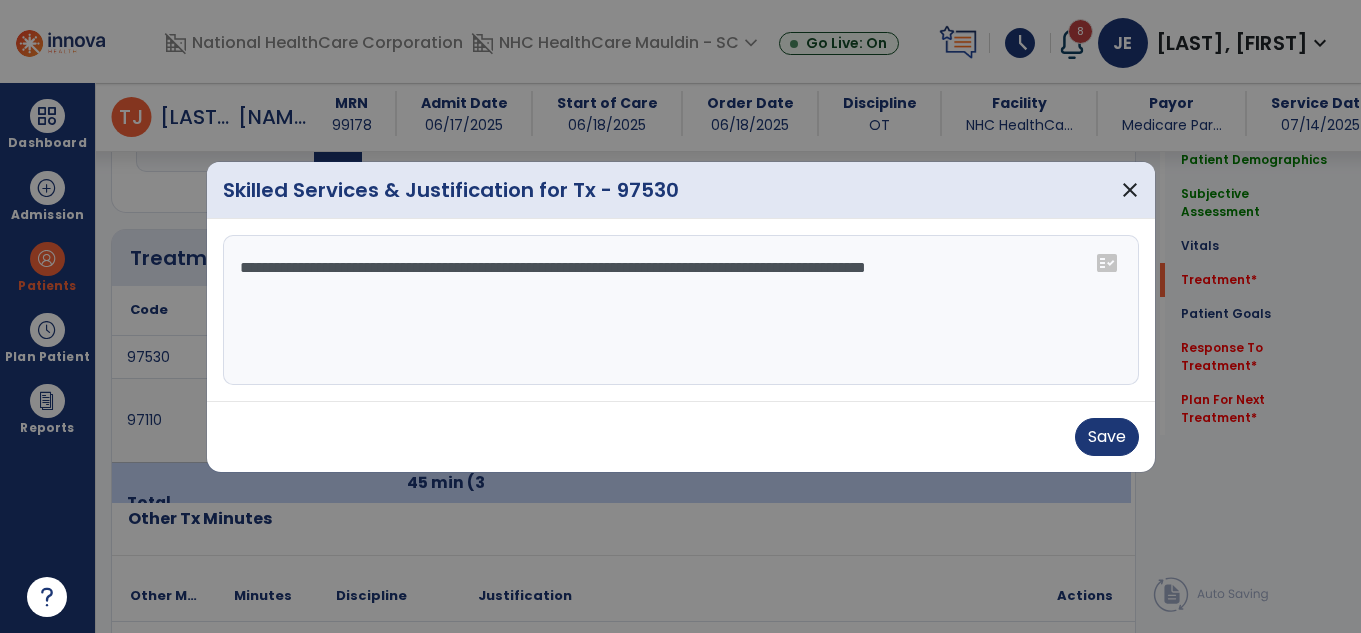 click on "**********" at bounding box center [681, 310] 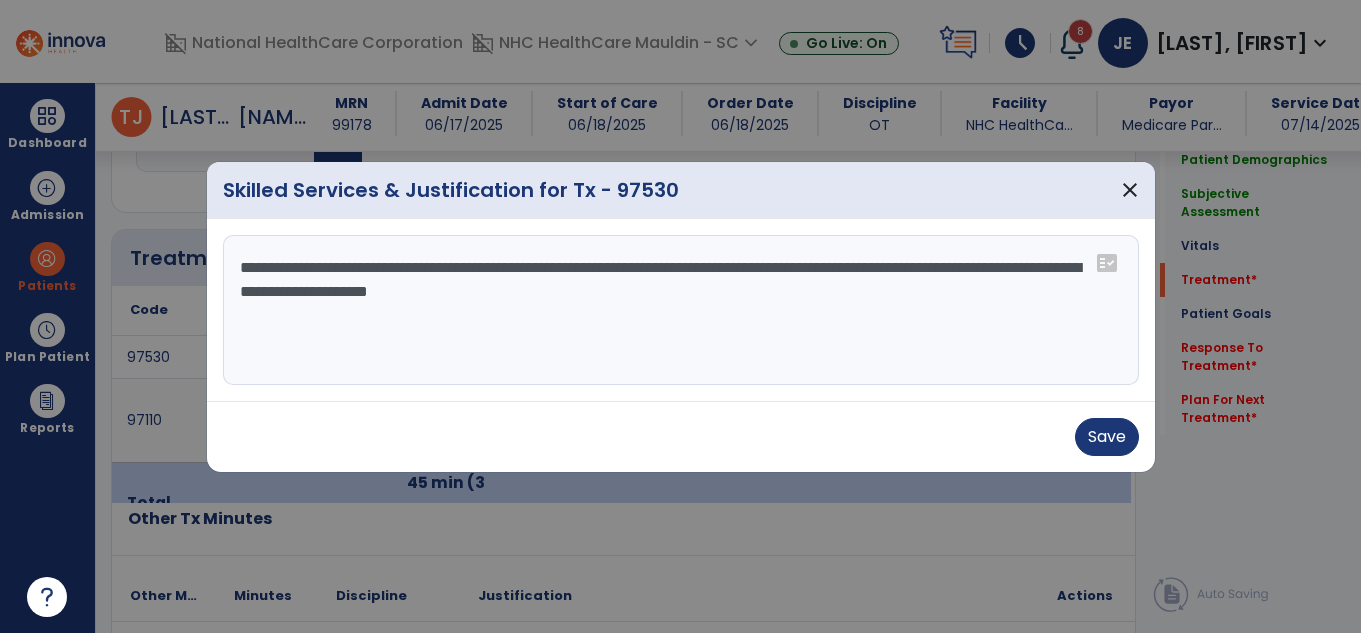 click on "**********" at bounding box center [681, 310] 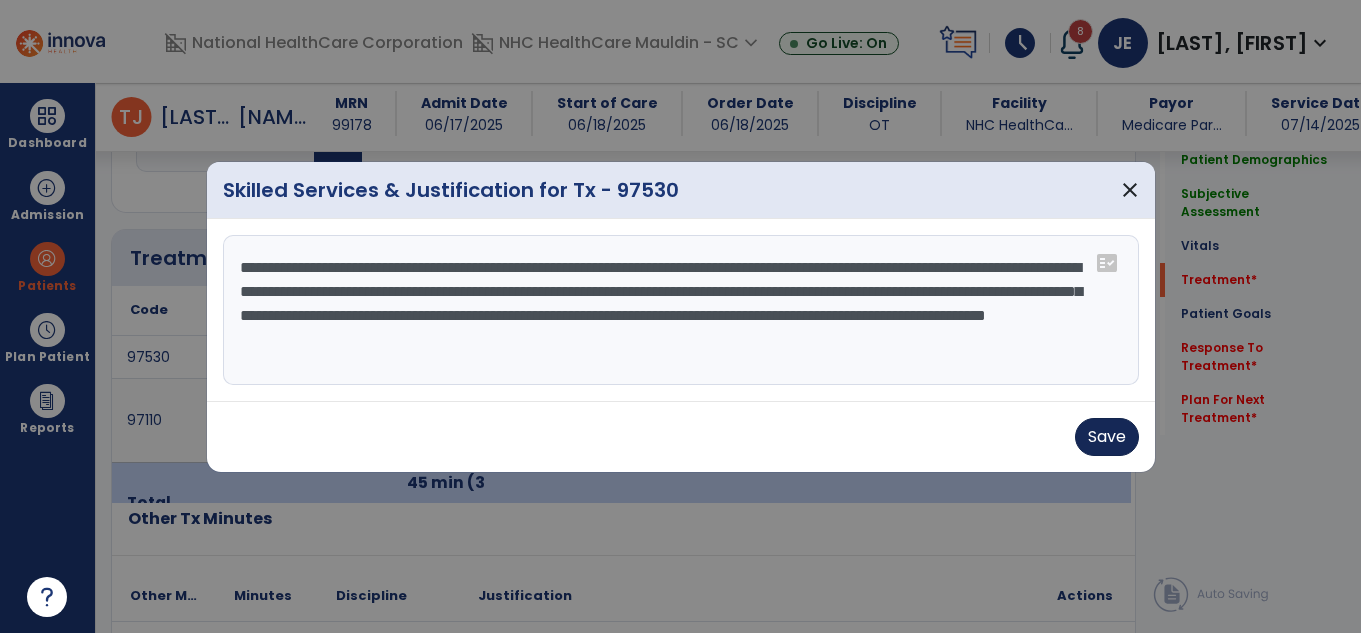 type on "**********" 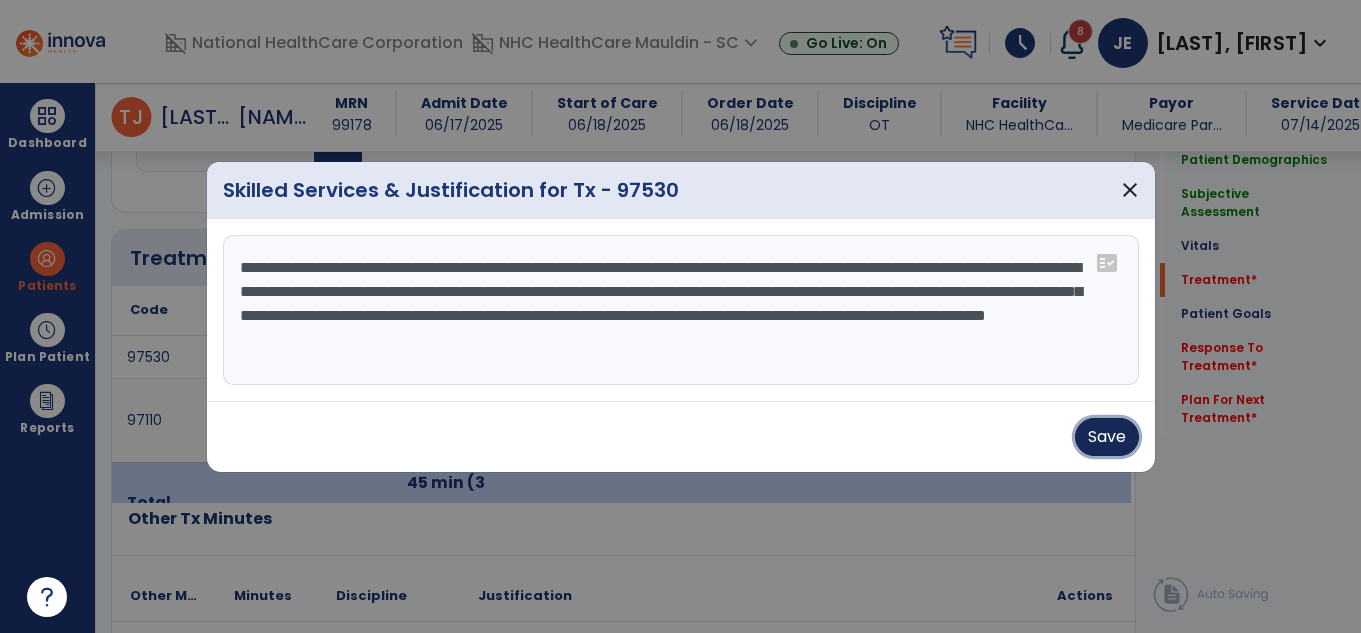 click on "Save" at bounding box center (1107, 437) 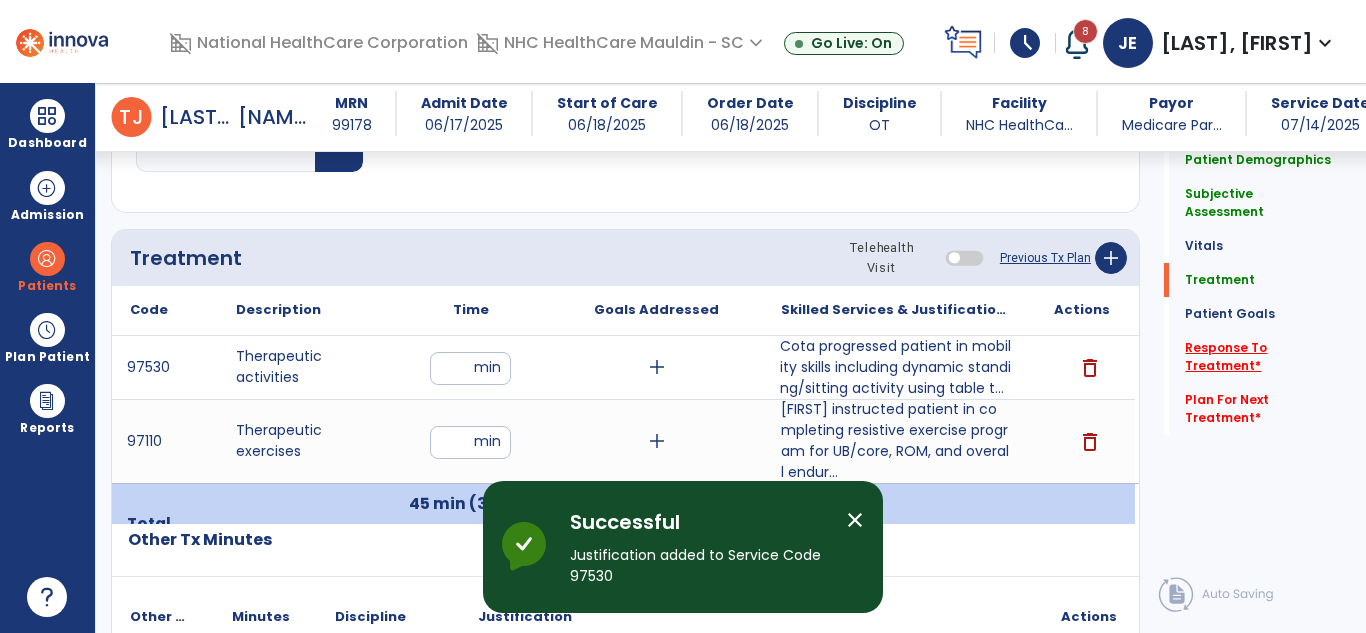 click on "Response To Treatment   *" 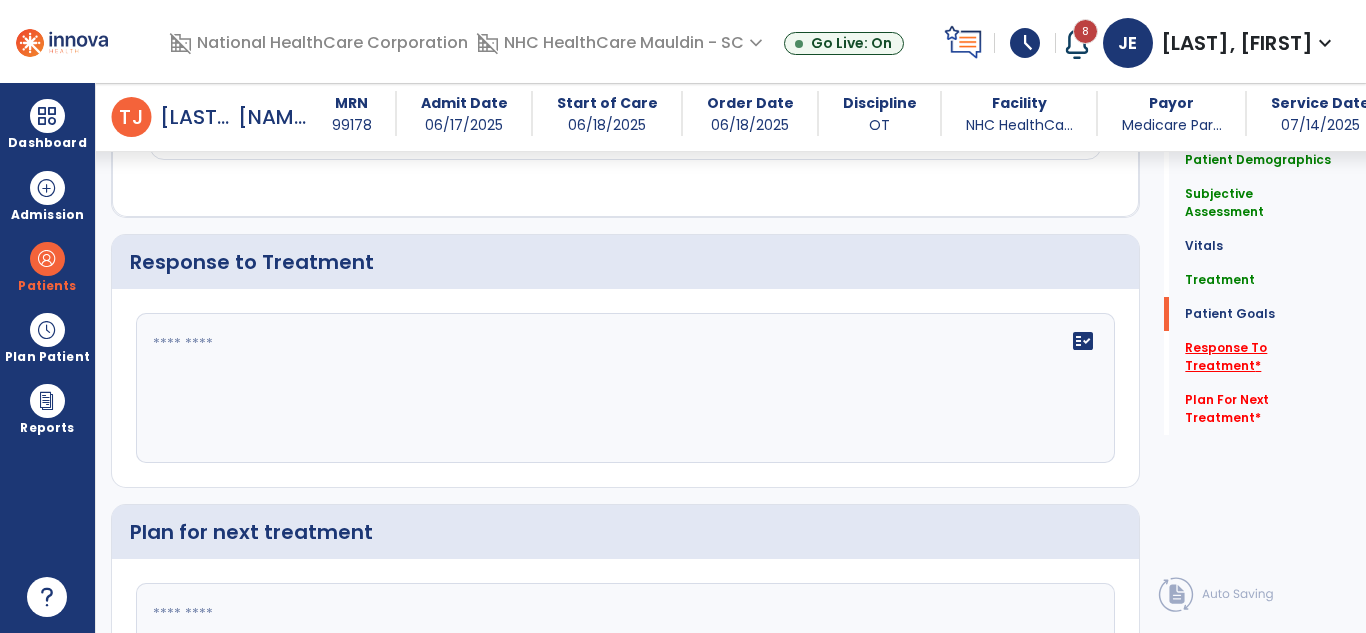scroll, scrollTop: 2740, scrollLeft: 0, axis: vertical 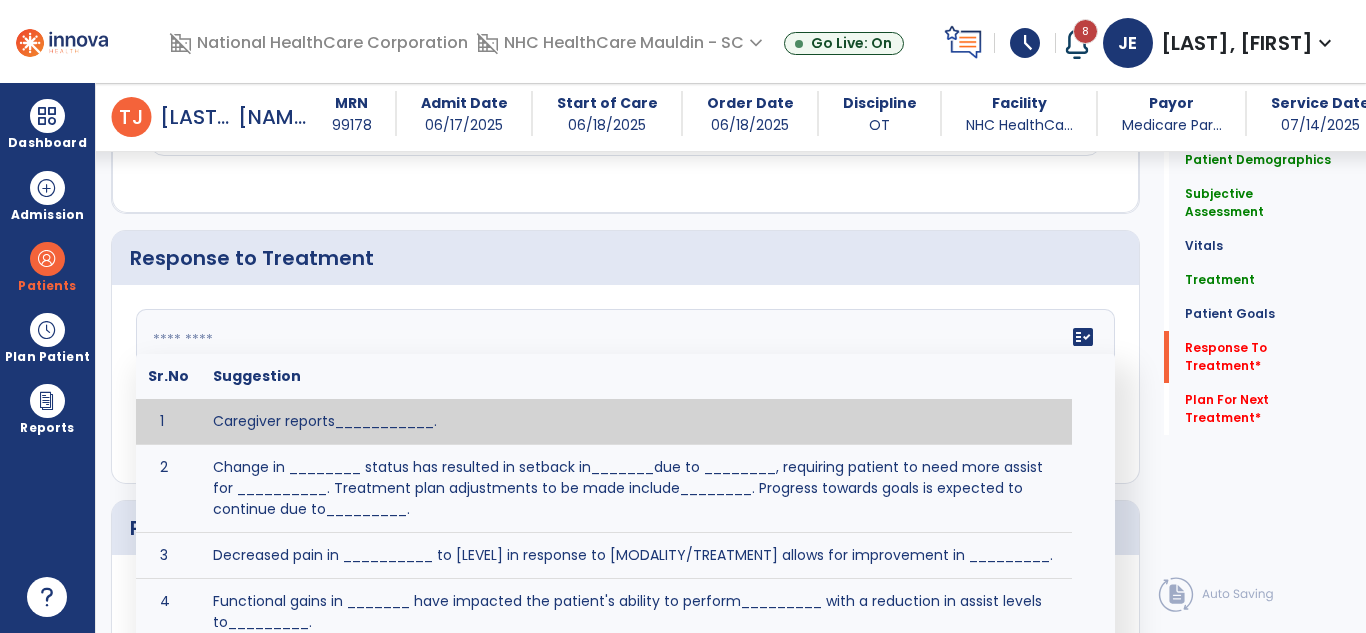 click on "fact_check  Sr.No Suggestion 1 Caregiver reports___________. 2 Change in ________ status has resulted in setback in_______due to ________, requiring patient to need more assist for __________.   Treatment plan adjustments to be made include________.  Progress towards goals is expected to continue due to_________. 3 Decreased pain in __________ to [LEVEL] in response to [MODALITY/TREATMENT] allows for improvement in _________. 4 Functional gains in _______ have impacted the patient's ability to perform_________ with a reduction in assist levels to_________. 5 Functional progress this week has been significant due to__________. 6 Gains in ________ have improved the patient's ability to perform ______with decreased levels of assist to___________. 7 Improvement in ________allows patient to tolerate higher levels of challenges in_________. 8 Pain in [AREA] has decreased to [LEVEL] in response to [TREATMENT/MODALITY], allowing fore ease in completing__________. 9 10 11 12 13 14 15 16 17 18 19 20 21" 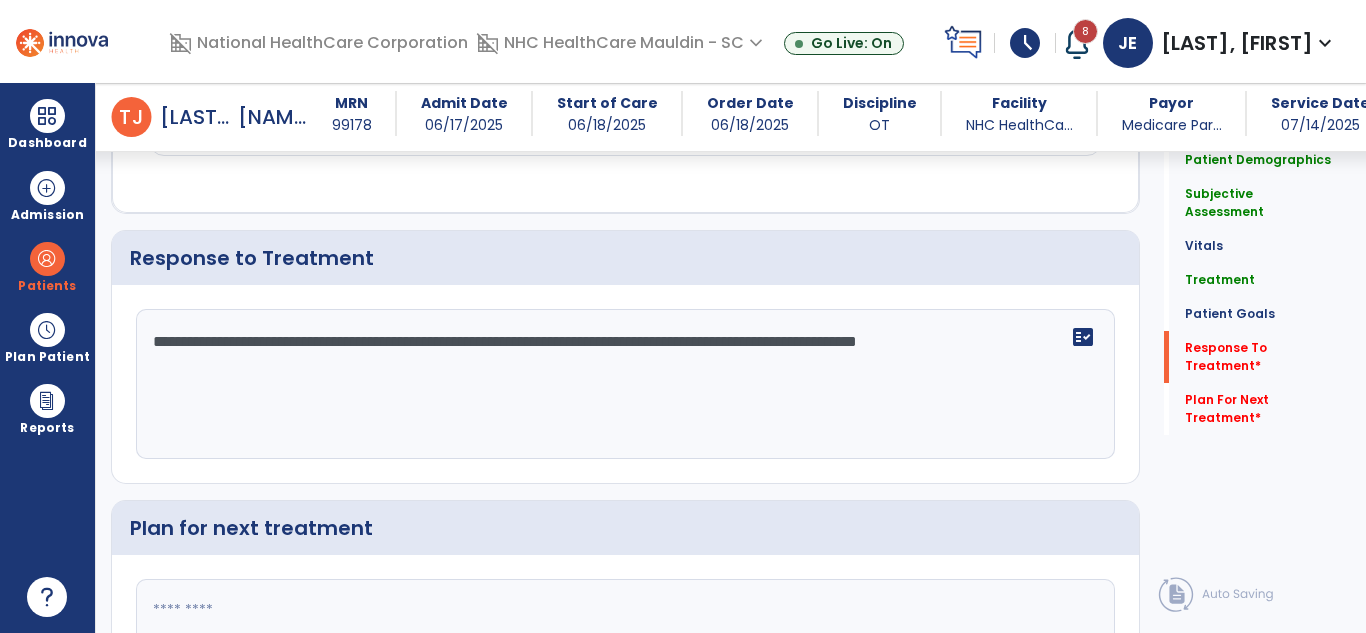 scroll, scrollTop: 2928, scrollLeft: 0, axis: vertical 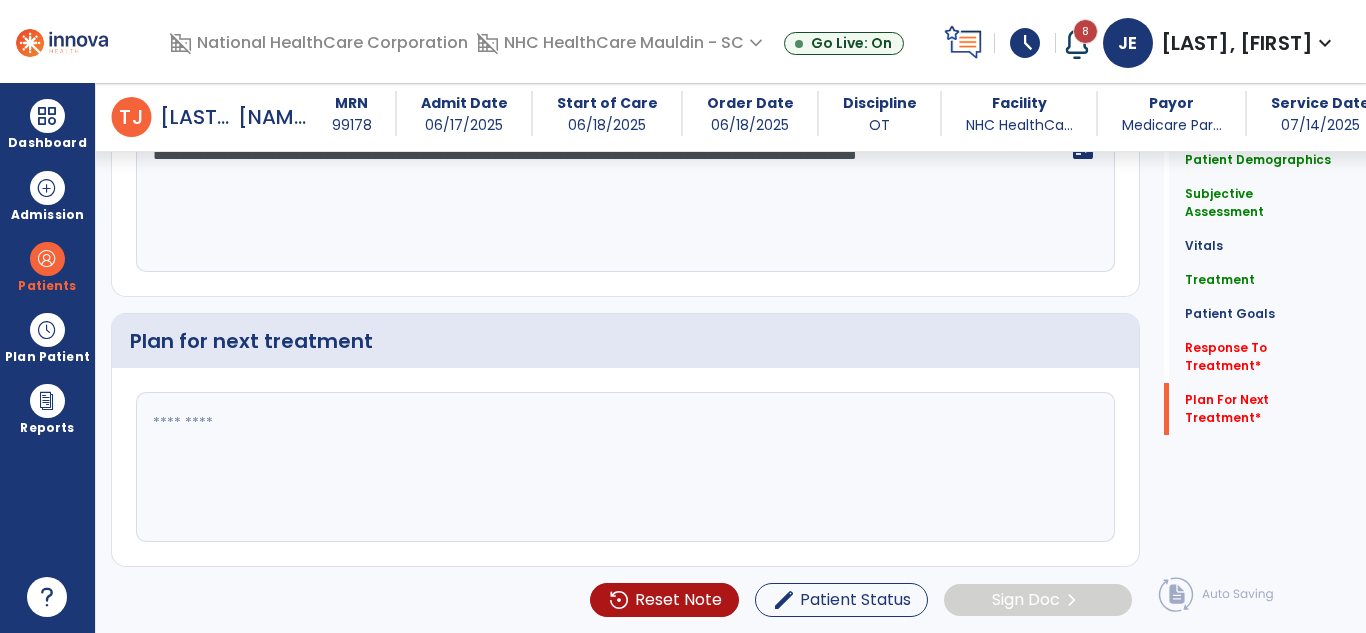 type on "**********" 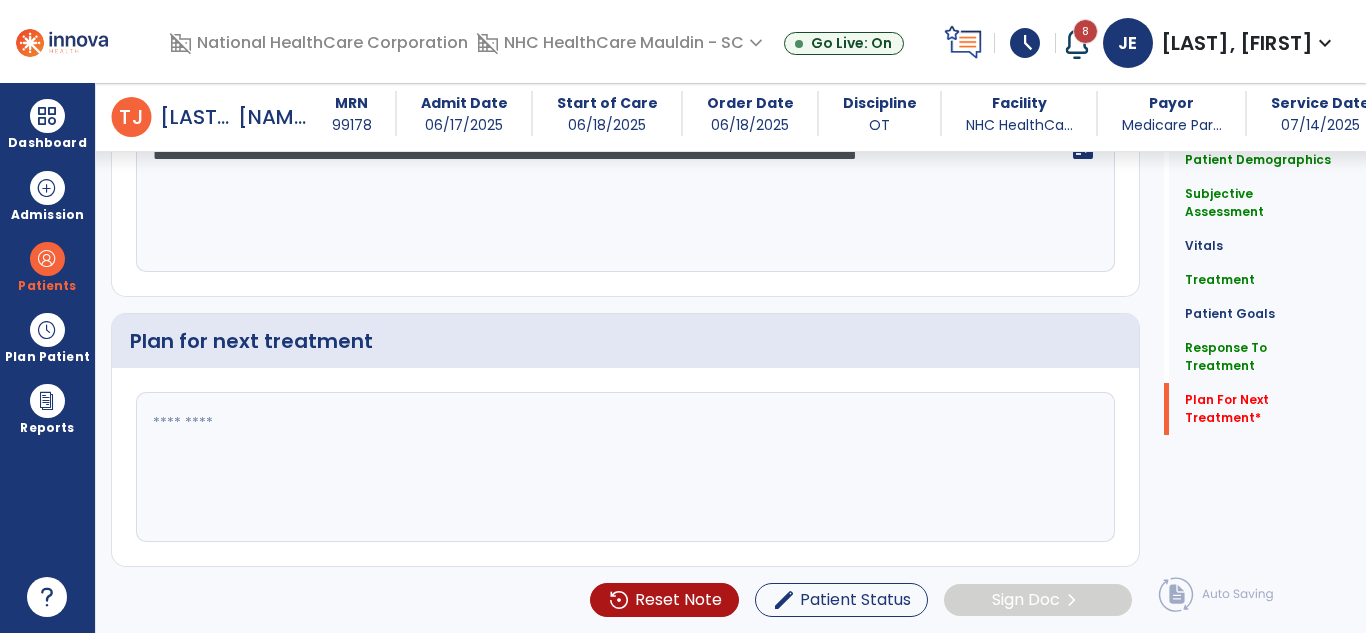 paste on "**********" 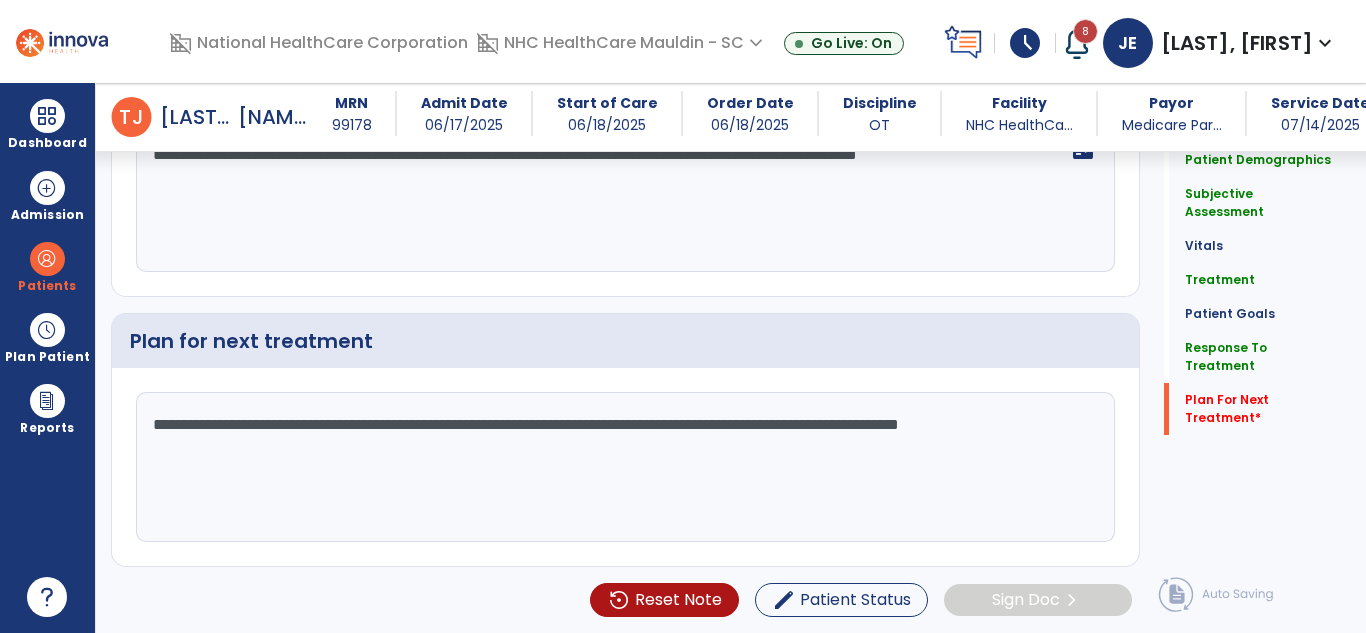 scroll, scrollTop: 2928, scrollLeft: 0, axis: vertical 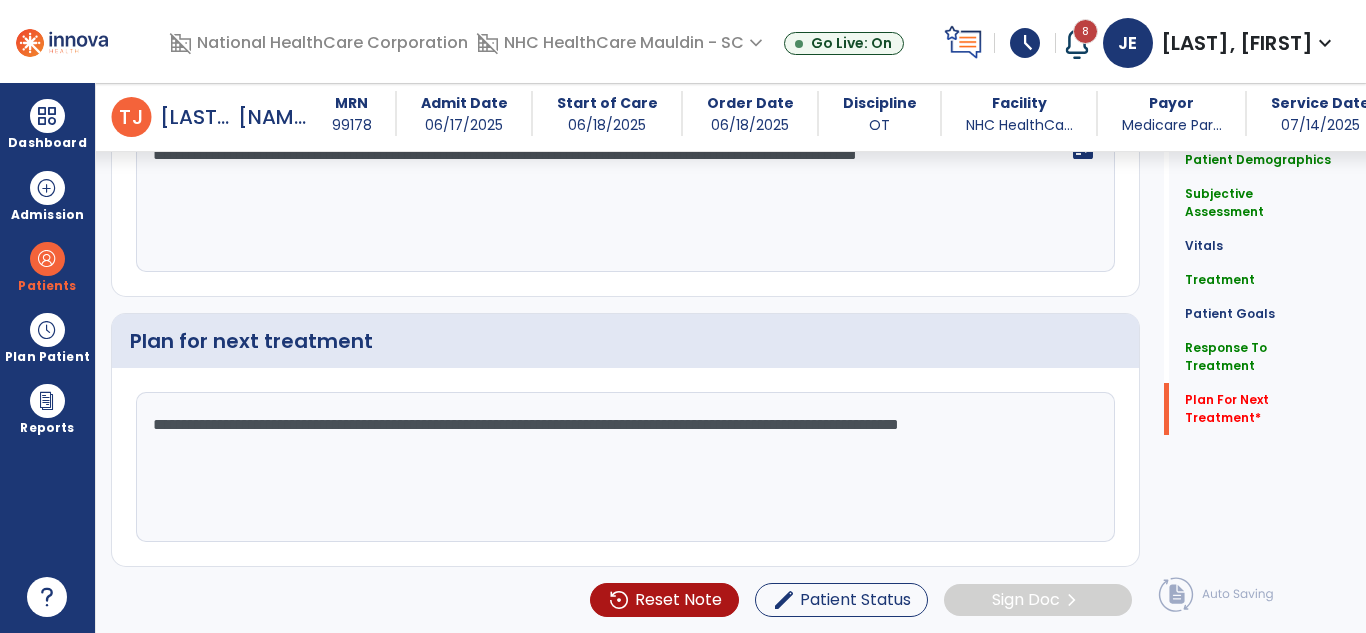 click on "**********" 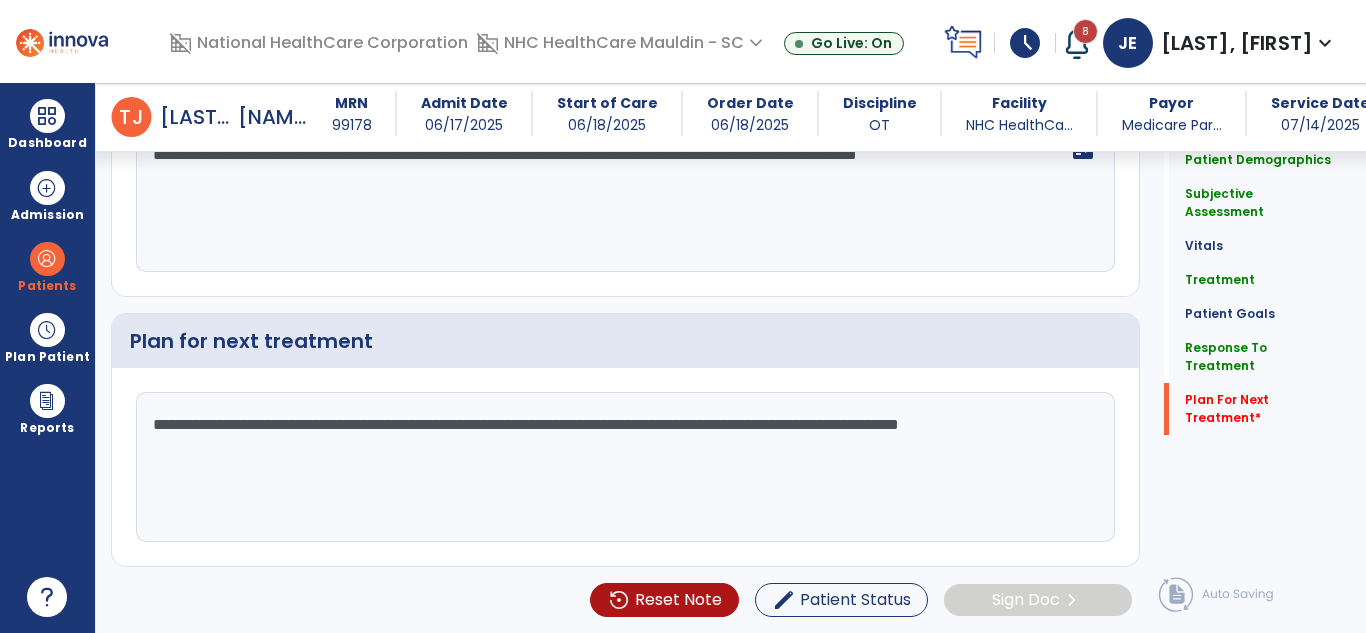 click on "**********" 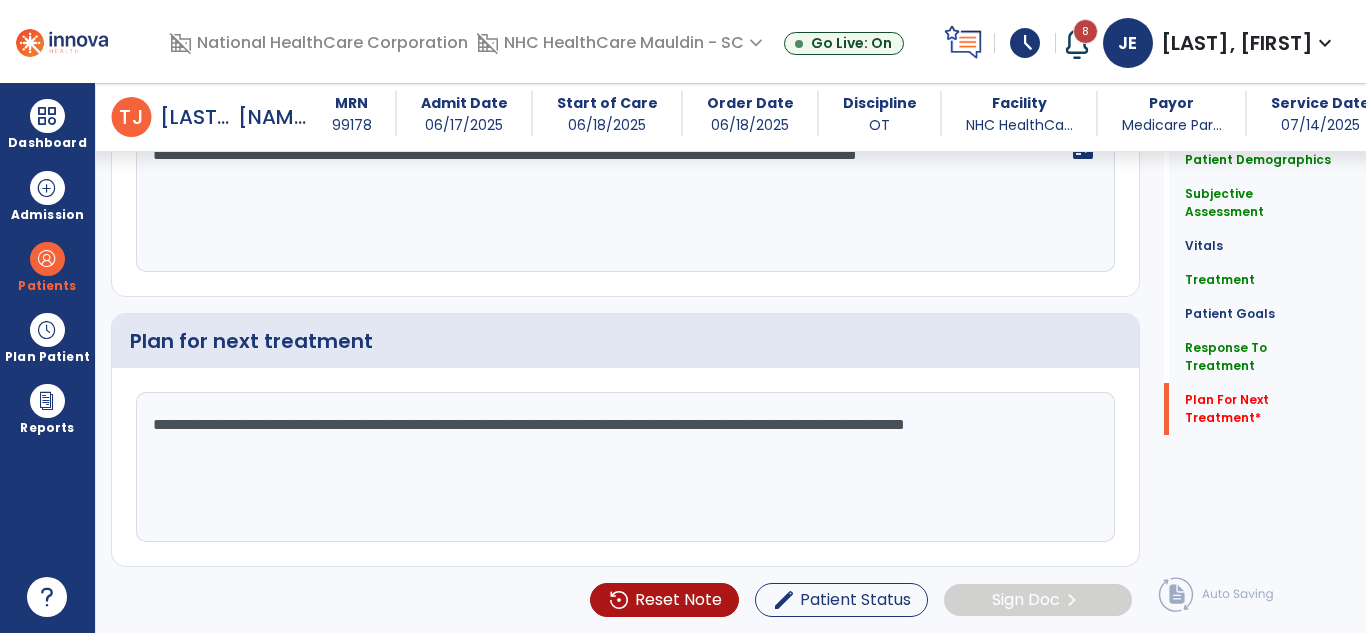 click on "**********" 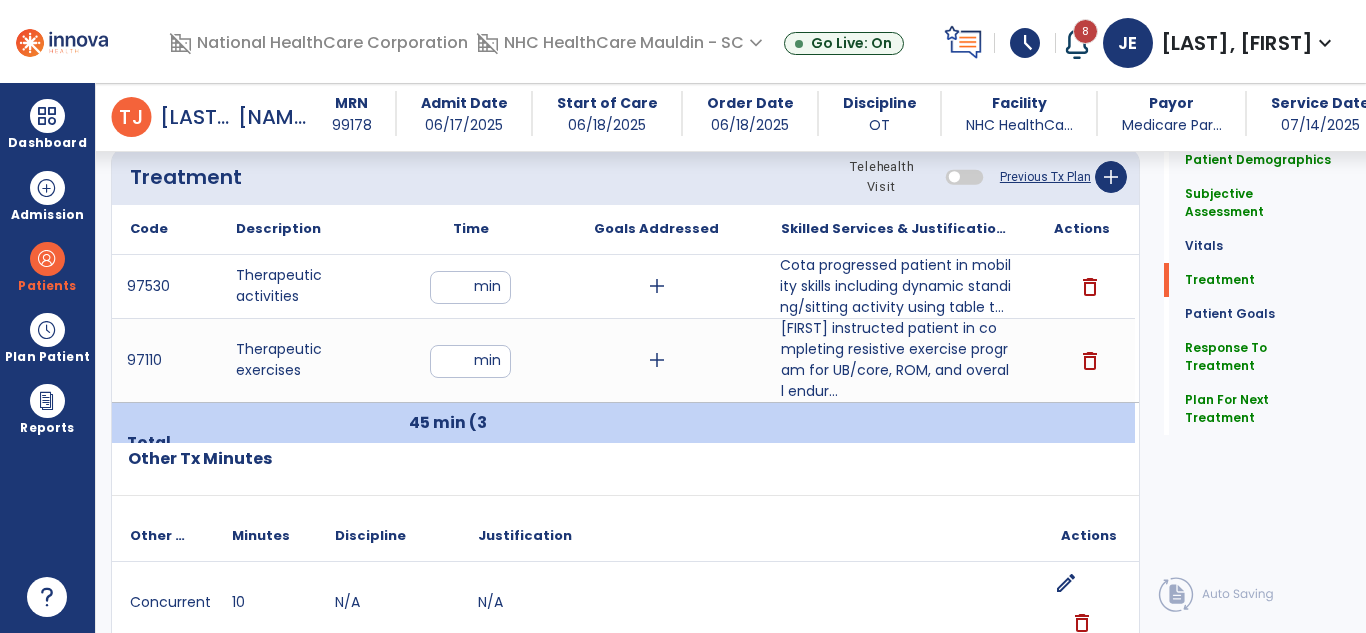 scroll, scrollTop: 1101, scrollLeft: 0, axis: vertical 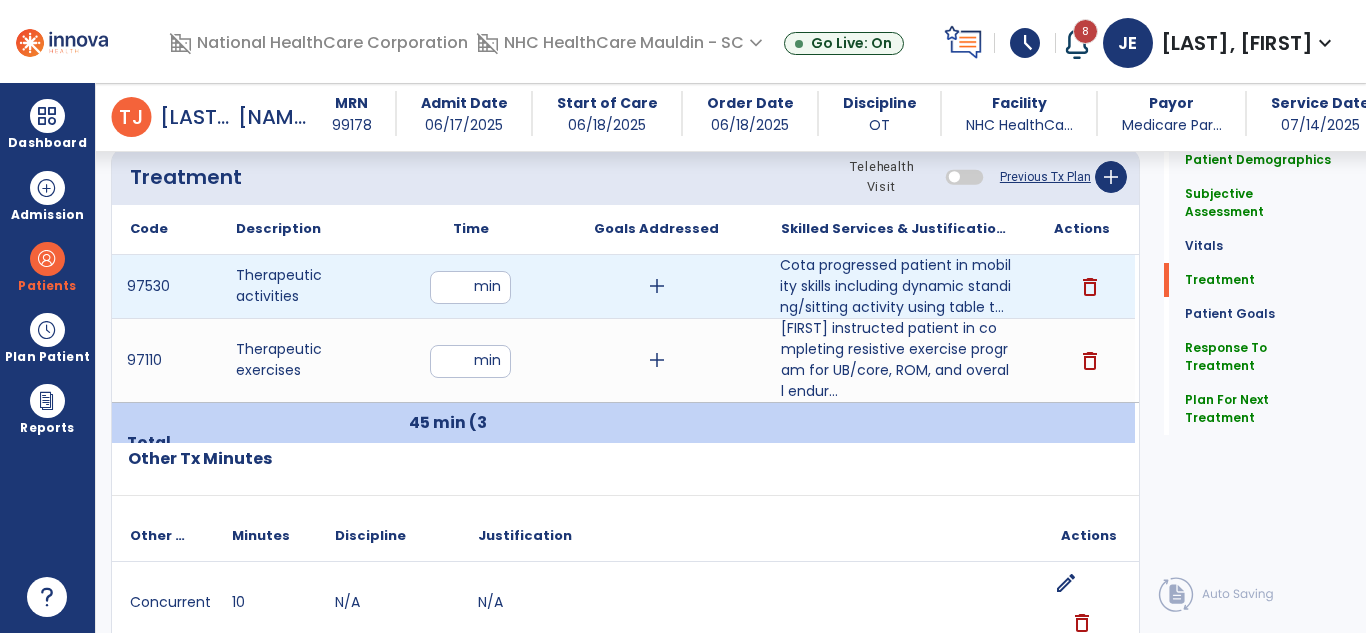 type on "**********" 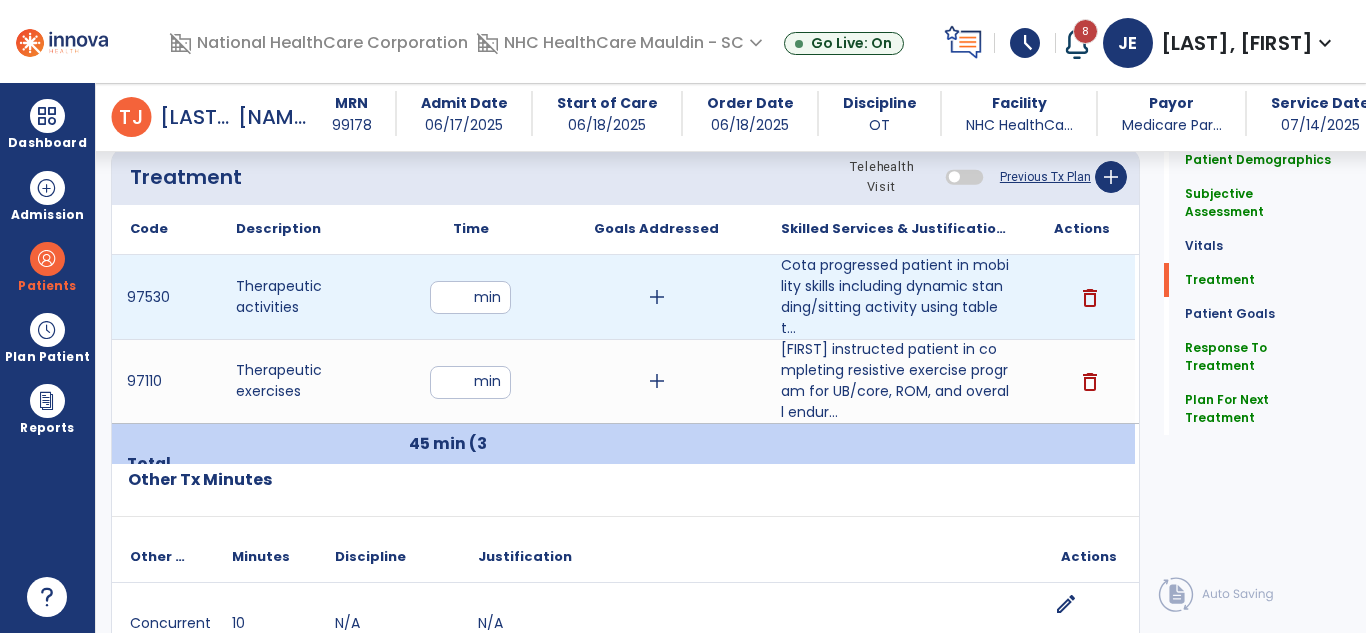 type on "**" 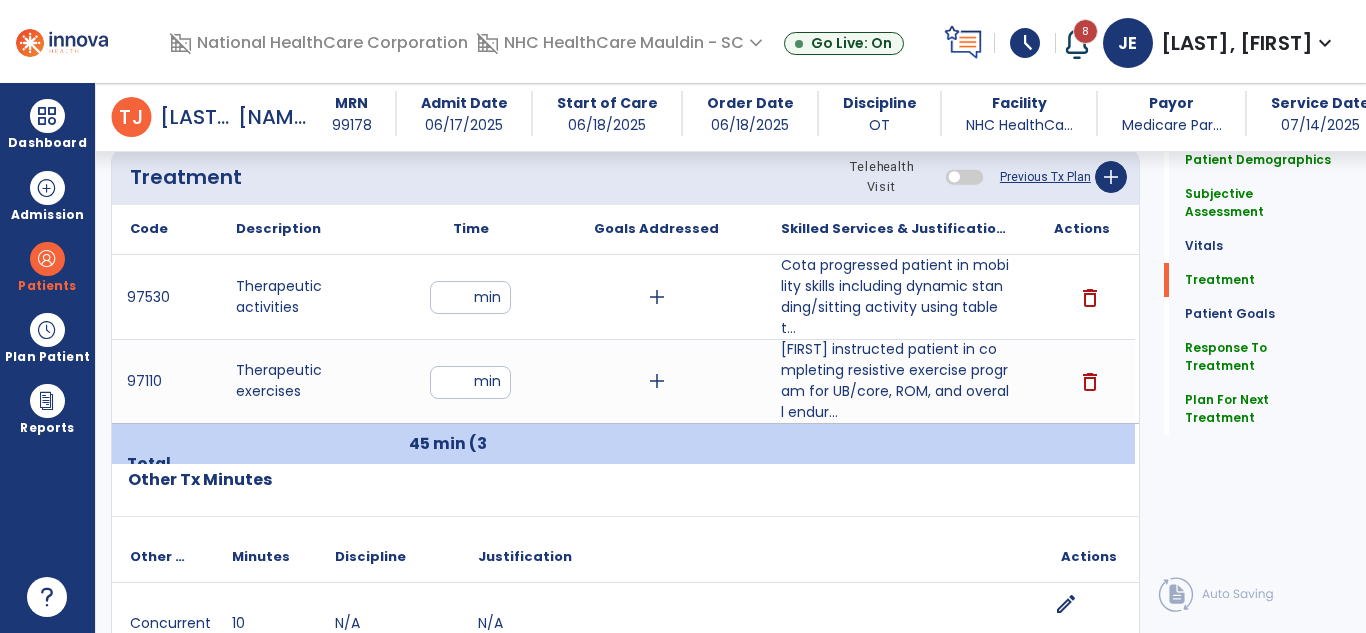 click on "Code
Description
Time" 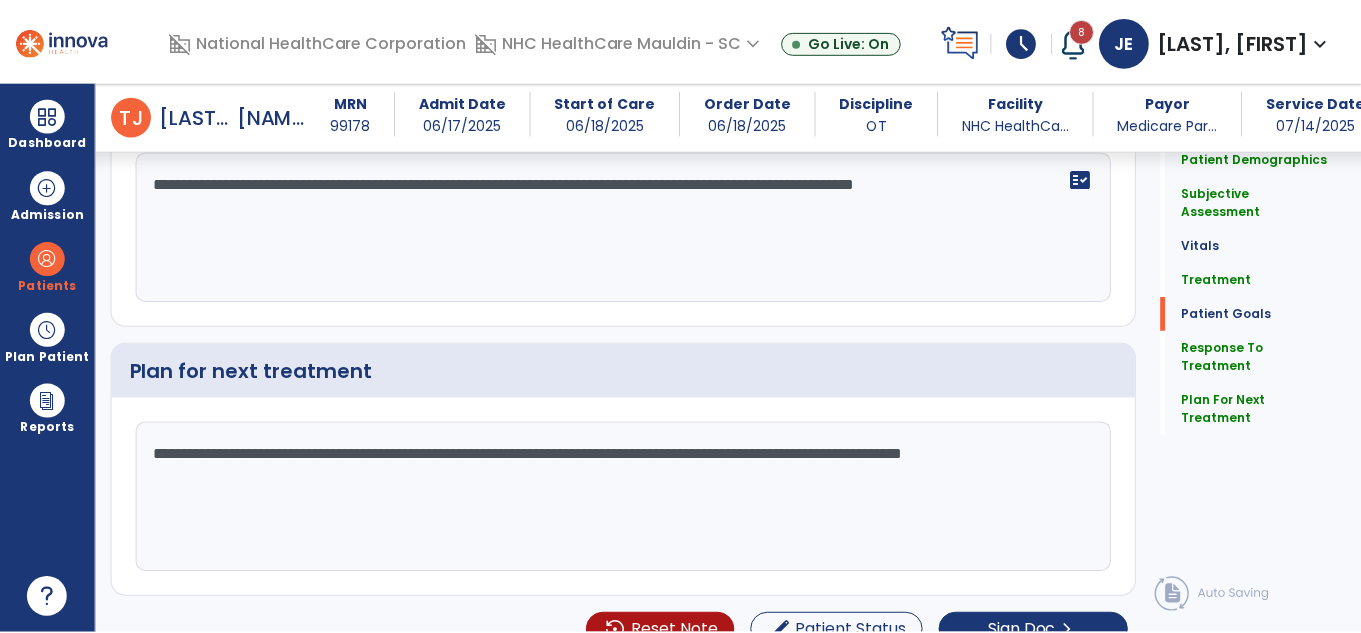 scroll, scrollTop: 2949, scrollLeft: 0, axis: vertical 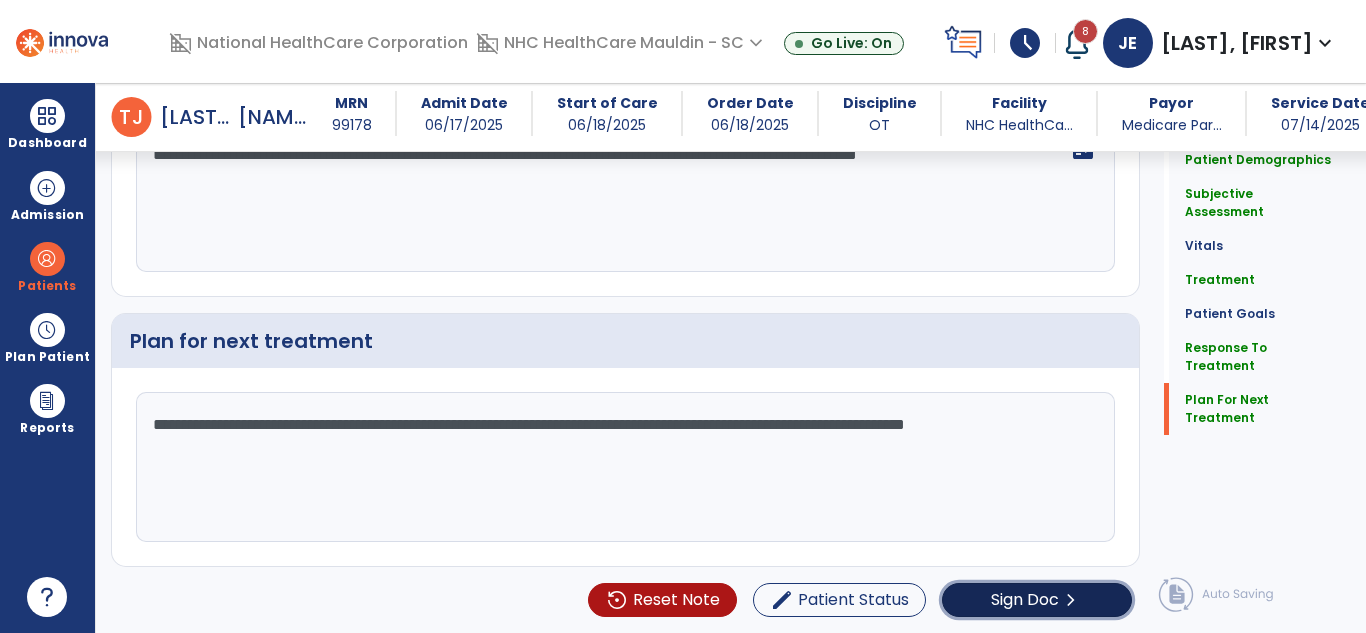 click on "Sign Doc  chevron_right" 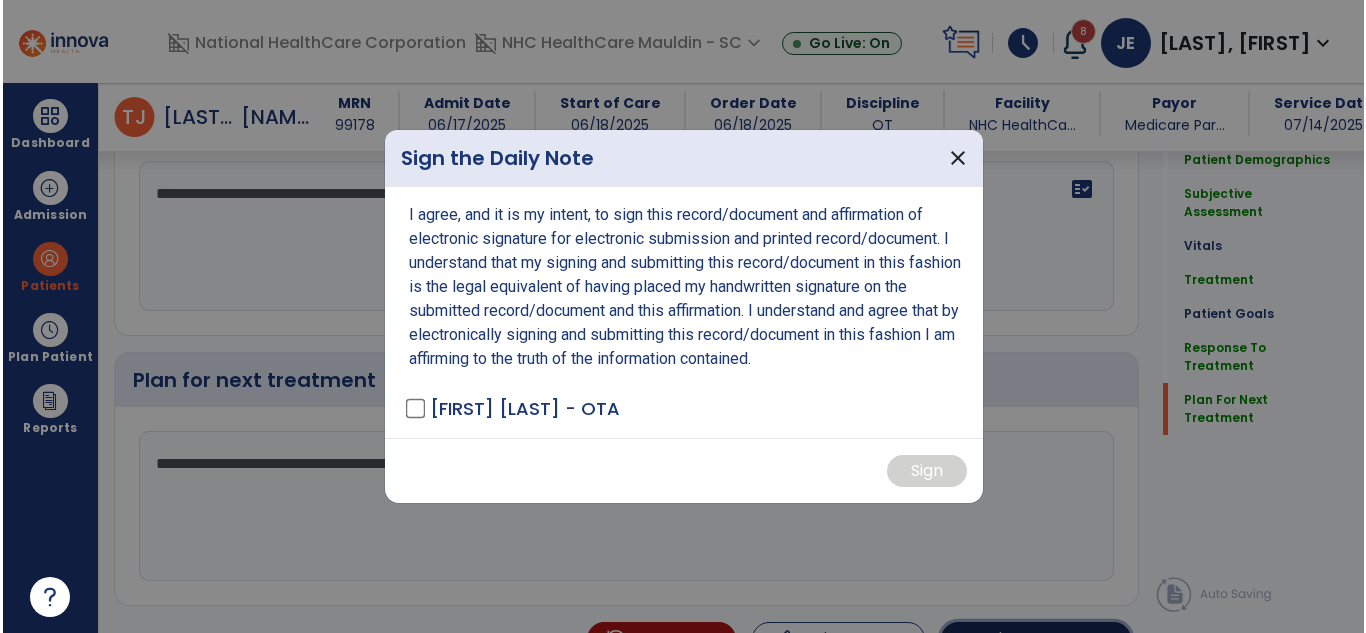 scroll, scrollTop: 2989, scrollLeft: 0, axis: vertical 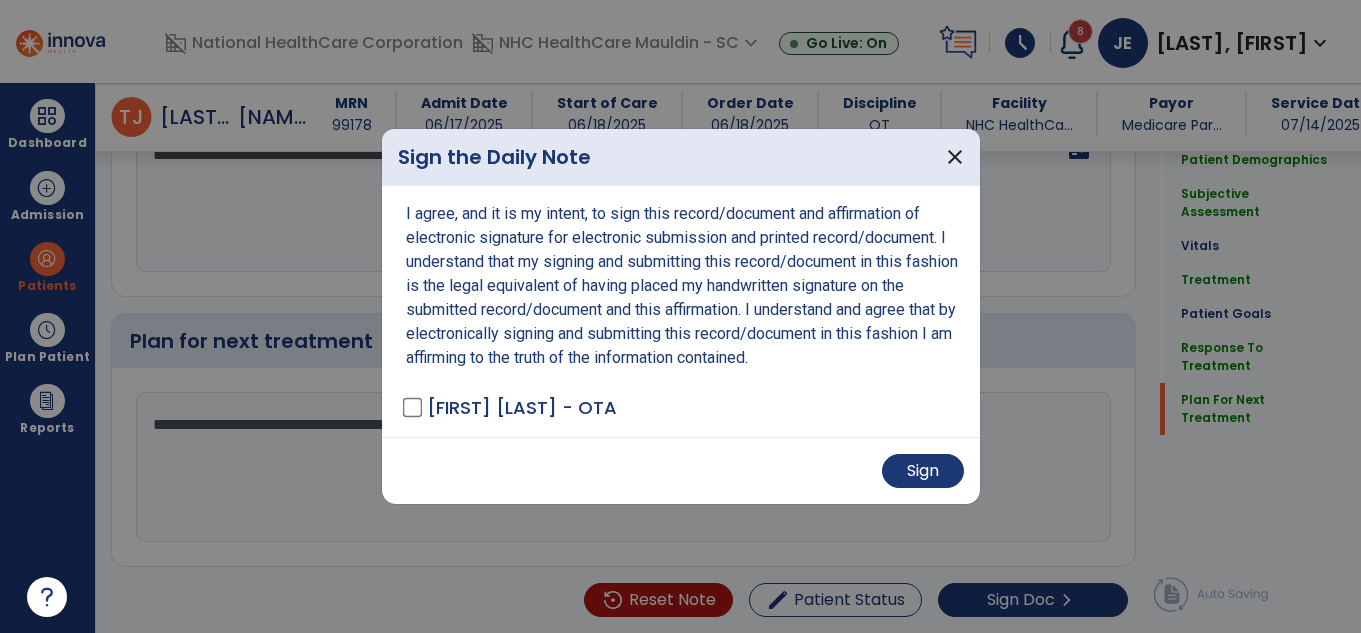click on "Sign" at bounding box center (681, 470) 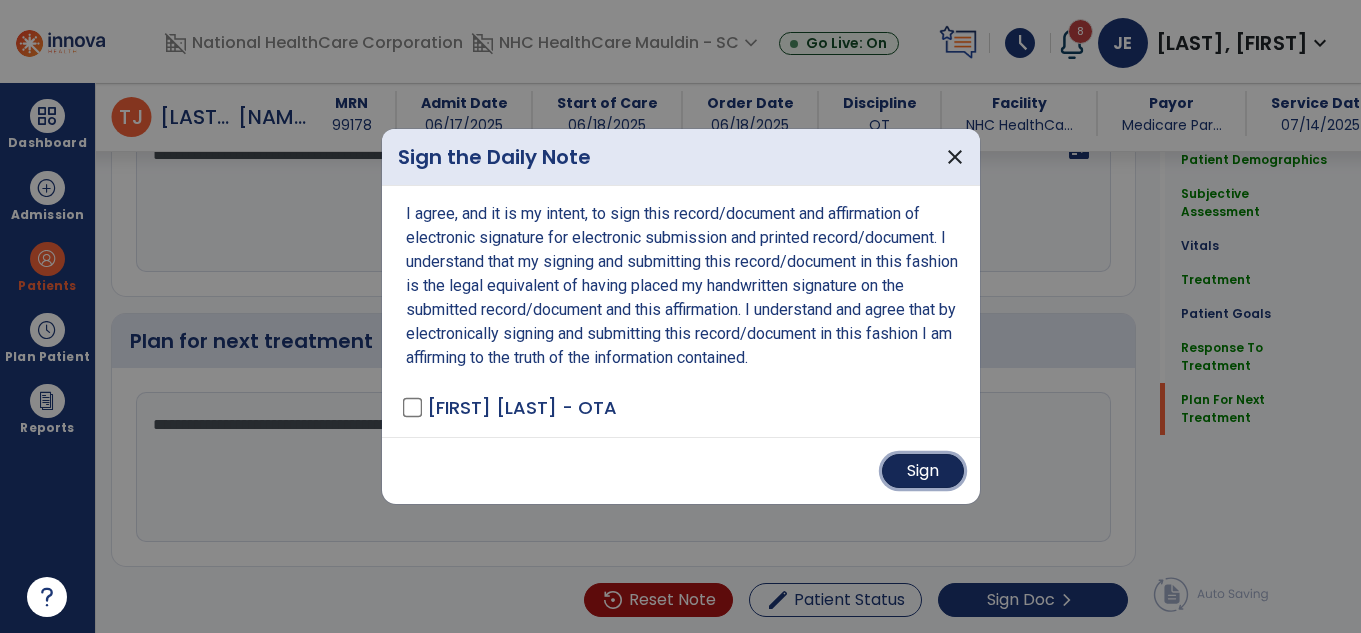 click on "Sign" at bounding box center (923, 471) 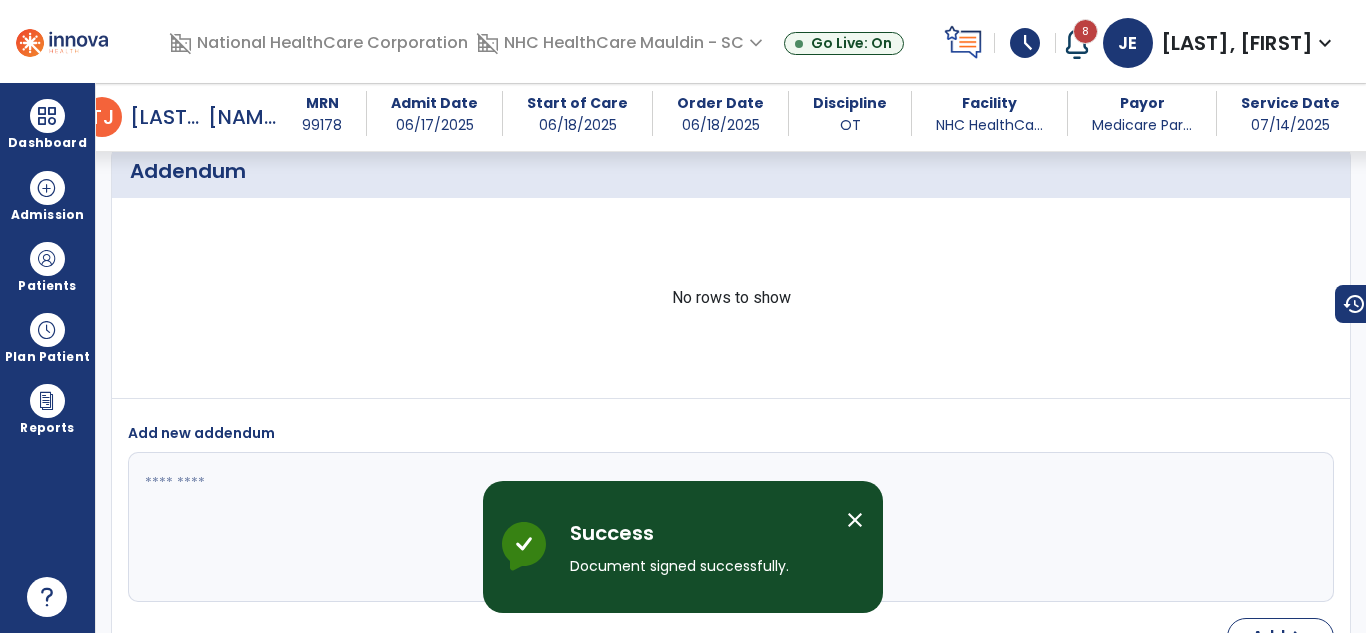 scroll, scrollTop: 4253, scrollLeft: 0, axis: vertical 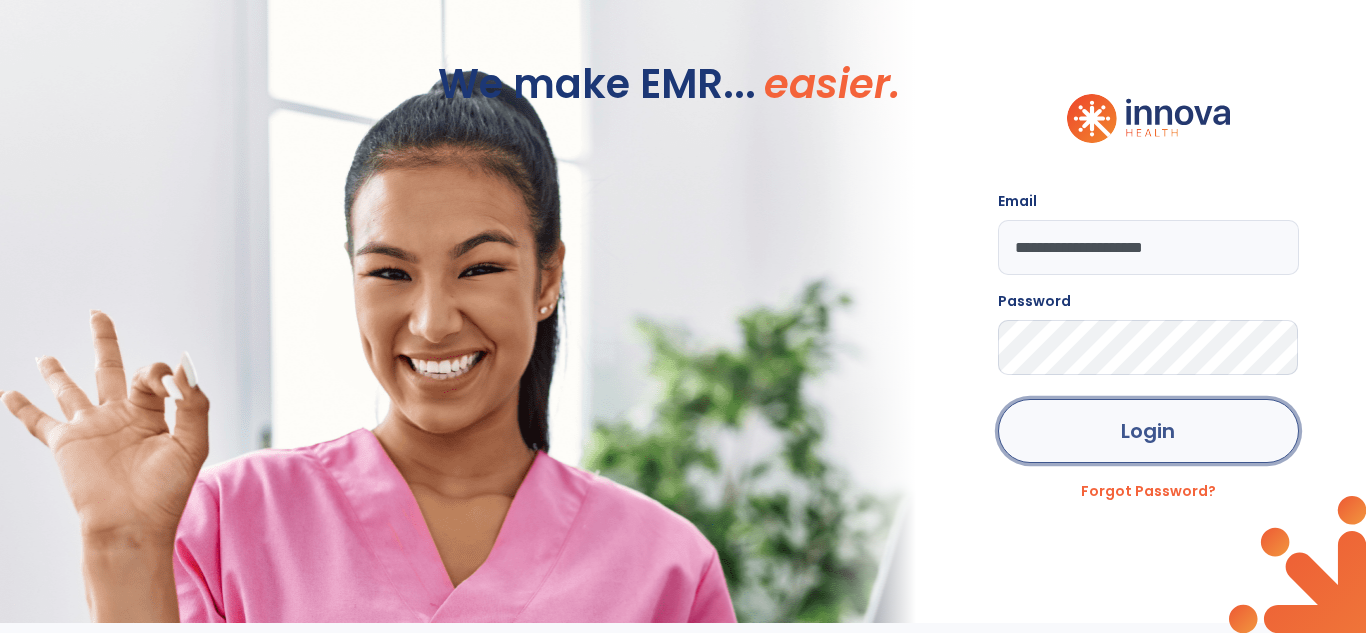 click on "Login" 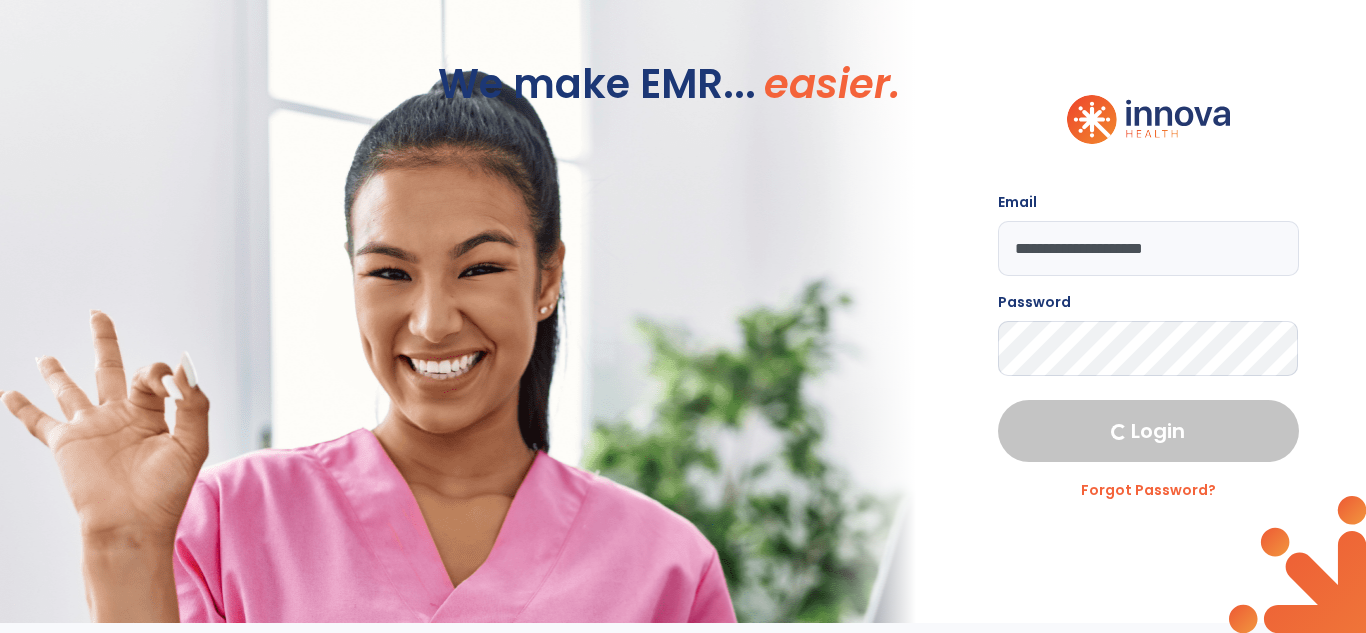 select on "****" 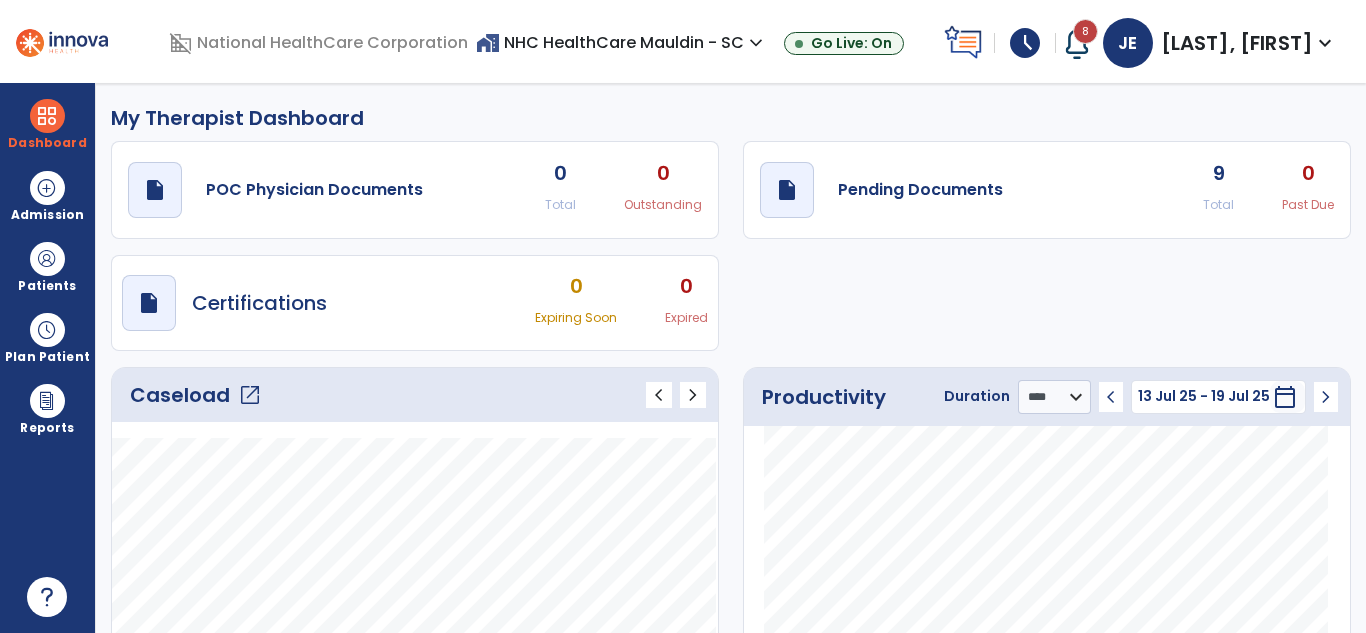 click on "open_in_new" 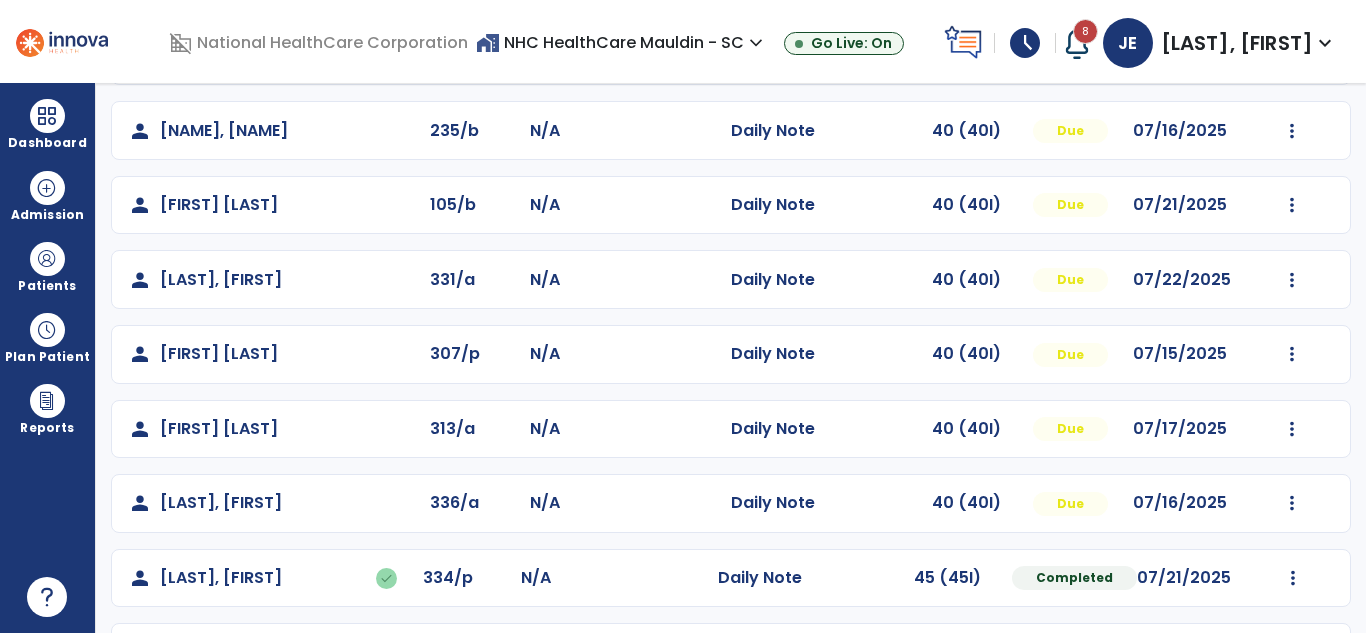 scroll, scrollTop: 234, scrollLeft: 0, axis: vertical 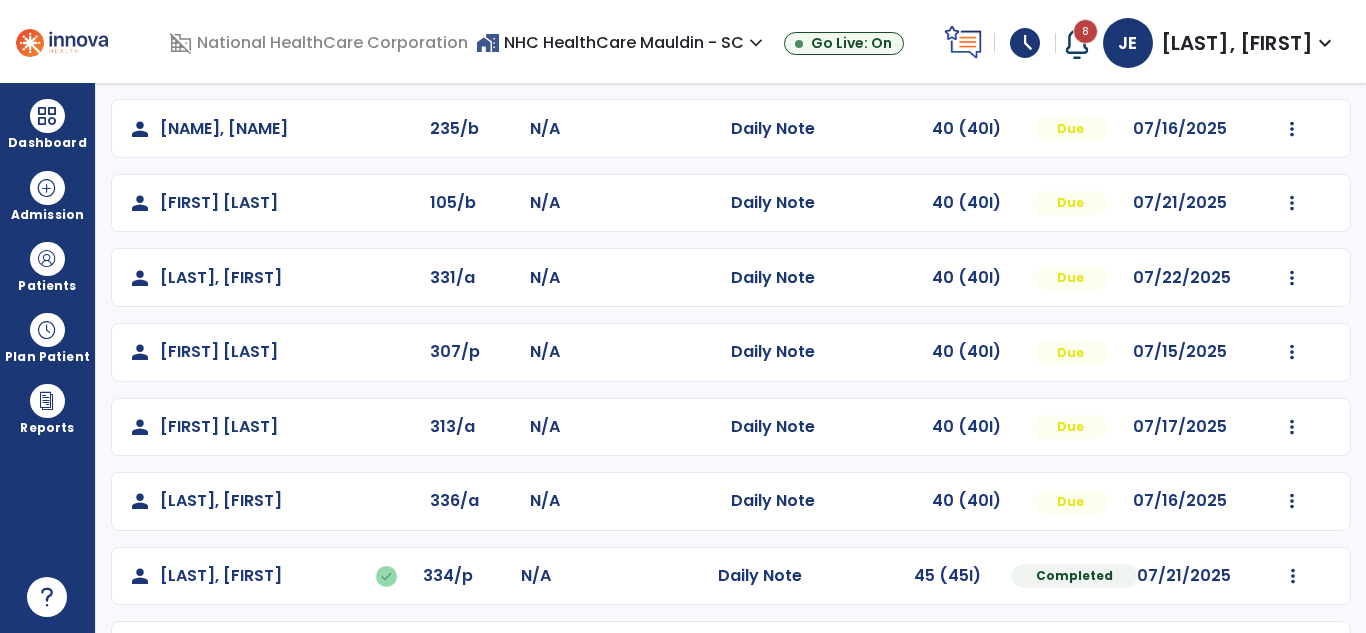 click on "Mark Visit As Complete   Reset Note   Open Document   G + C Mins" 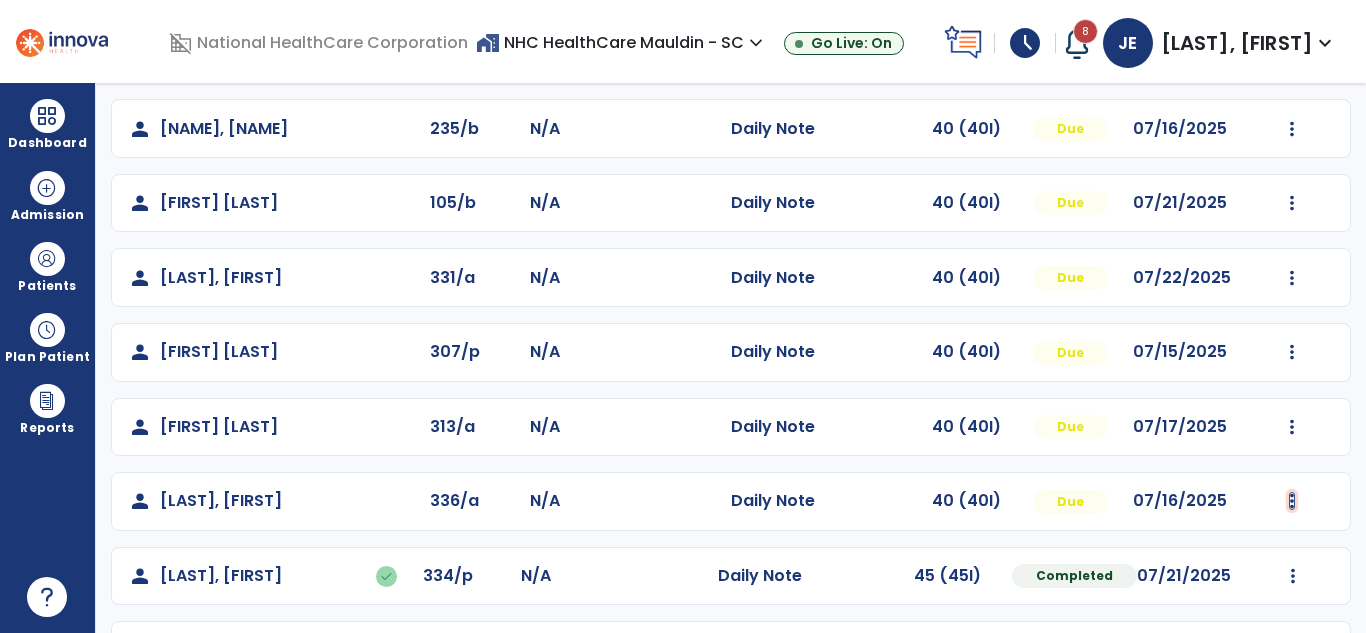 click at bounding box center [1292, 54] 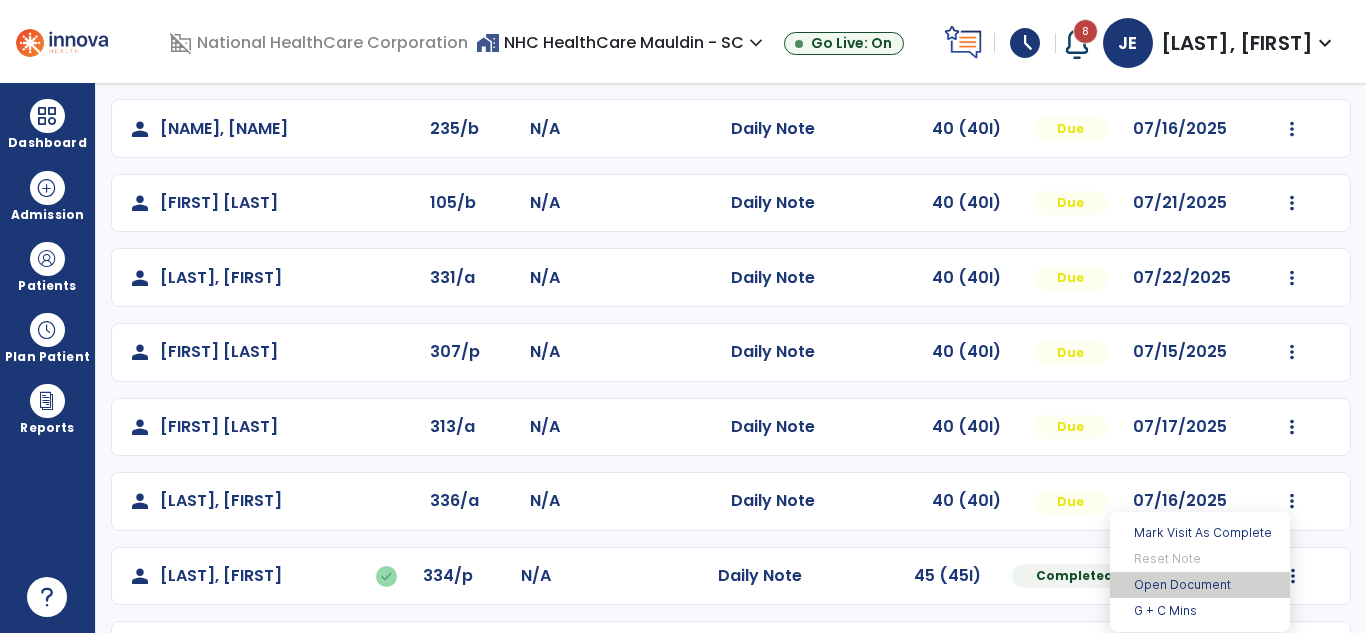 click on "Open Document" at bounding box center (1200, 585) 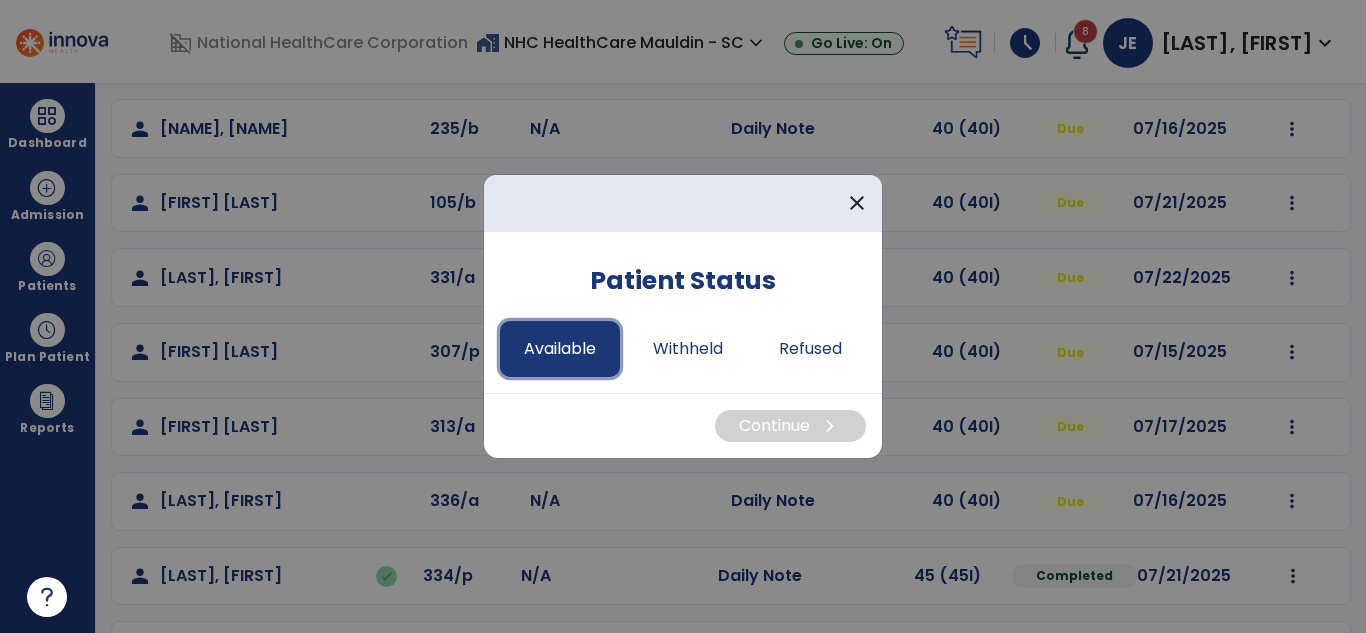 click on "Available" at bounding box center [560, 349] 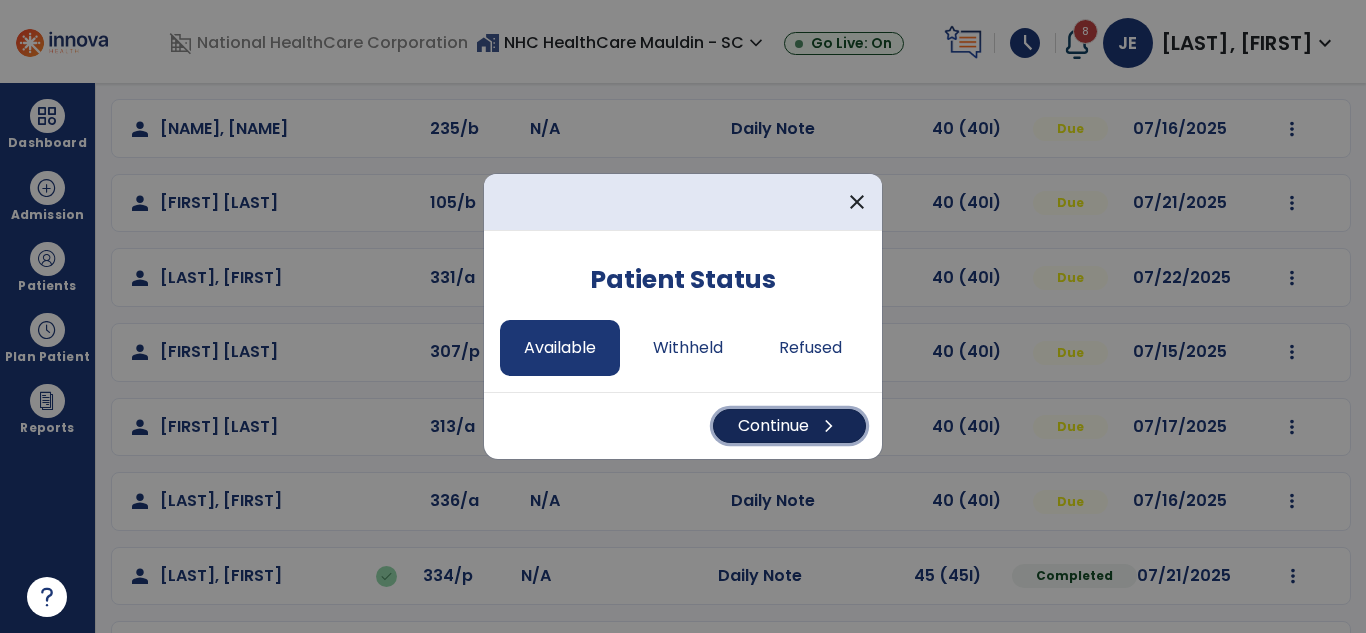 click on "Continue   chevron_right" at bounding box center [789, 426] 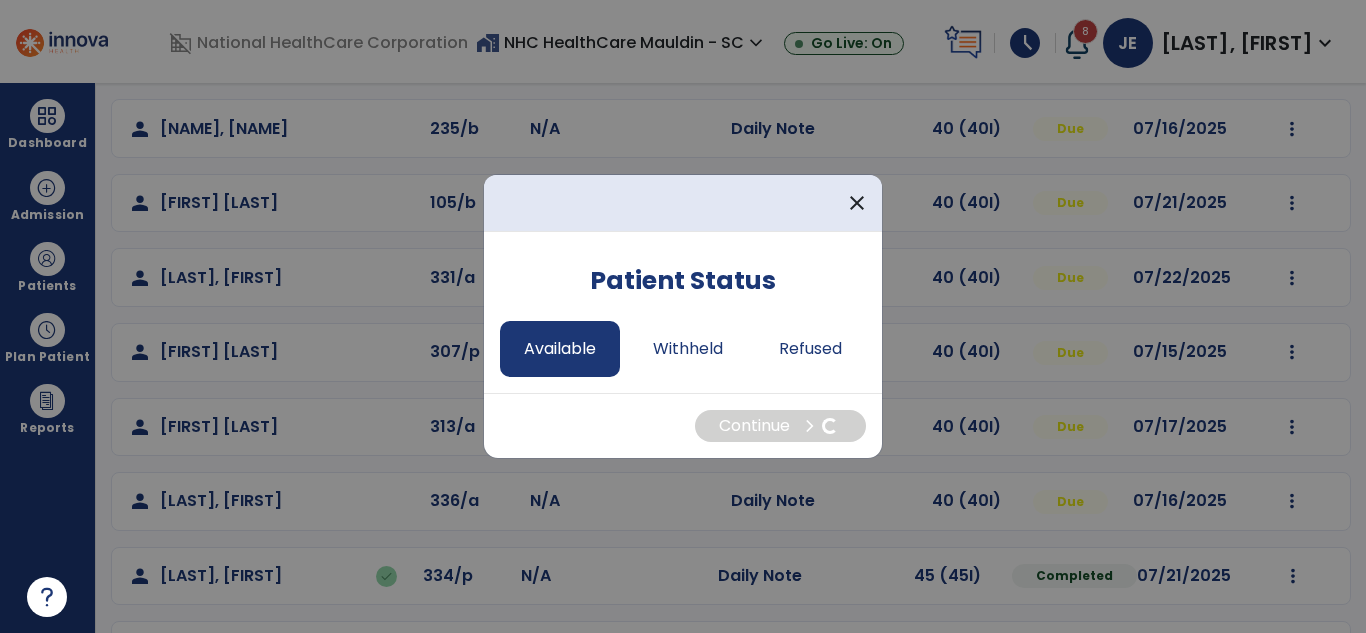 select on "*" 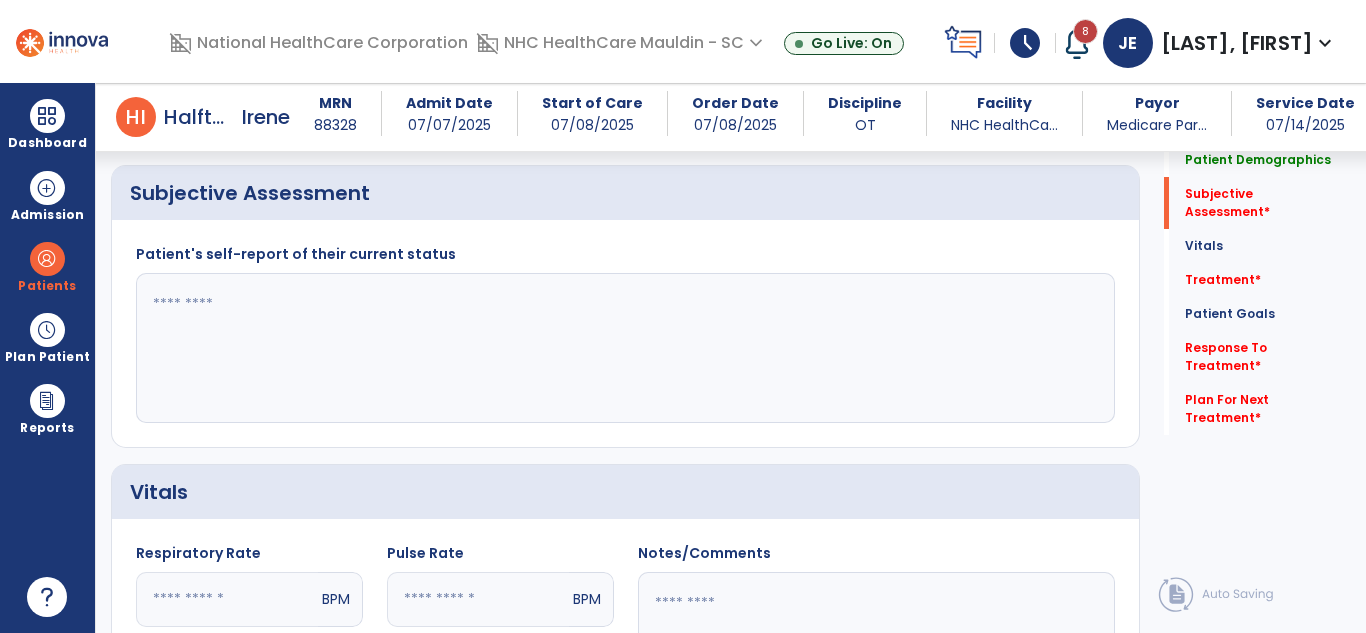 scroll, scrollTop: 364, scrollLeft: 0, axis: vertical 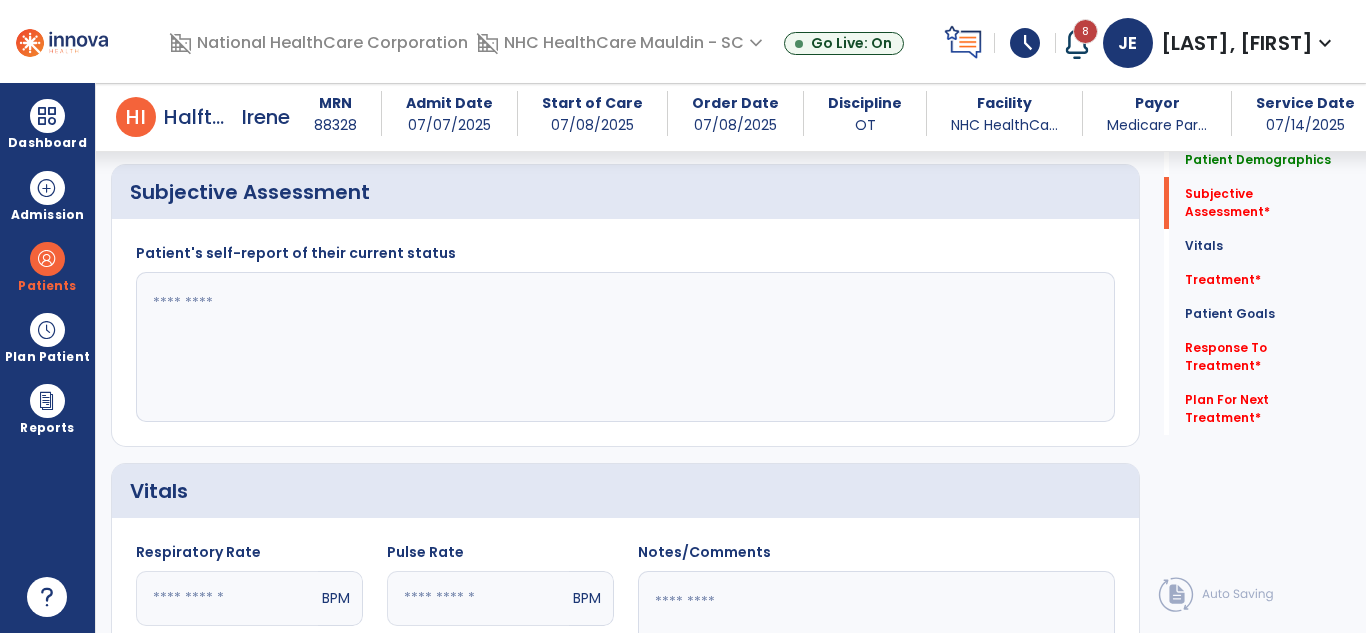 click 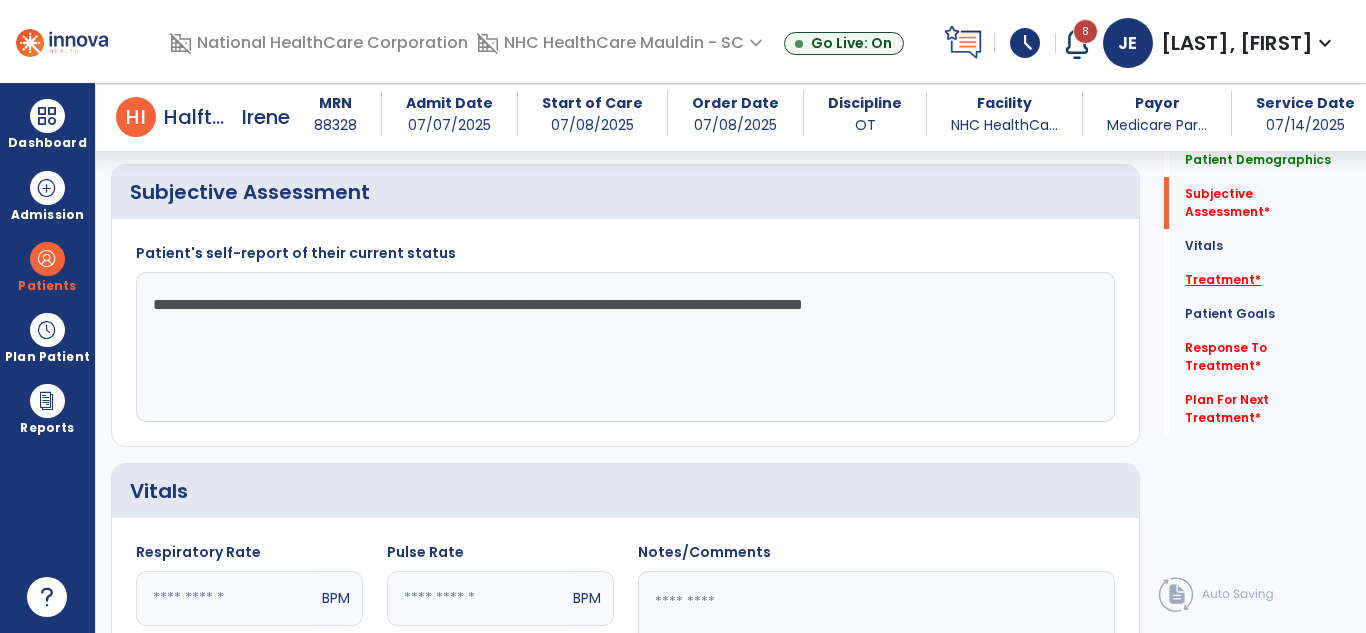 type on "**********" 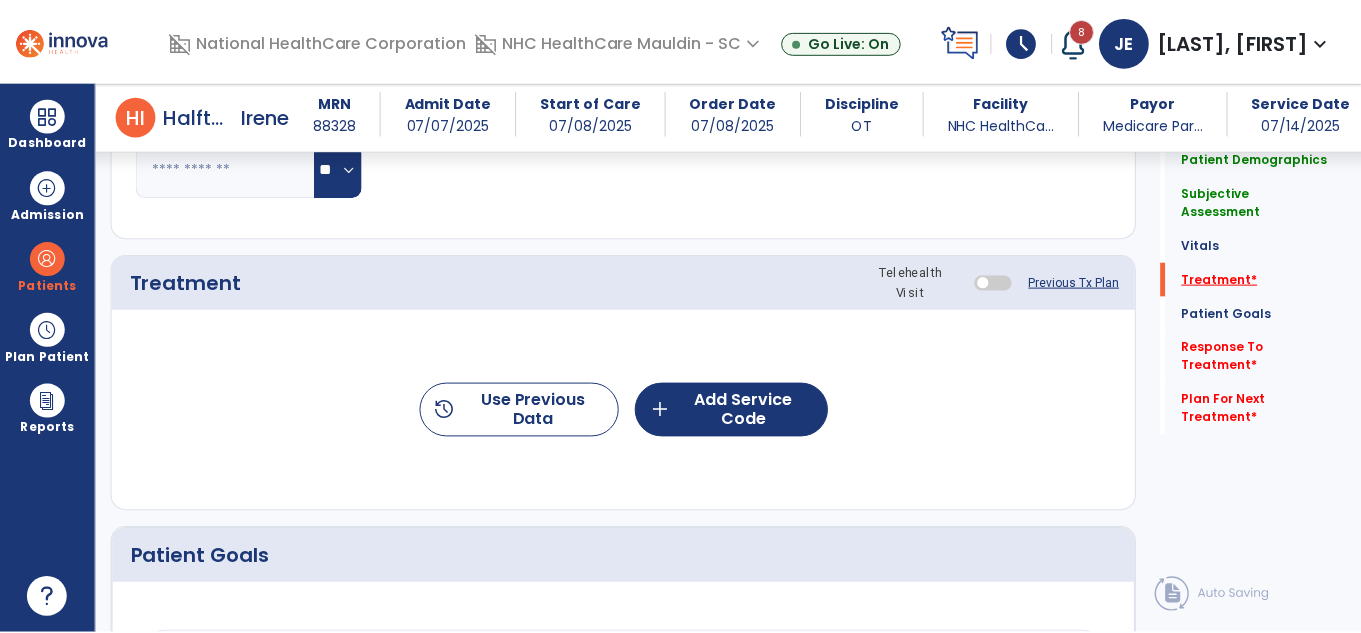 scroll, scrollTop: 1020, scrollLeft: 0, axis: vertical 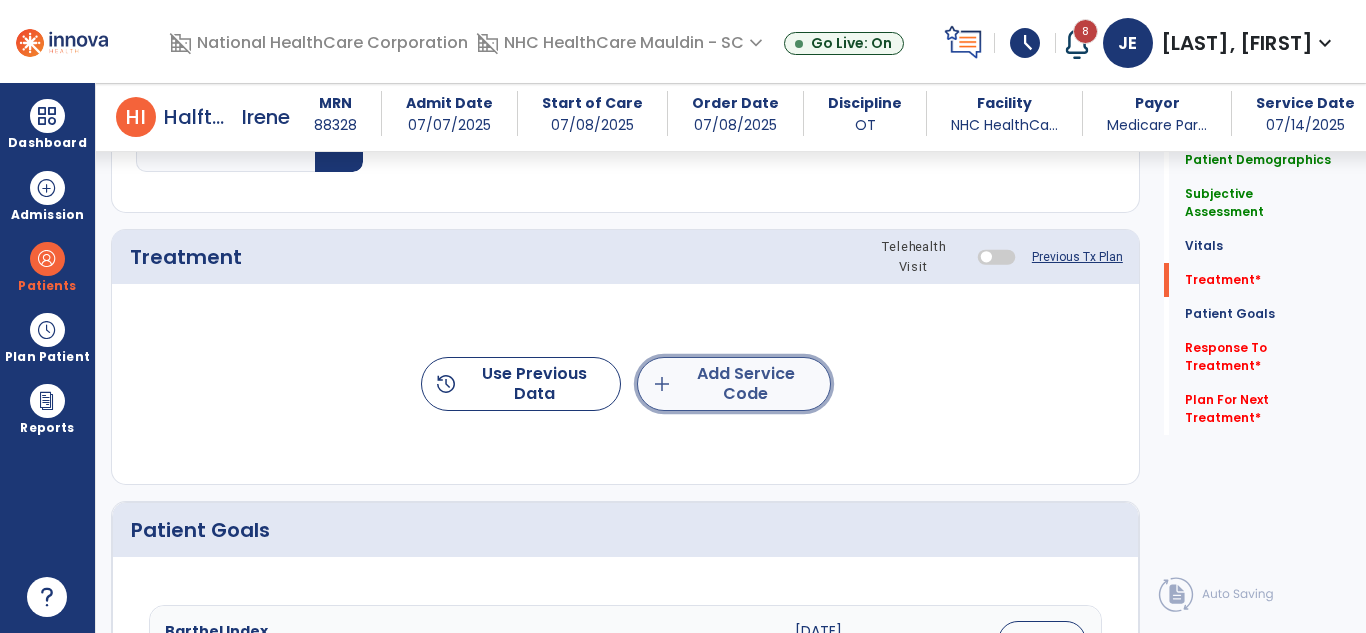 click on "add  Add Service Code" 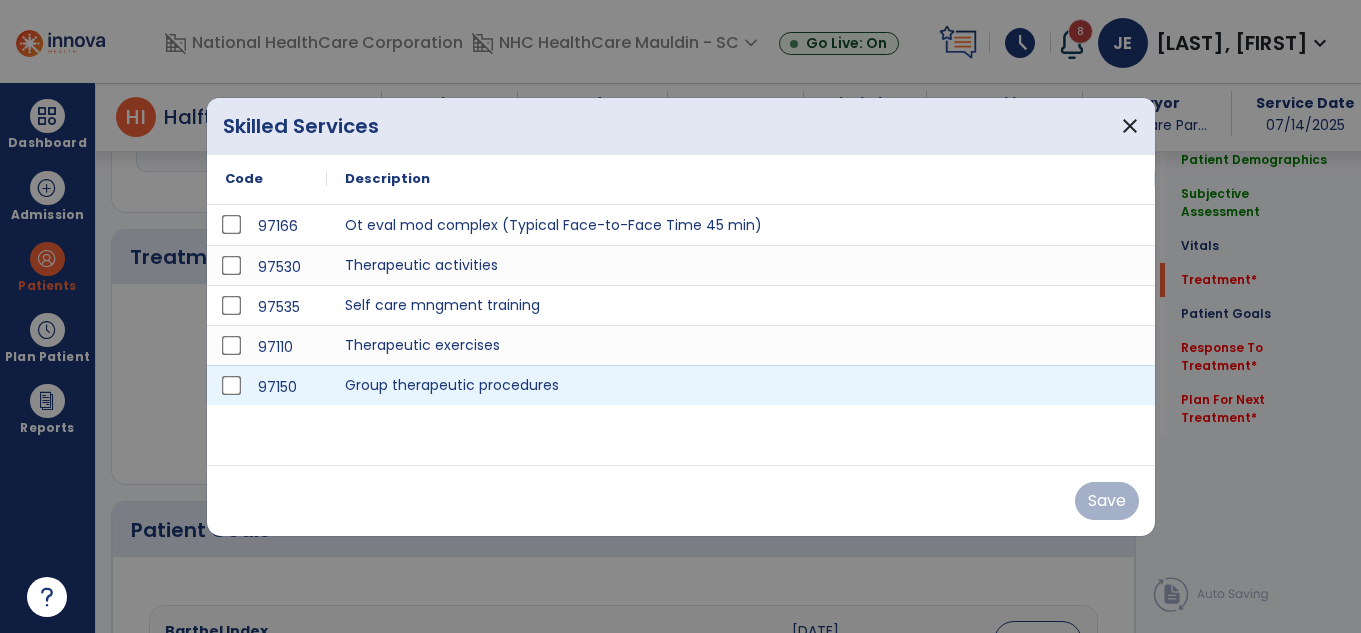 scroll, scrollTop: 1020, scrollLeft: 0, axis: vertical 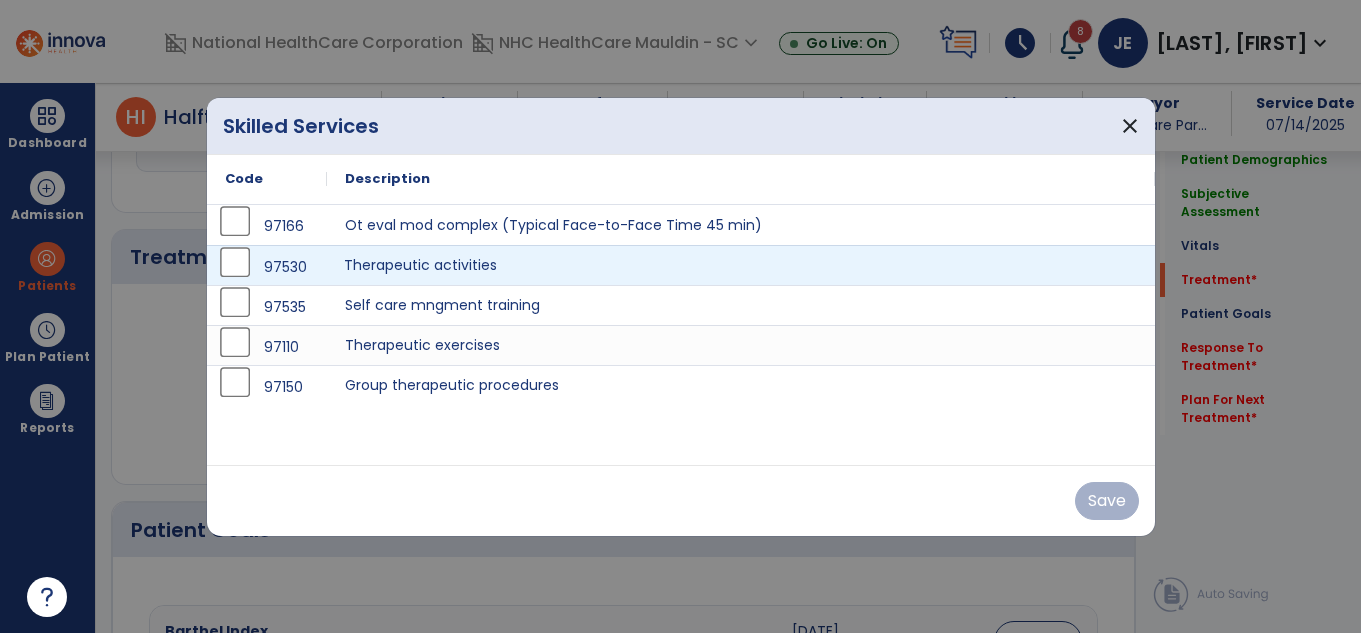 click on "Therapeutic activities" at bounding box center (741, 265) 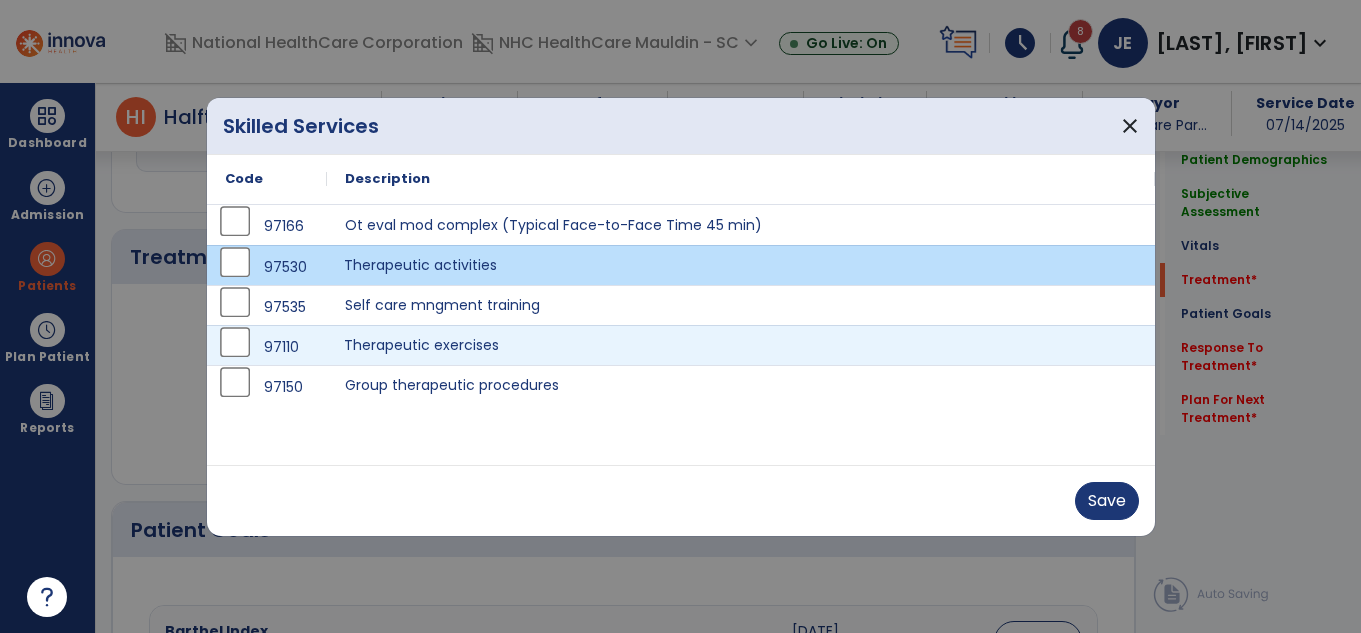 click on "Therapeutic exercises" at bounding box center (741, 345) 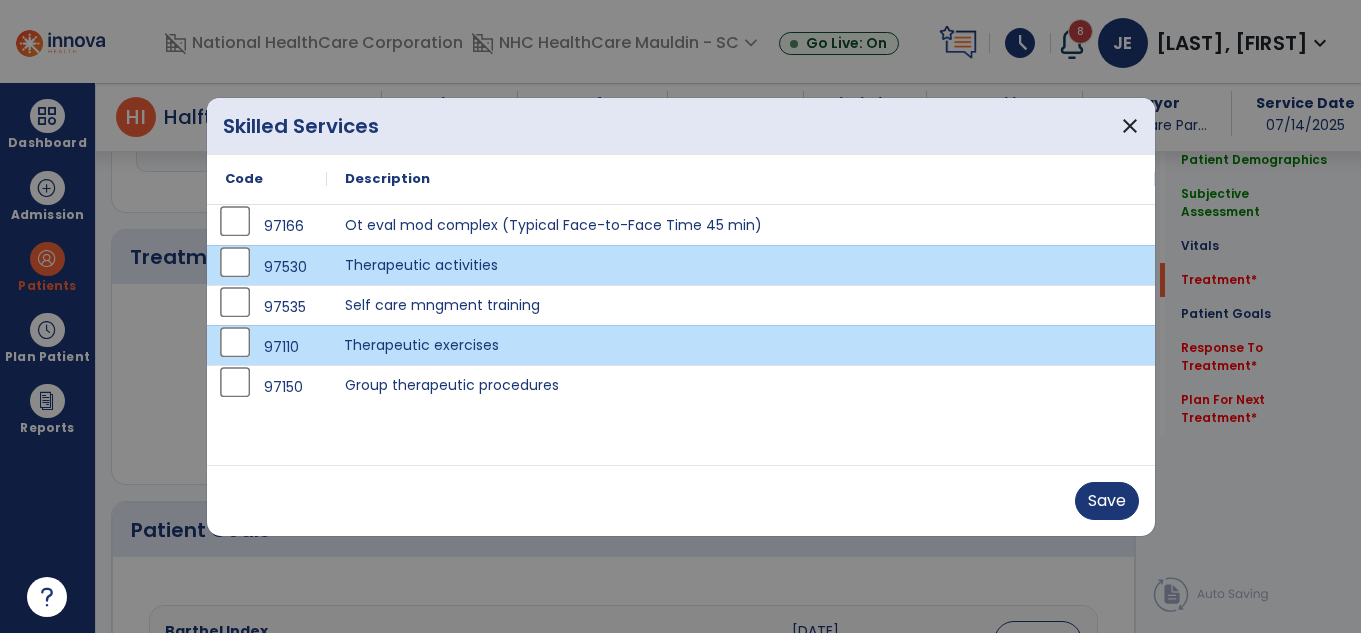 click on "Save" at bounding box center (681, 501) 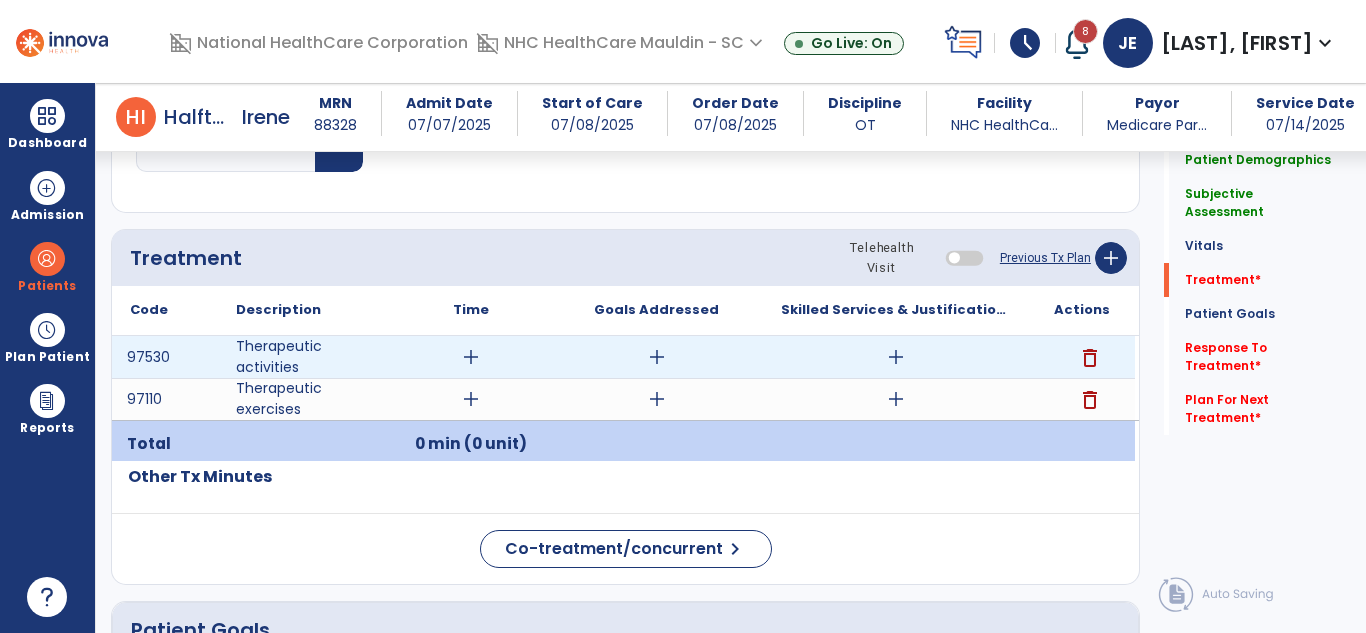 click on "add" at bounding box center (471, 357) 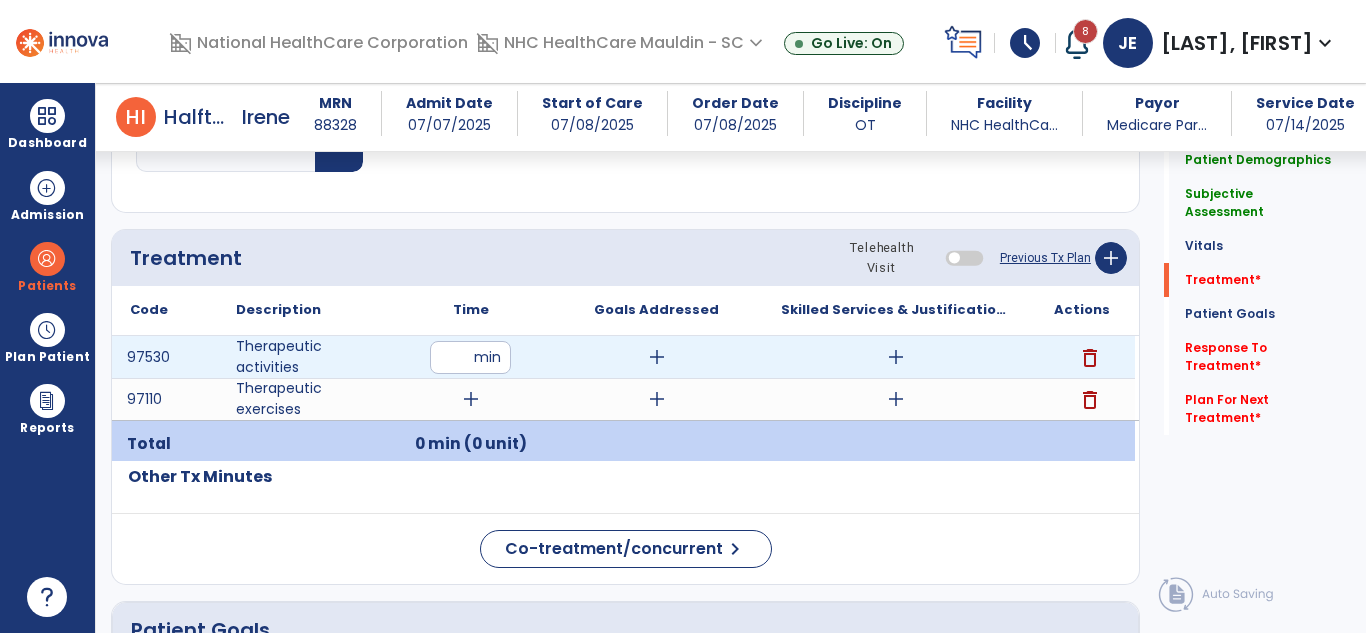 type on "**" 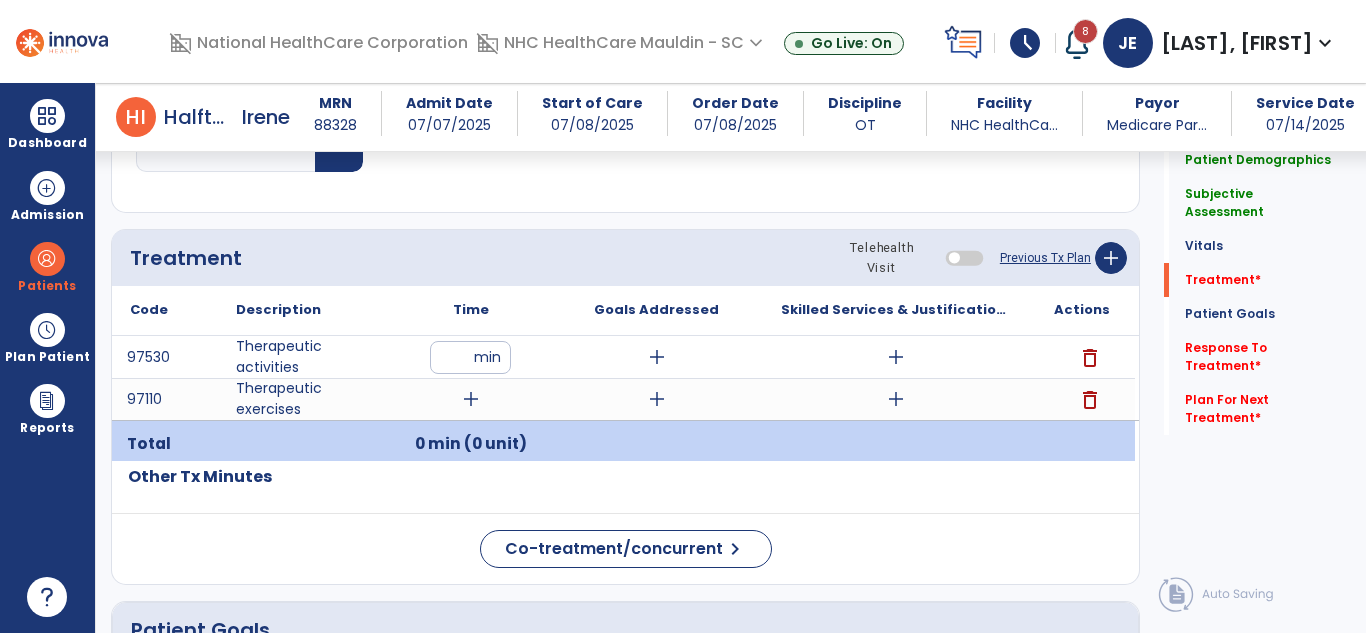 click on "Patient Demographics  Medical Diagnosis   Treatment Diagnosis   Precautions   Contraindications
Code
Description
Pdpm Clinical Category
S72.002D" 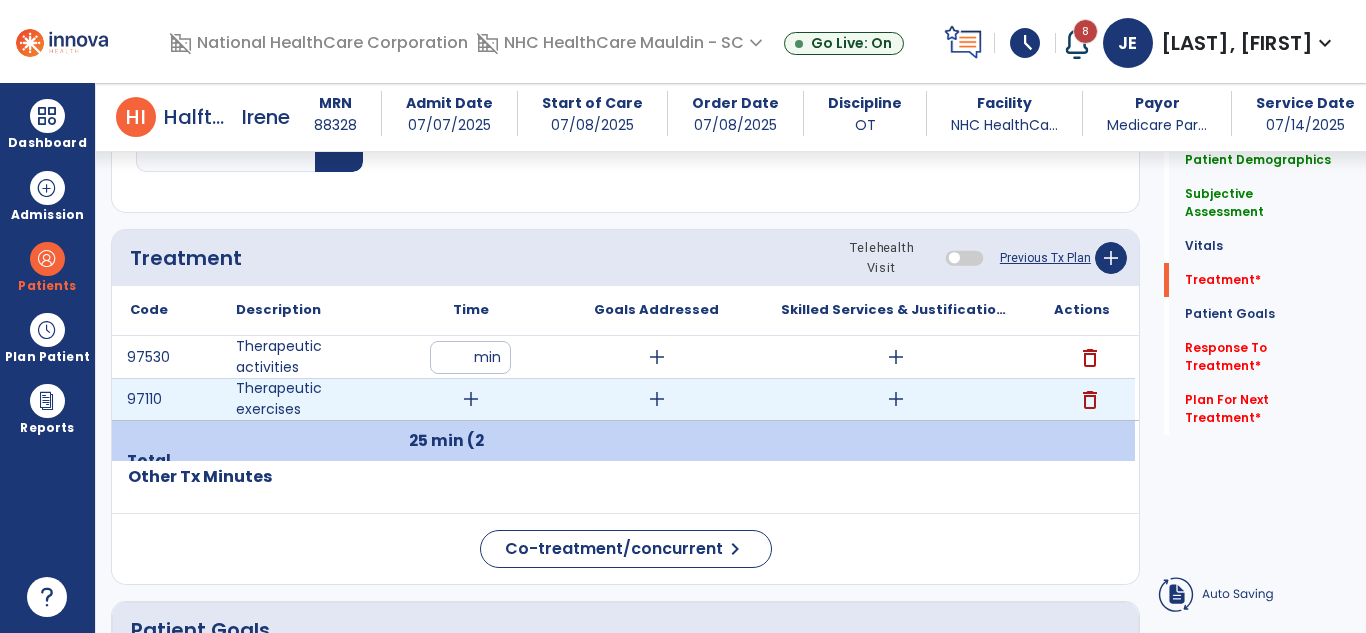 click on "add" at bounding box center (471, 399) 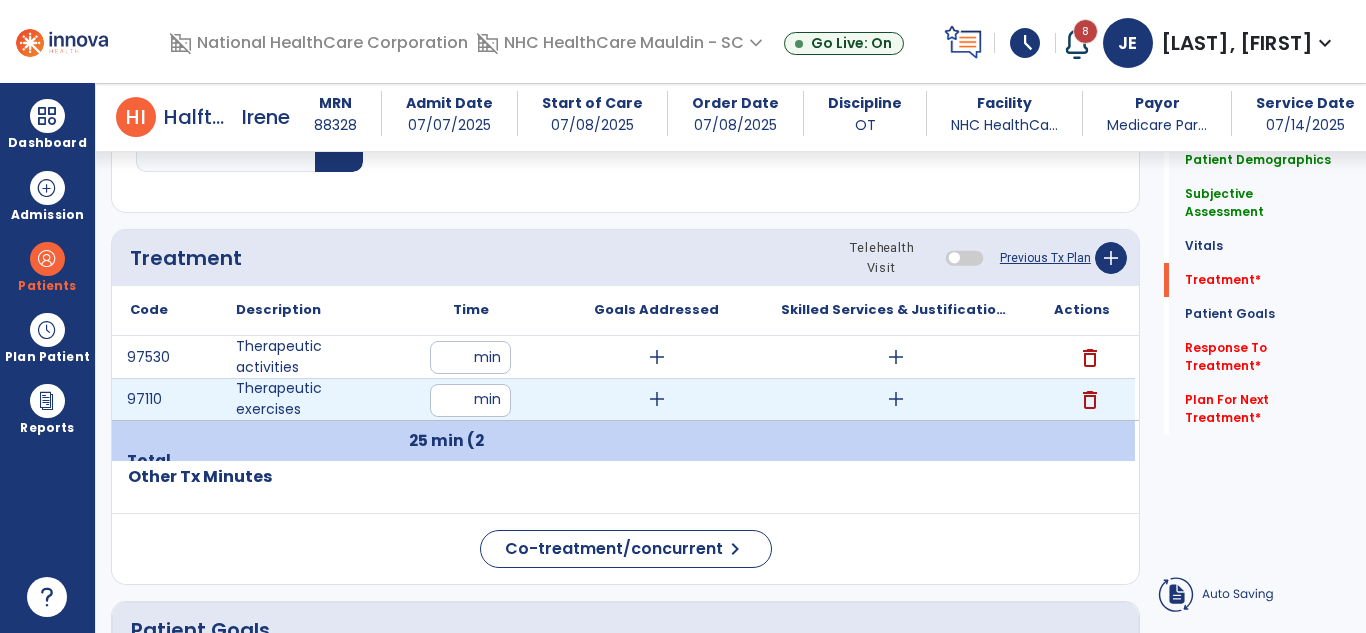 type on "*" 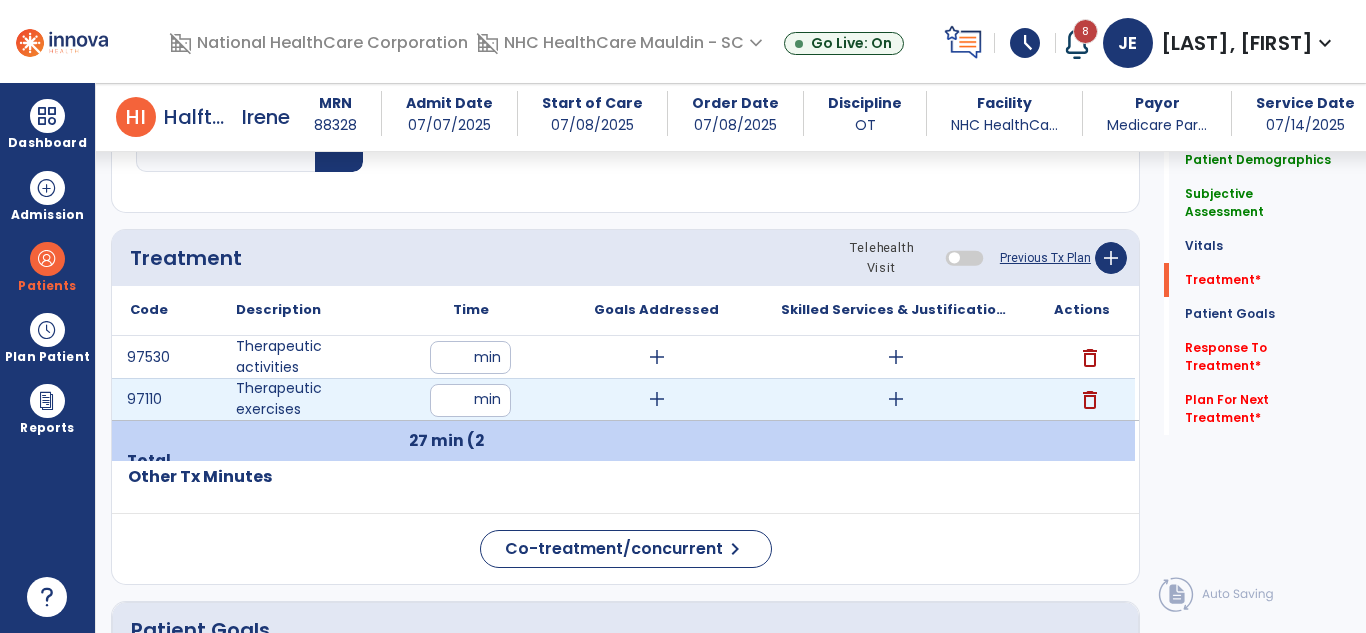 click on "*" at bounding box center (470, 400) 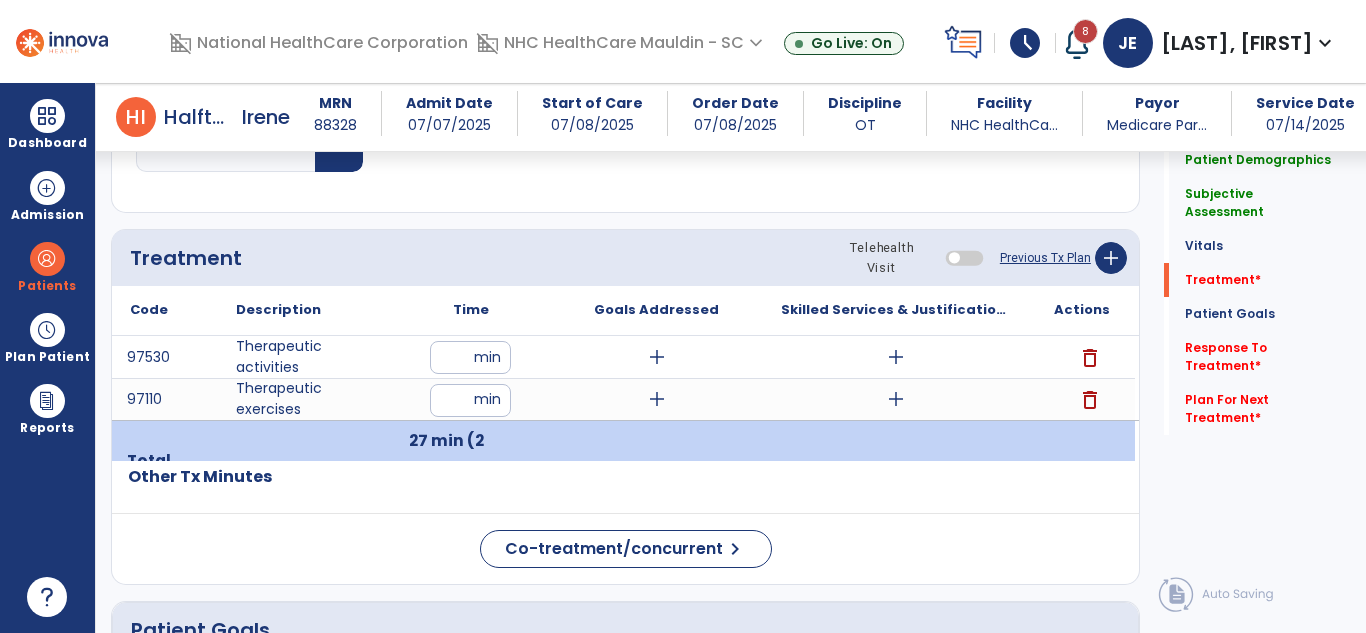 click on "Co-treatment/concurrent  chevron_right" 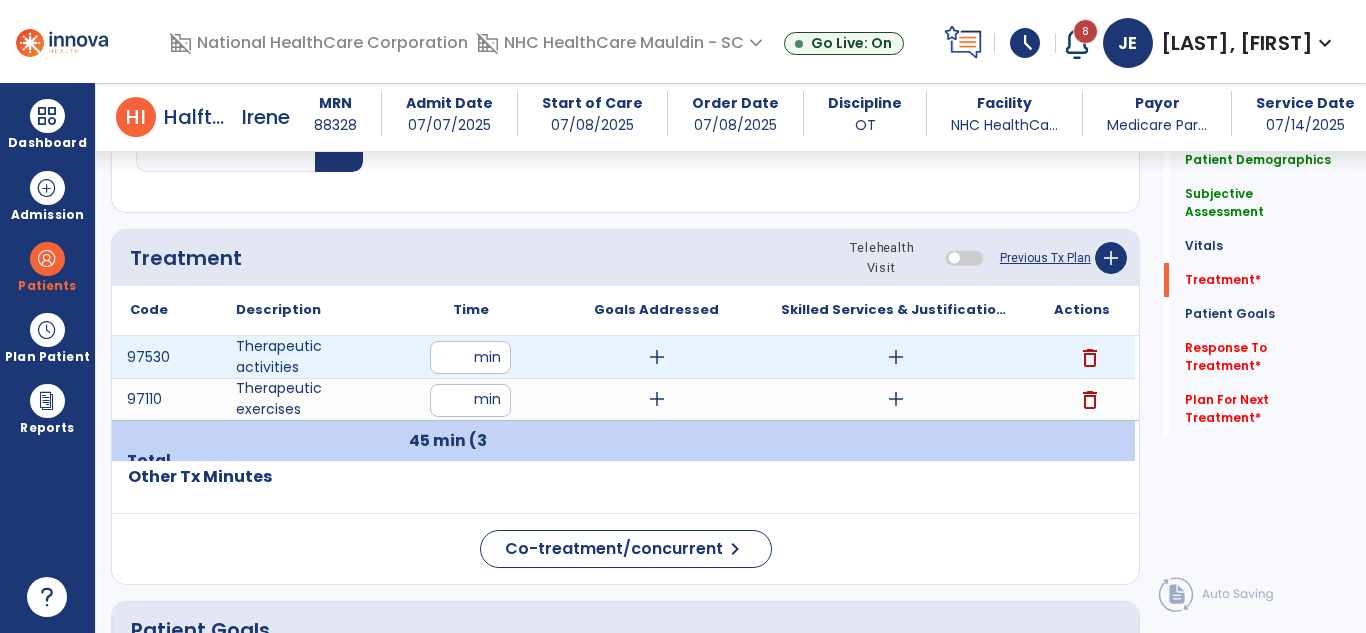click on "add" at bounding box center (896, 357) 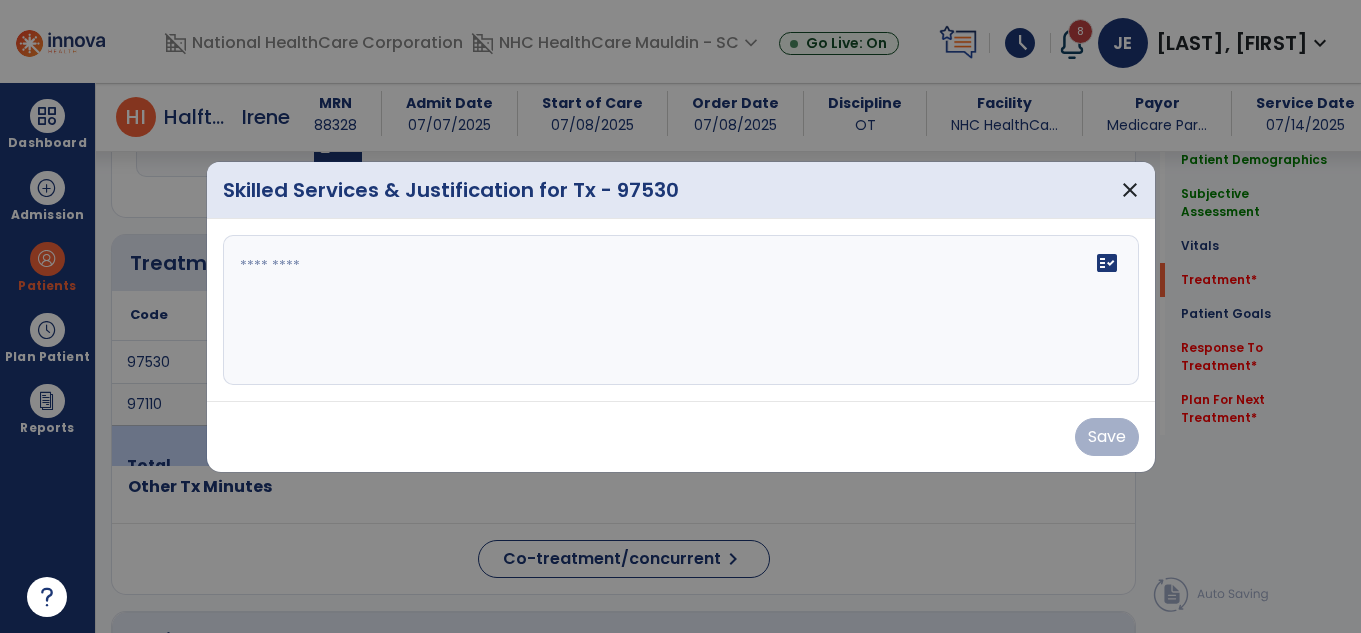 scroll, scrollTop: 1020, scrollLeft: 0, axis: vertical 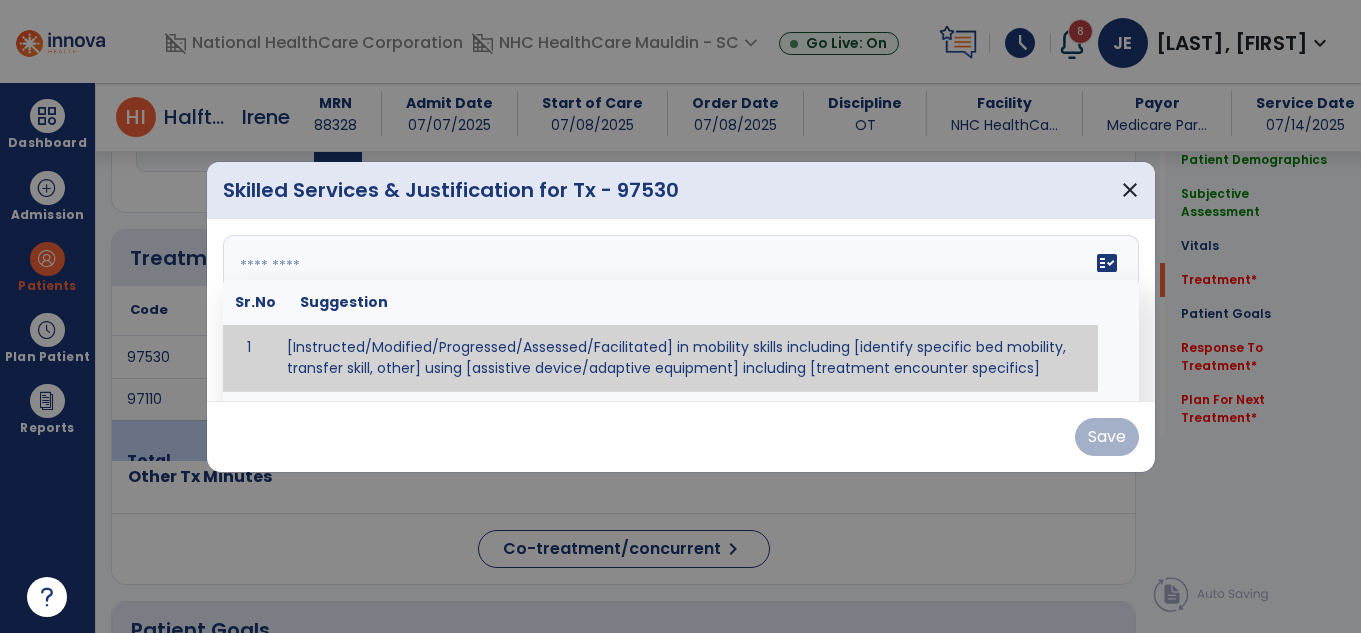 click on "fact_check  Sr.No Suggestion 1 [Instructed/Modified/Progressed/Assessed/Facilitated] in mobility skills including [identify specific bed mobility, transfer skill, other] using [assistive device/adaptive equipment] including [treatment encounter specifics]" at bounding box center [681, 310] 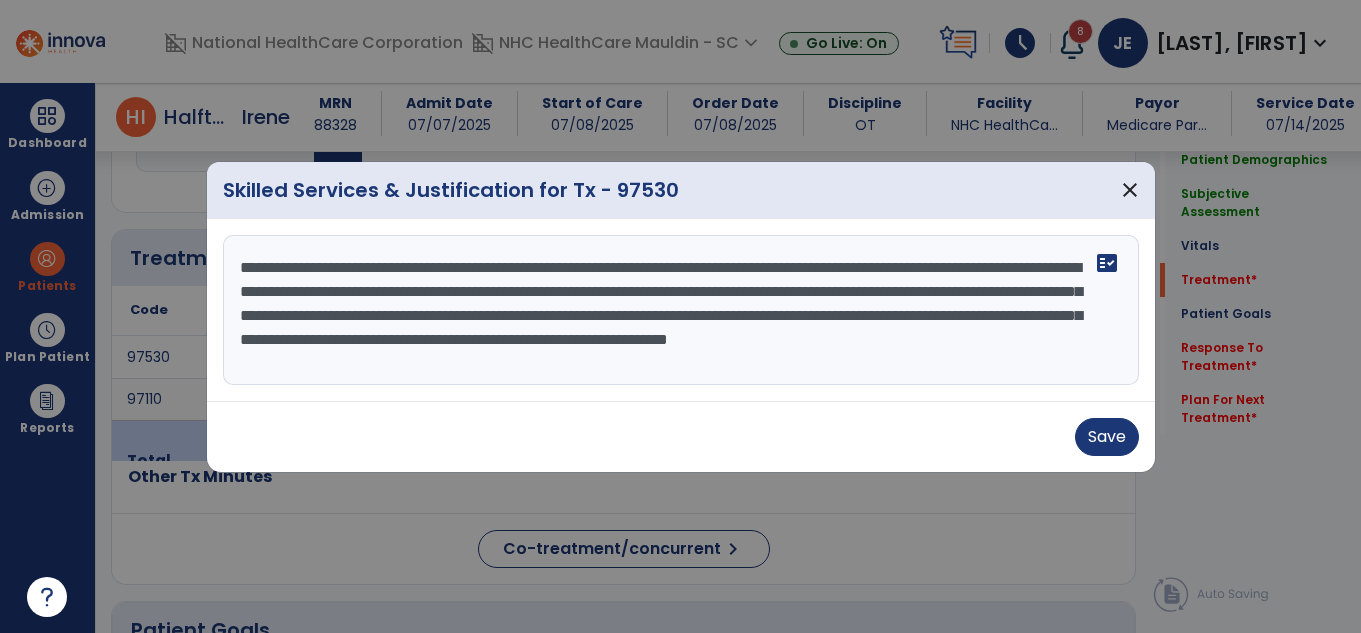 scroll, scrollTop: 16, scrollLeft: 0, axis: vertical 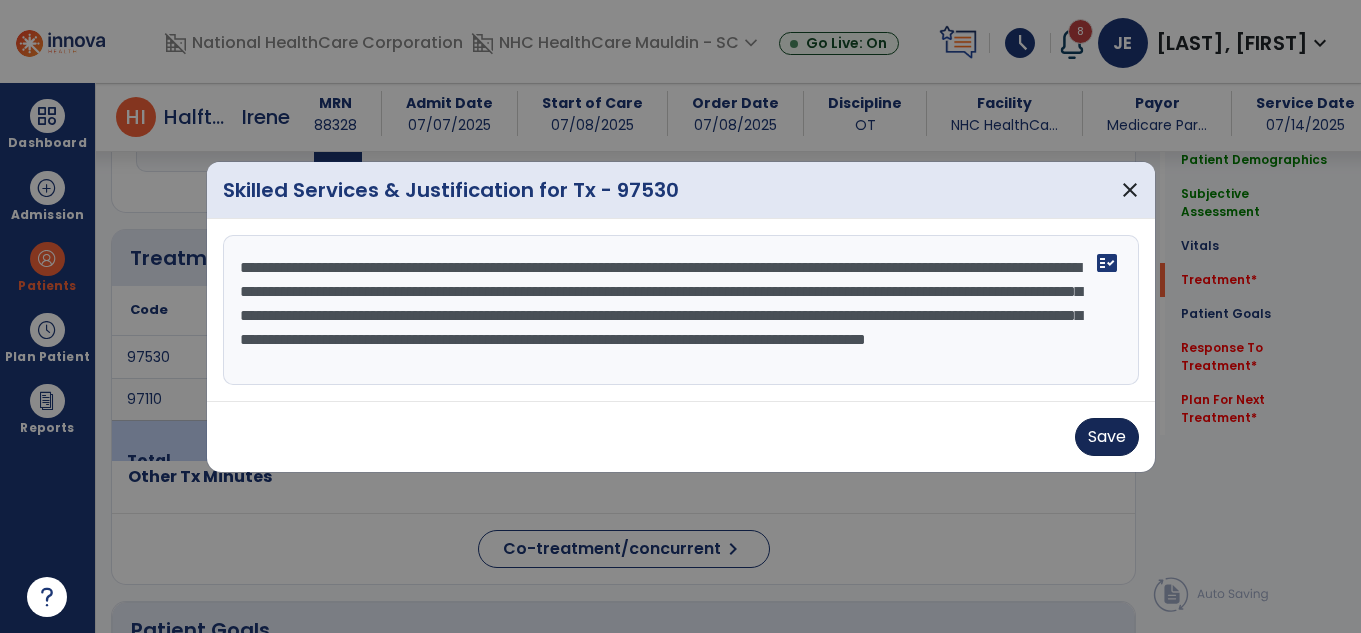 type on "**********" 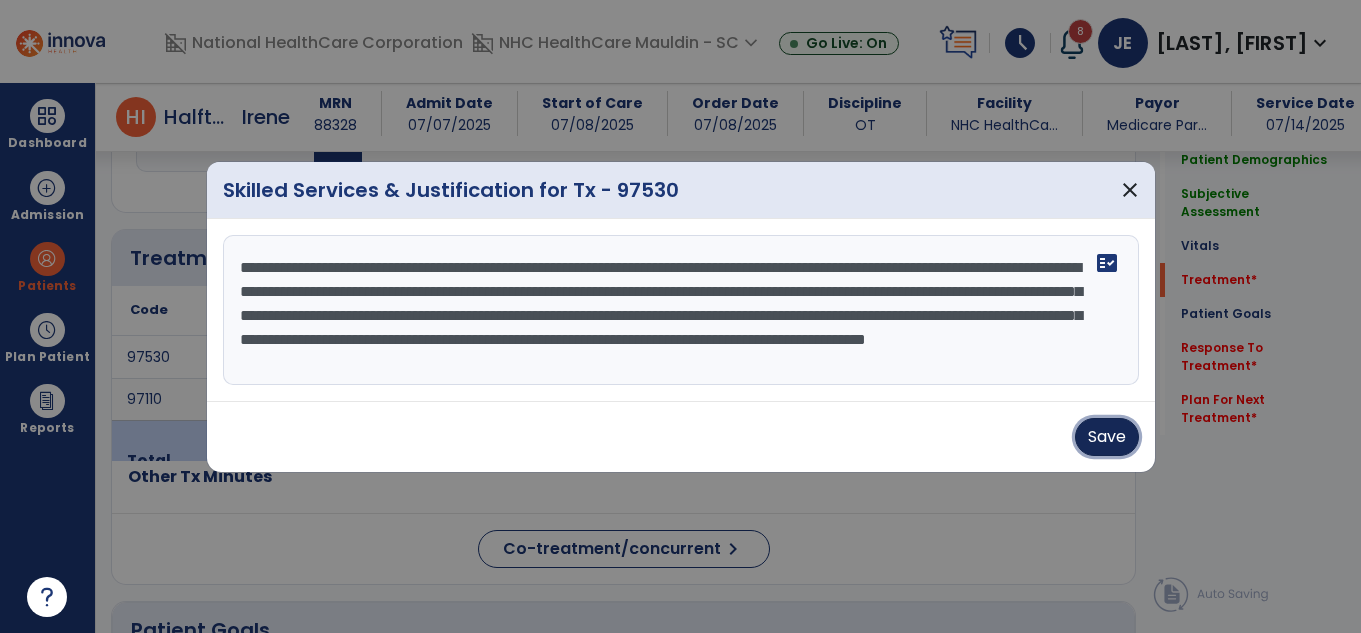 click on "Save" at bounding box center (1107, 437) 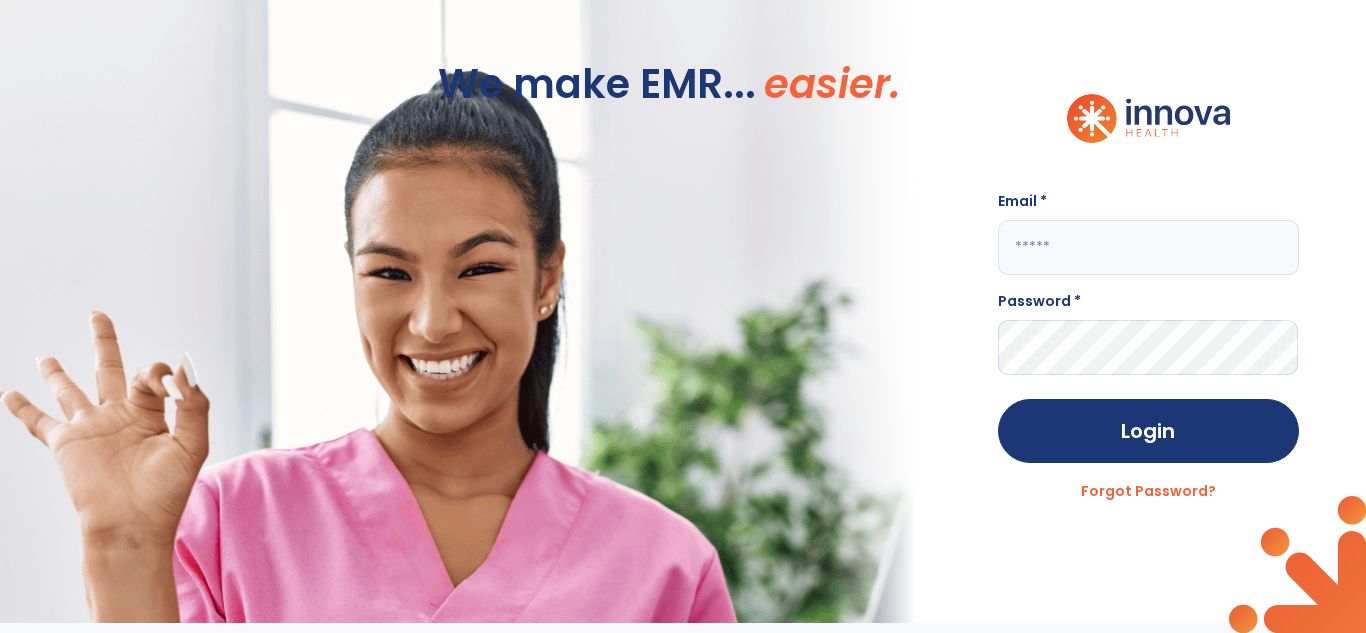 scroll, scrollTop: 0, scrollLeft: 0, axis: both 